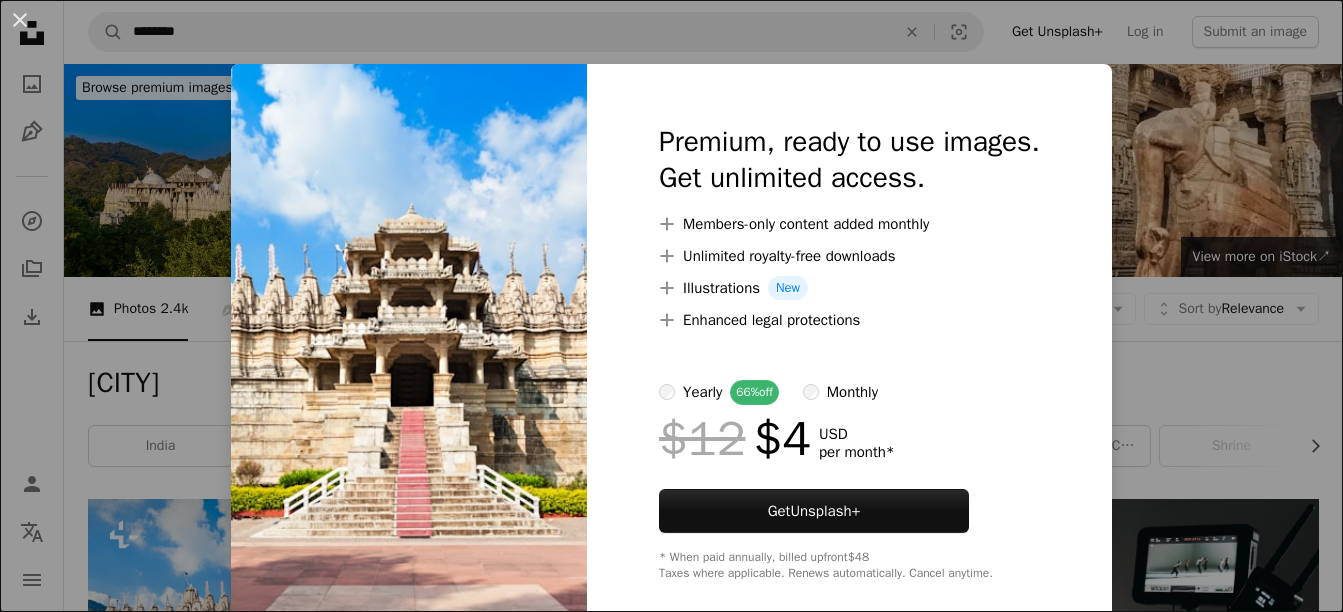 scroll, scrollTop: 400, scrollLeft: 0, axis: vertical 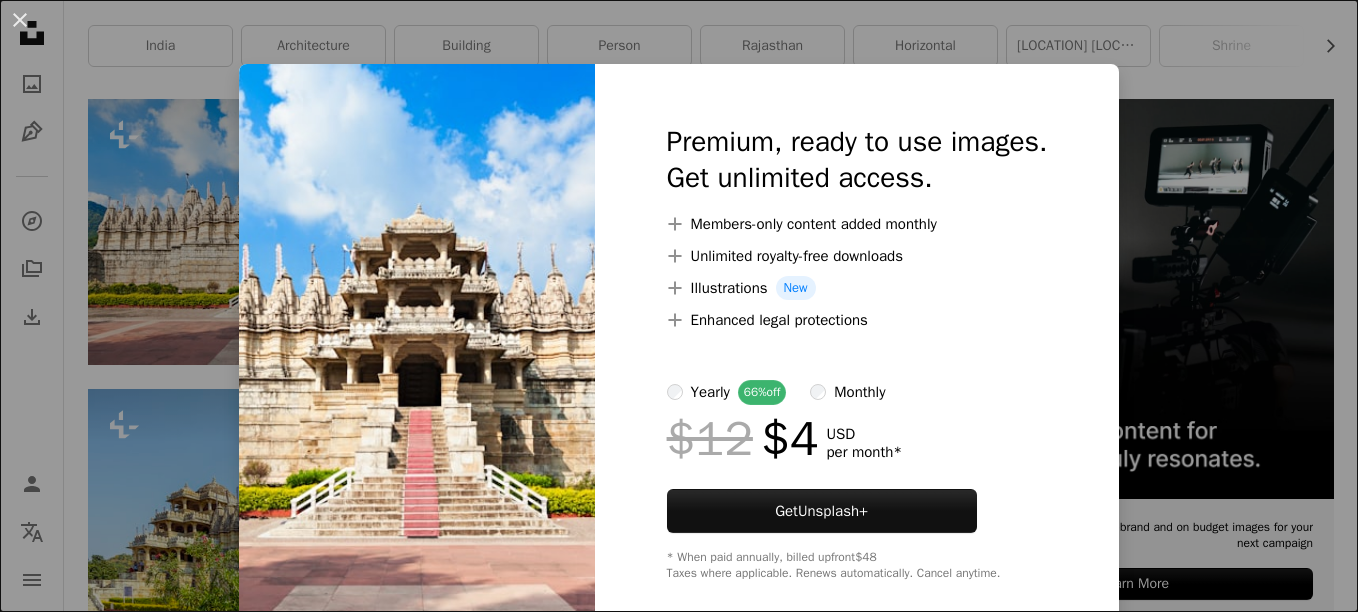 click on "Premium, ready to use images. Get unlimited access. A plus sign Members-only content added monthly A plus sign Unlimited royalty-free downloads A plus sign Illustrations  New A plus sign Enhanced legal protections yearly 66%  off monthly $12   $4 USD per month * Get  Unsplash+ * When paid annually, billed upfront  $48 Taxes where applicable. Renews automatically. Cancel anytime." at bounding box center (857, 352) 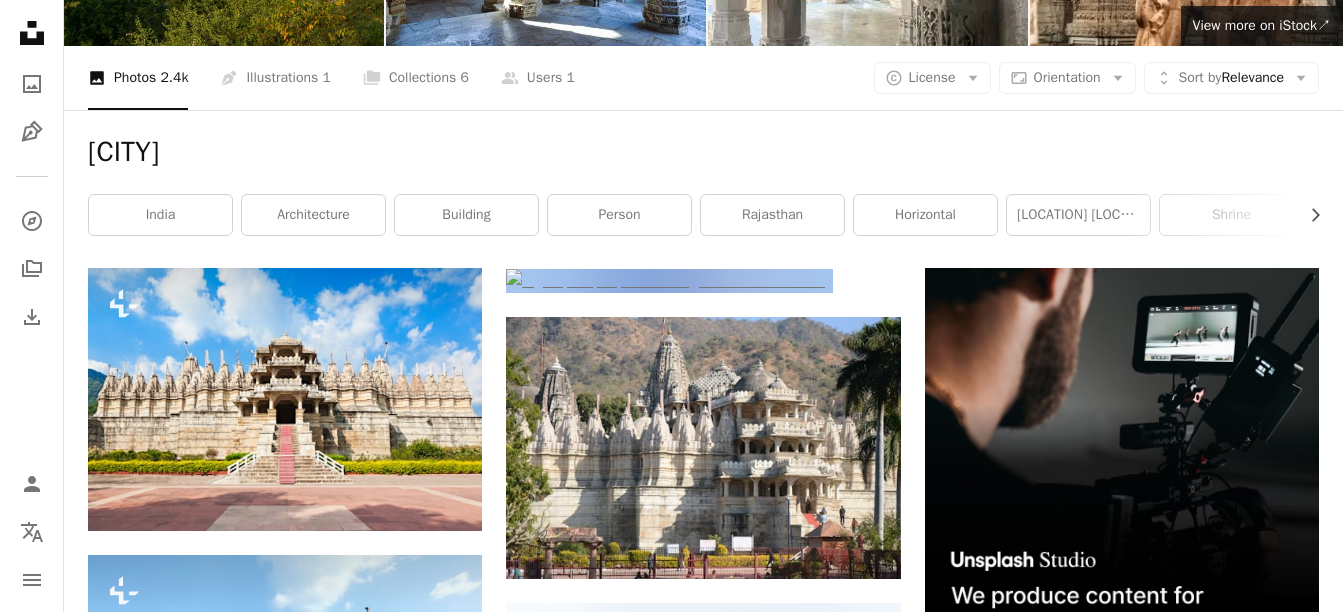 scroll, scrollTop: 100, scrollLeft: 0, axis: vertical 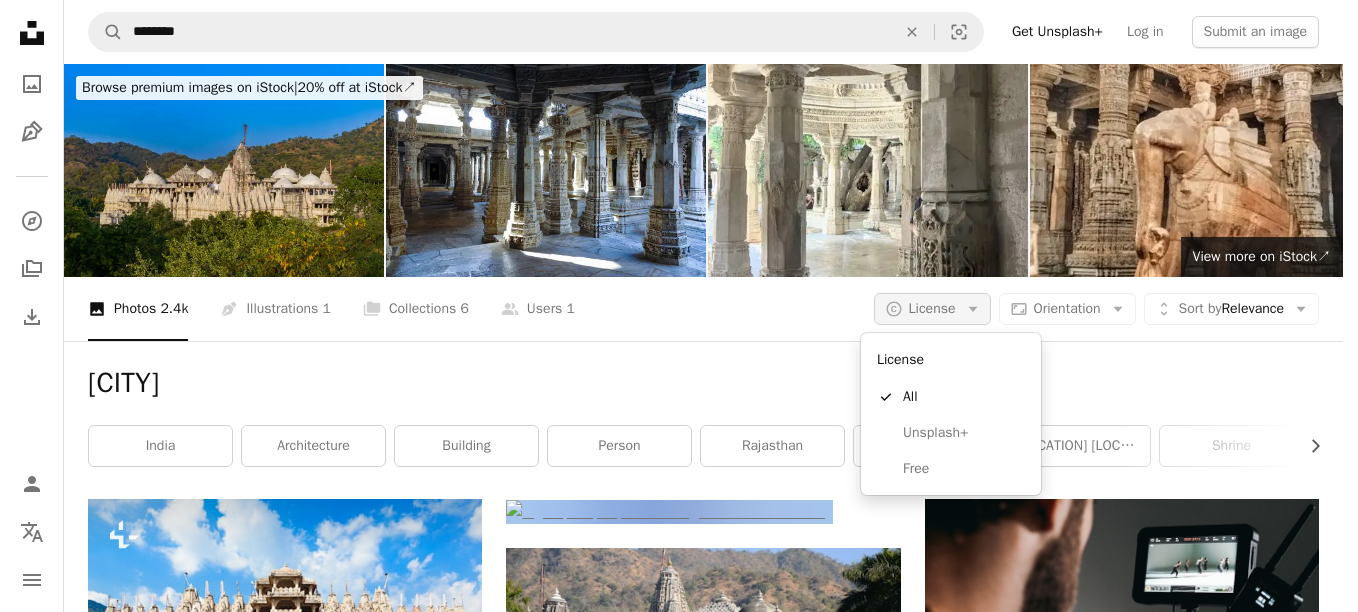 click on "A copyright icon © License Arrow down" at bounding box center [932, 309] 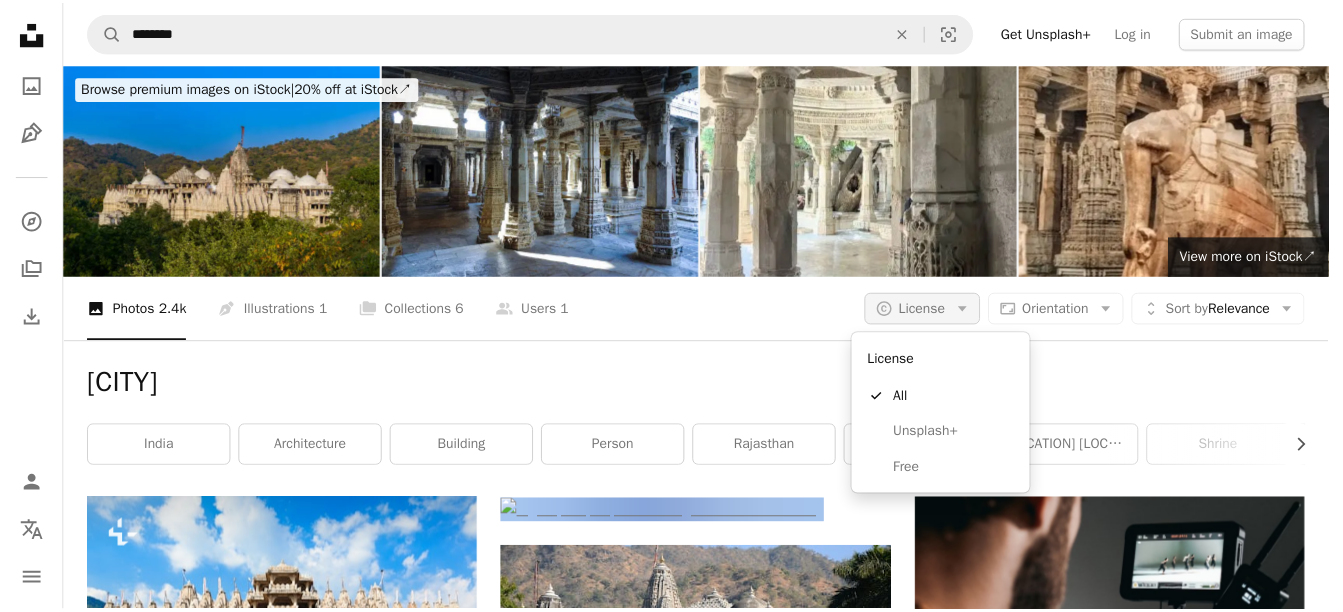 scroll, scrollTop: 100, scrollLeft: 0, axis: vertical 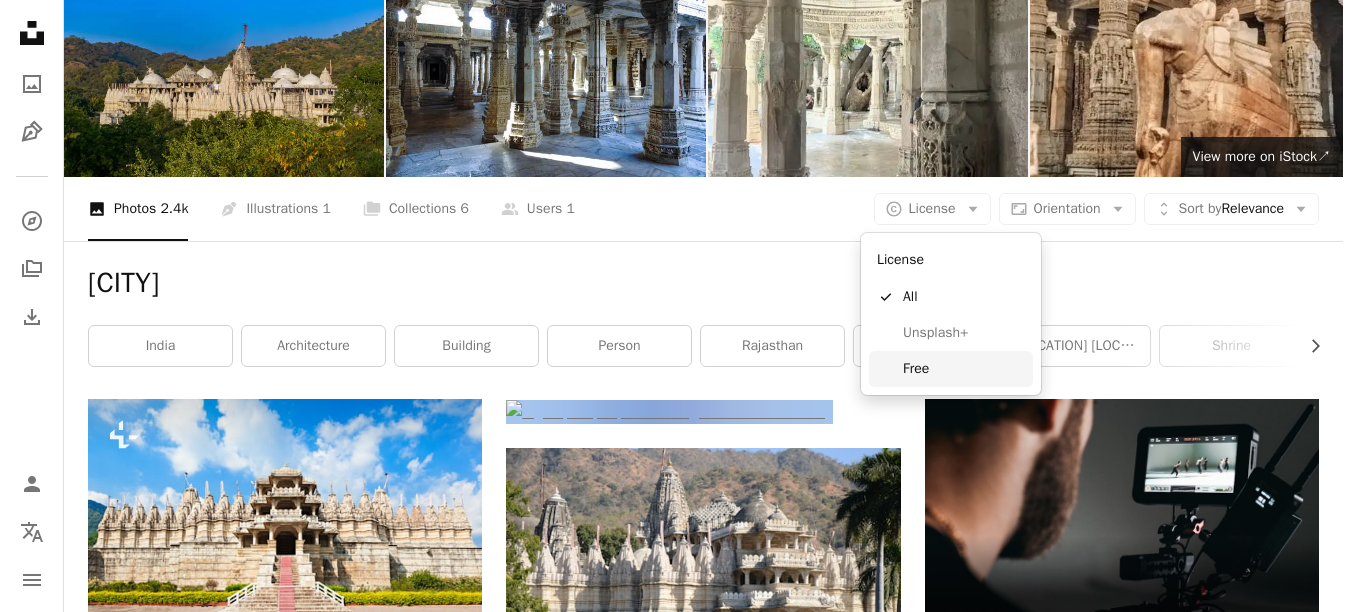 click on "Free" at bounding box center [964, 369] 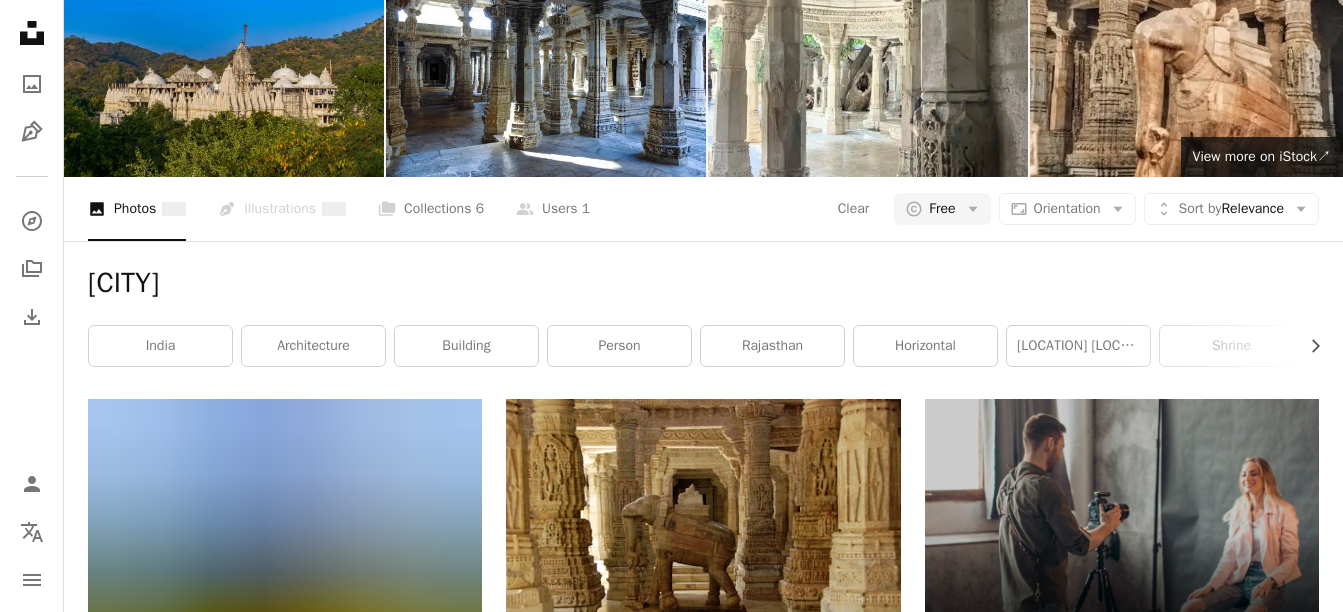 scroll, scrollTop: 400, scrollLeft: 0, axis: vertical 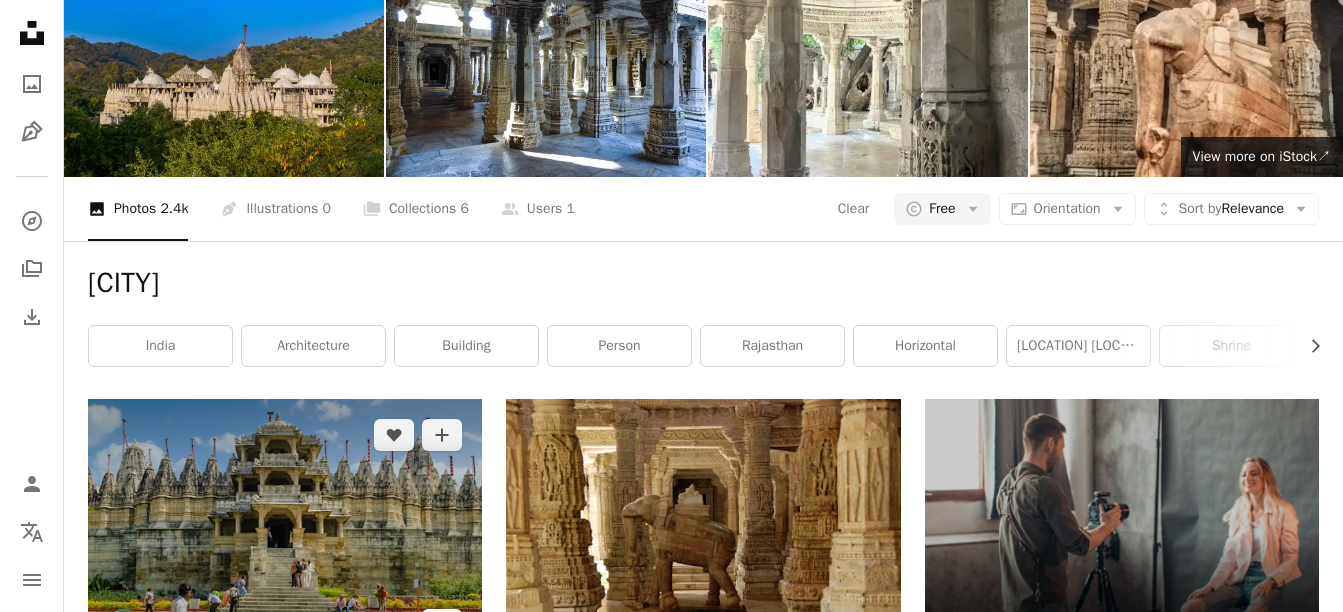 click 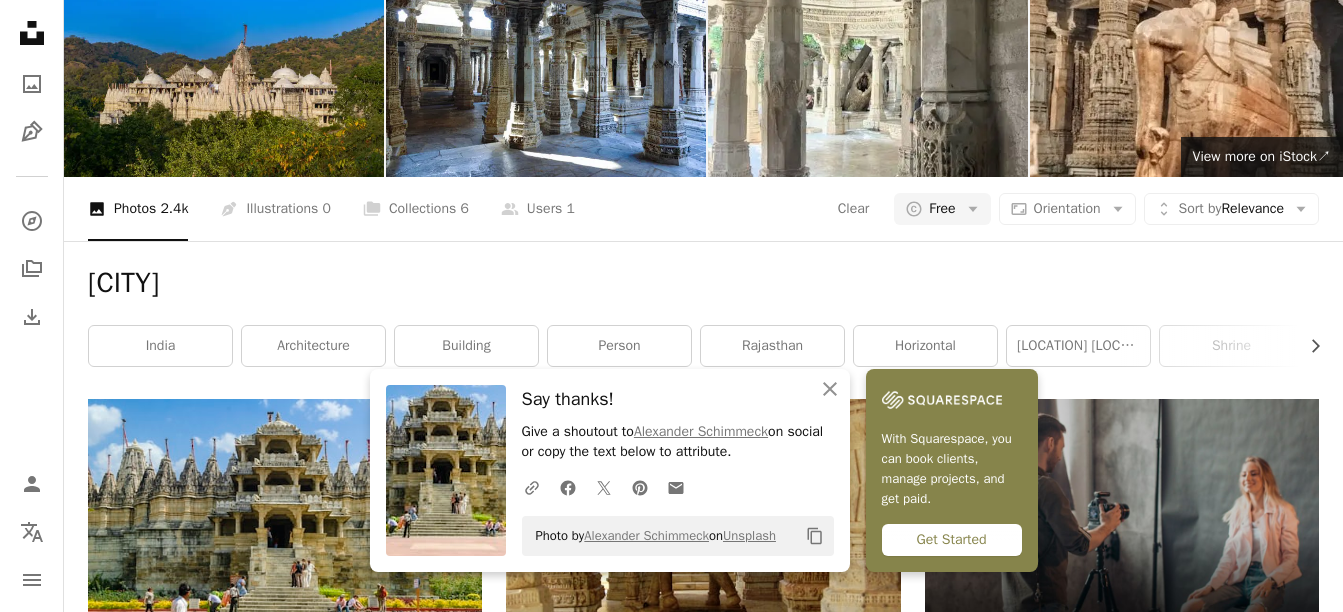 click on "An X shape Close Say thanks! Give a shoutout to [FIRST] [LAST] on social or copy the text below to attribute. A URL sharing icon (chains) Facebook icon X (formerly Twitter) icon Pinterest icon An envelope Photo by [FIRST] [LAST] on Unsplash
Copy content" at bounding box center (610, 470) 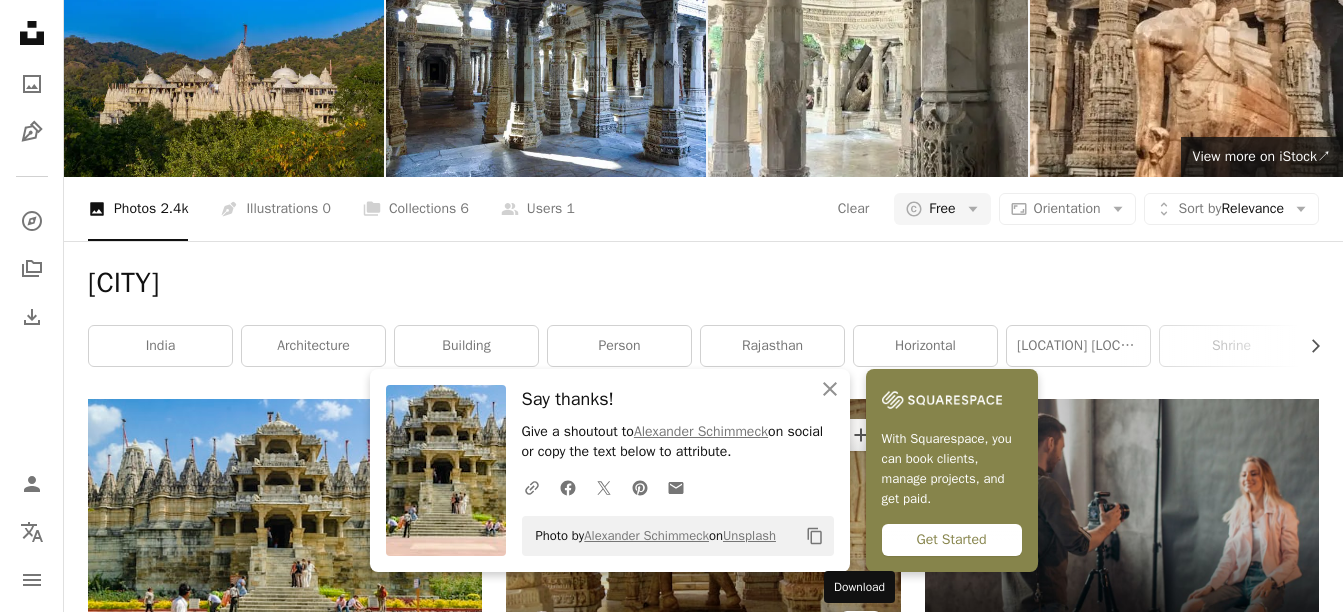click on "Arrow pointing down" 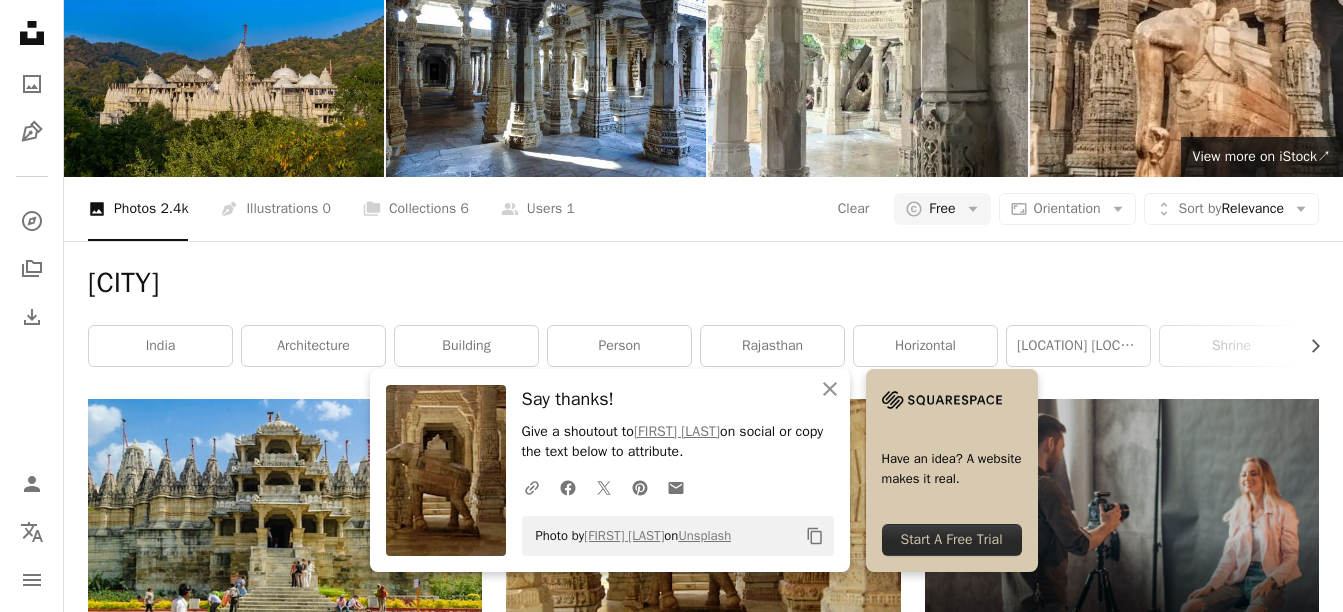 click on "Say thanks!" at bounding box center [678, 399] 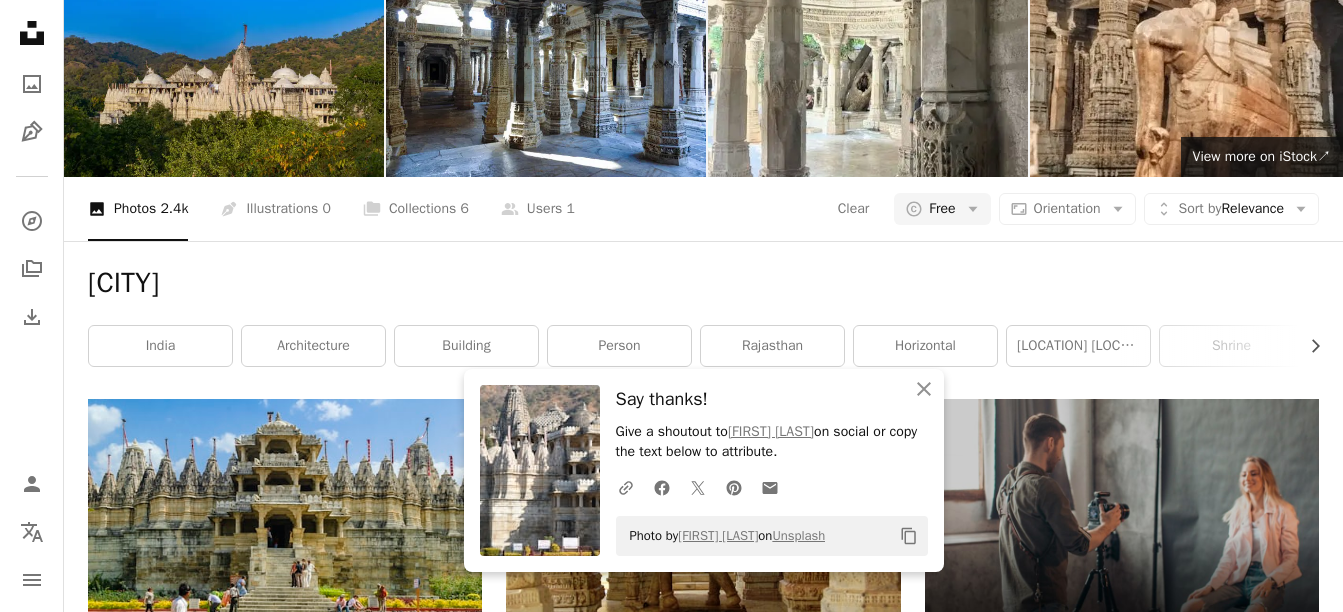 click on "Say thanks!" at bounding box center [772, 399] 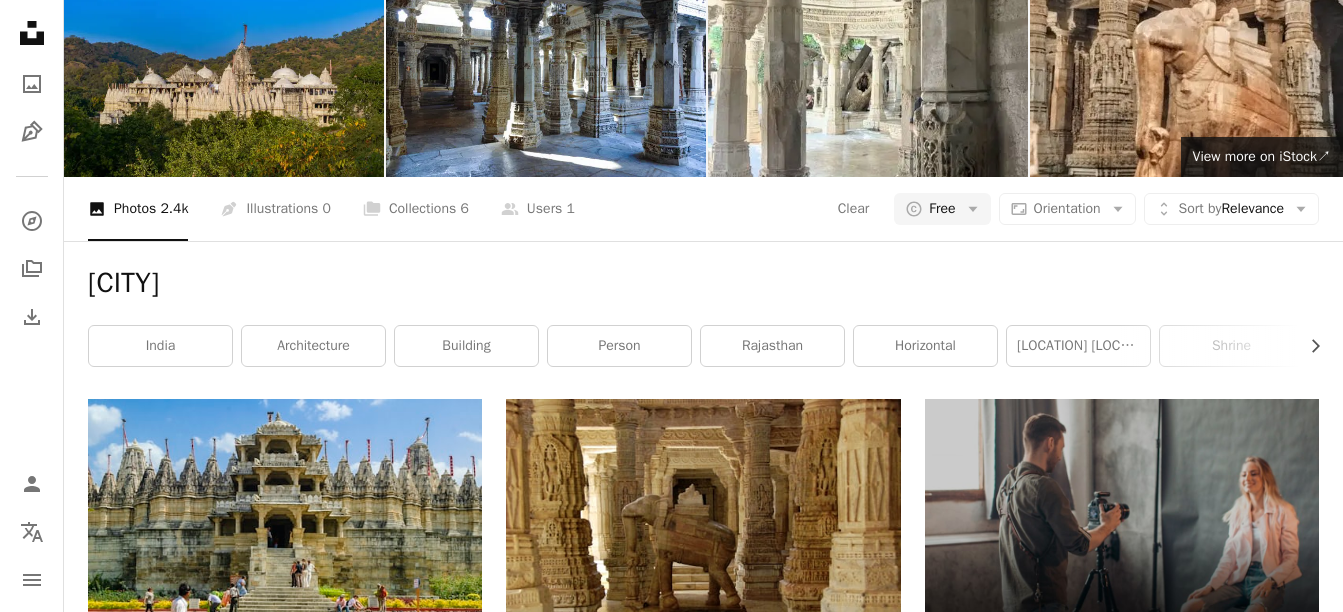 scroll, scrollTop: 1500, scrollLeft: 0, axis: vertical 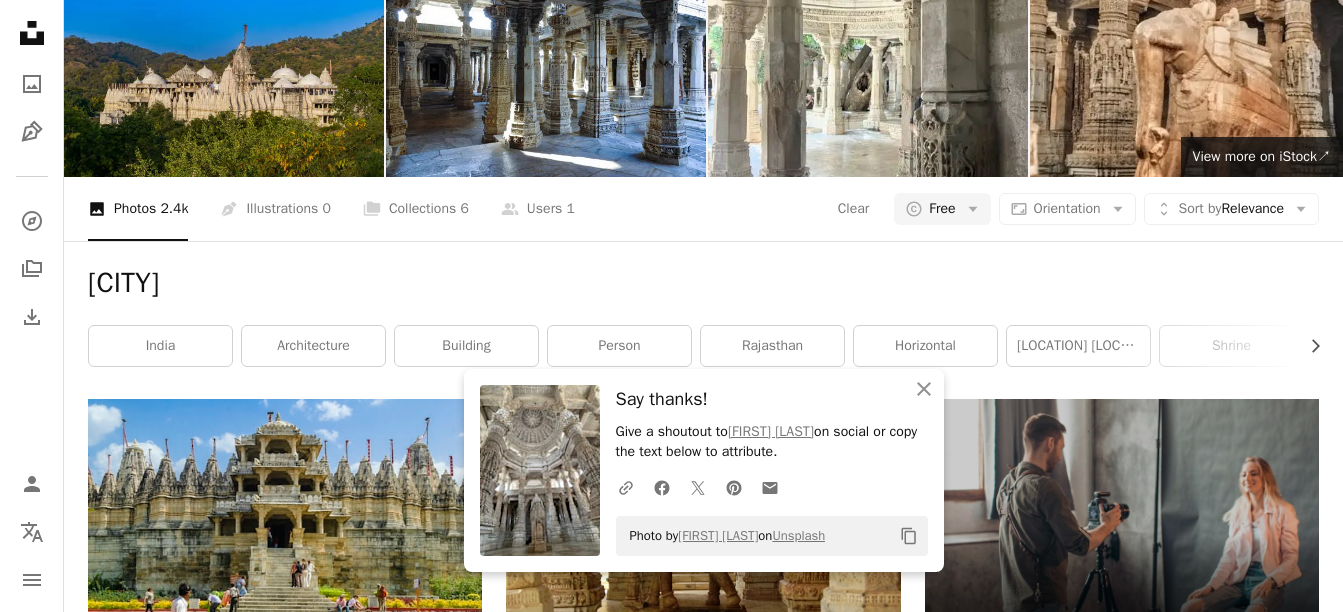 click on "Say thanks!" at bounding box center [772, 399] 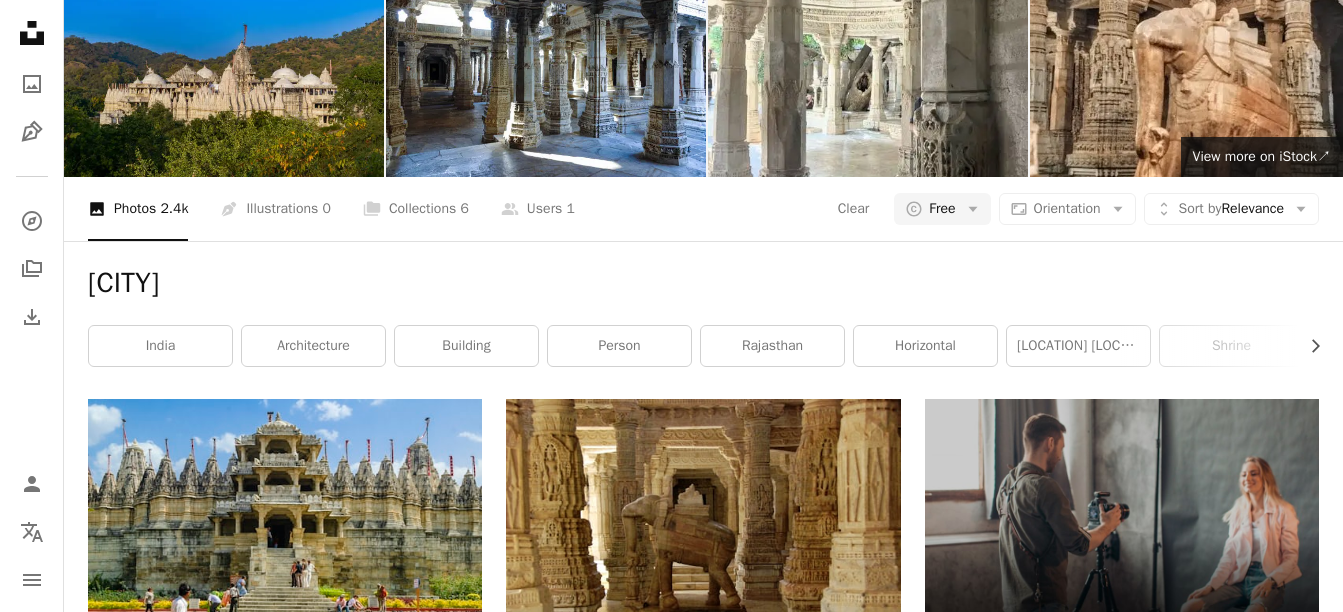 click on "Load more" at bounding box center (703, 2965) 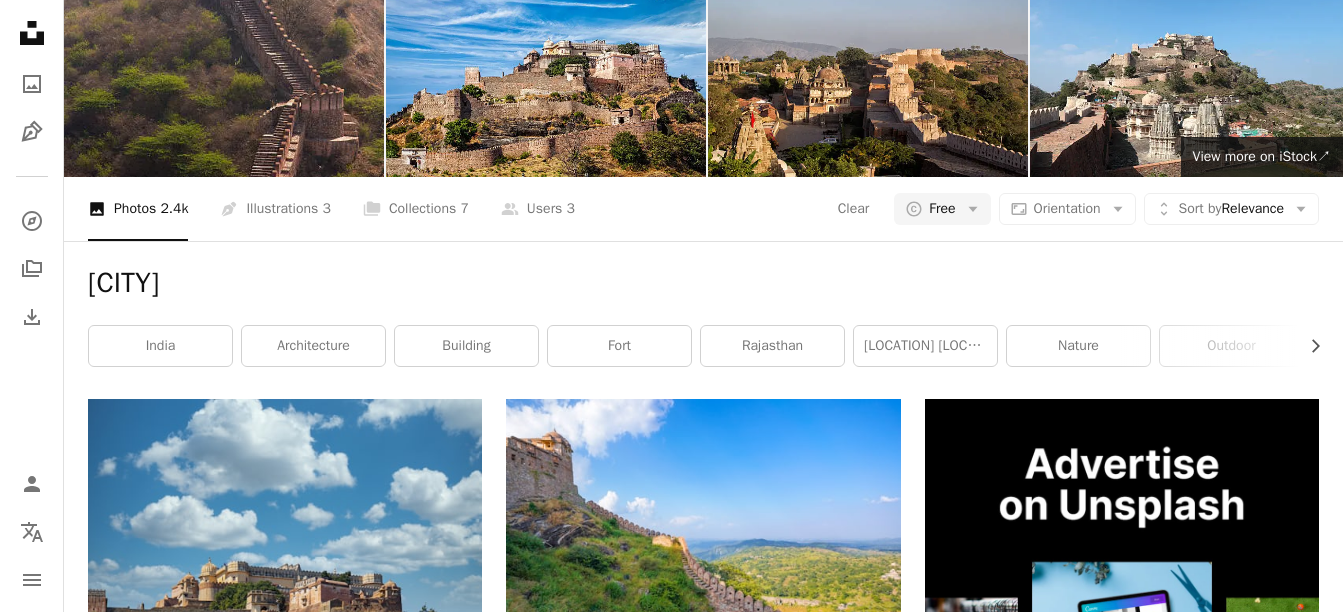 scroll, scrollTop: 800, scrollLeft: 0, axis: vertical 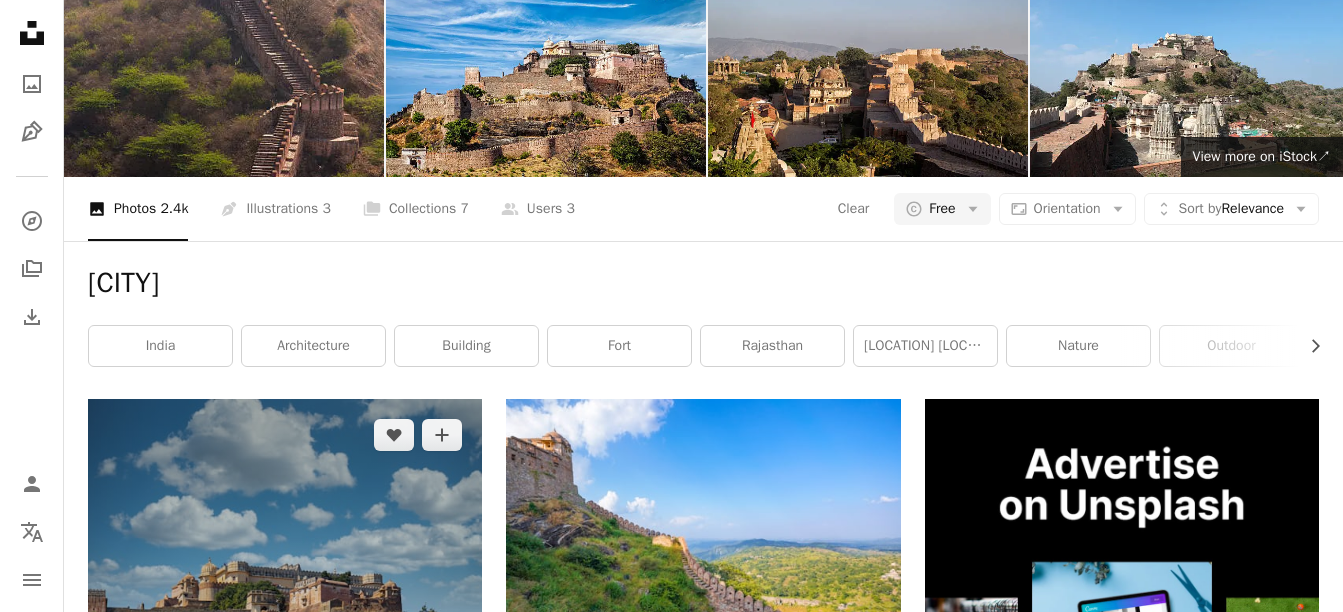 click on "Arrow pointing down" 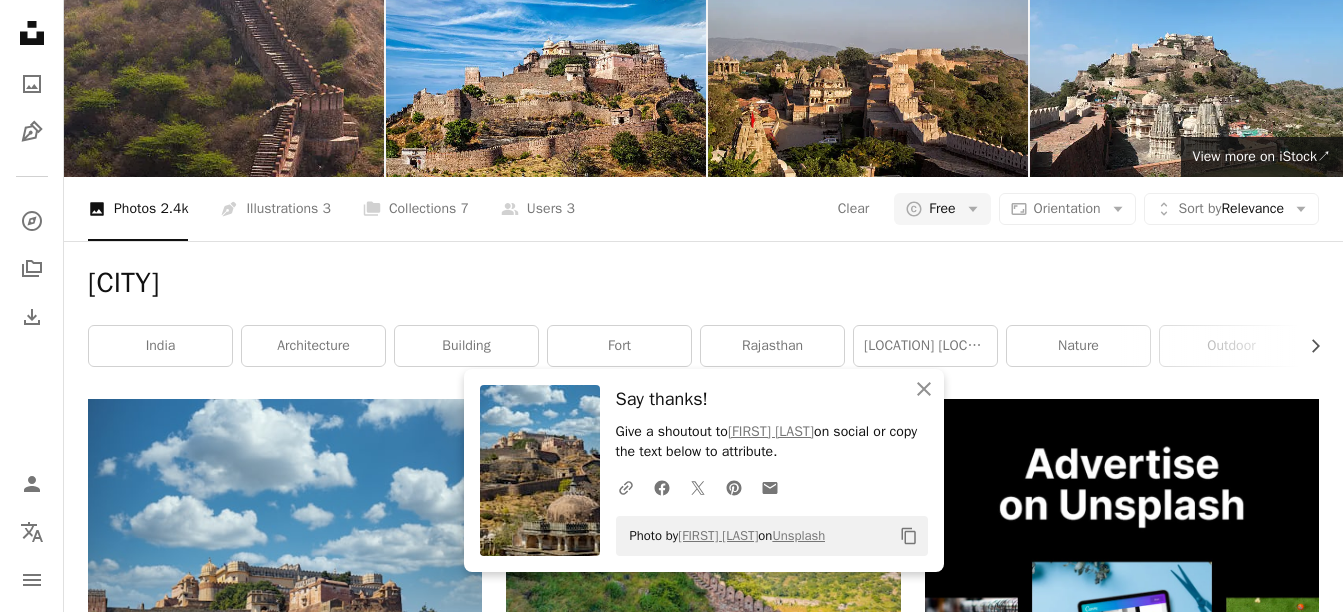 click on "Arrow pointing down" 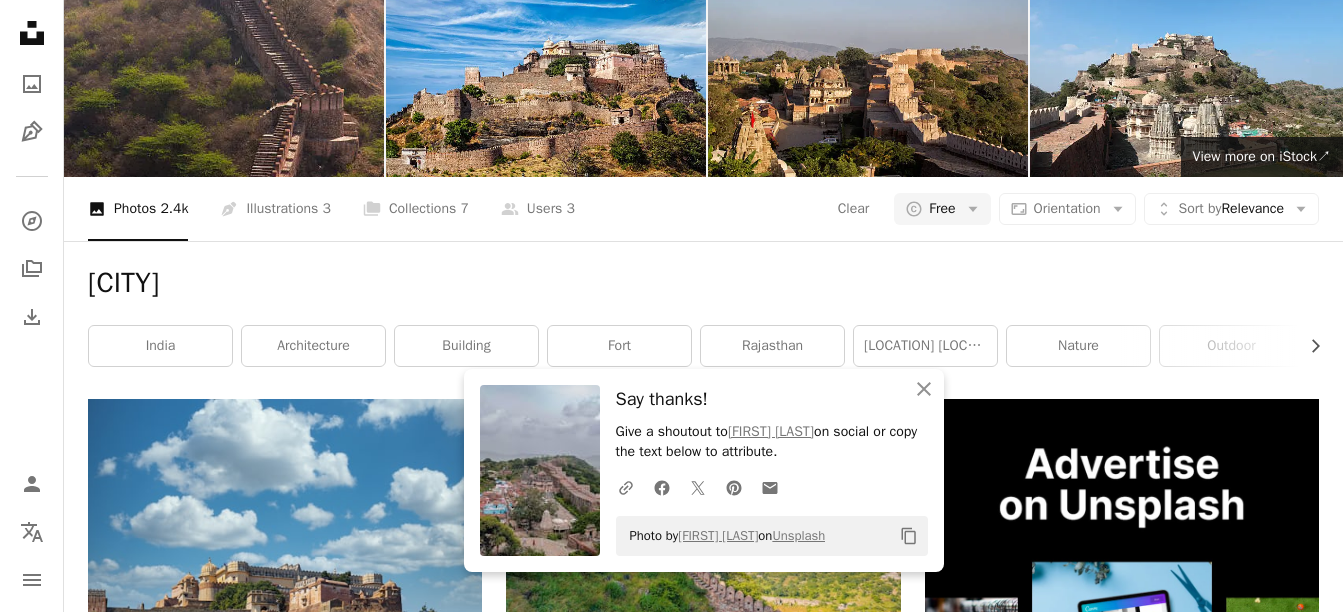scroll, scrollTop: 500, scrollLeft: 0, axis: vertical 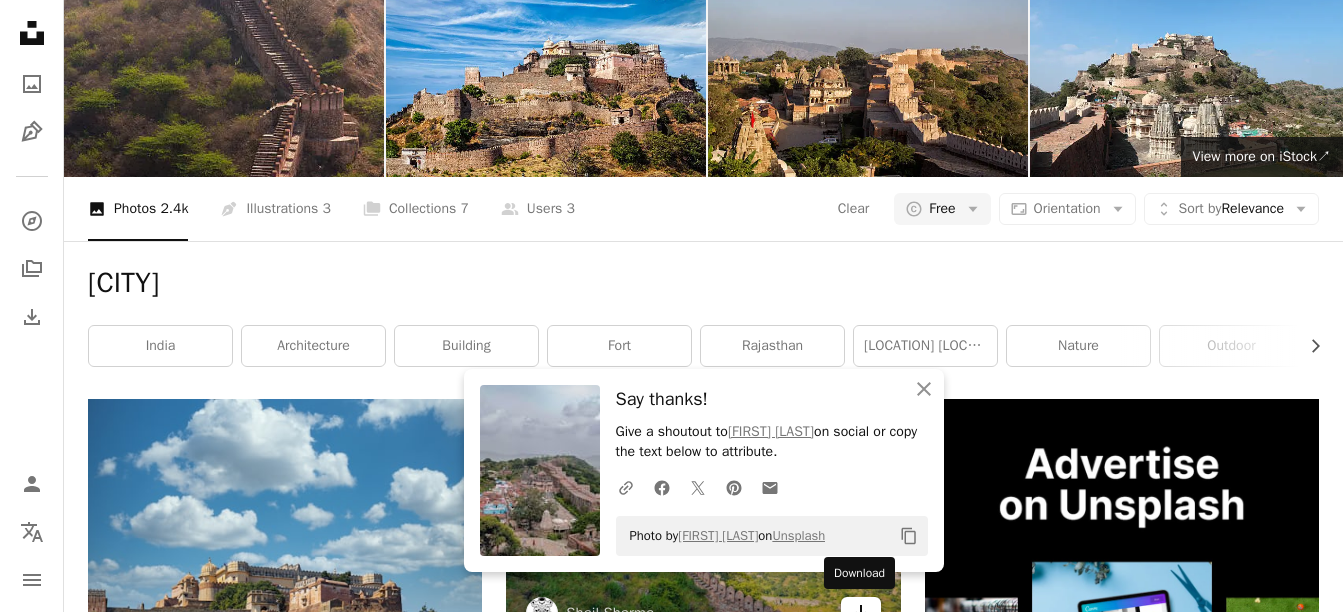 click on "Arrow pointing down" 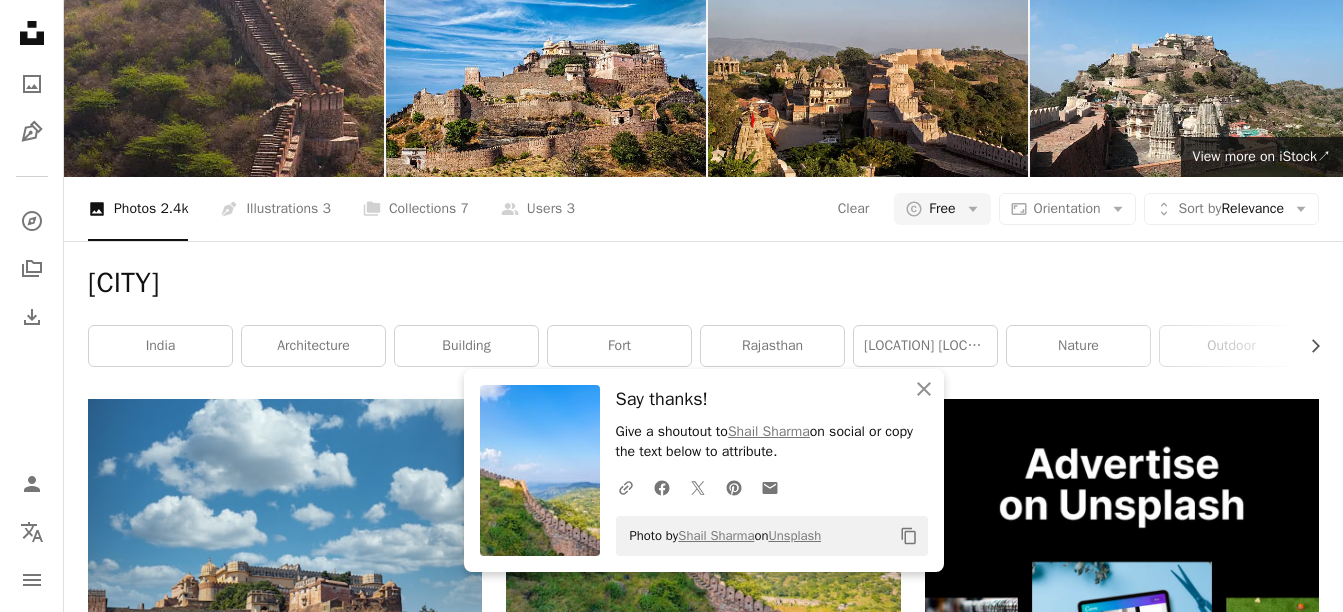 scroll, scrollTop: 900, scrollLeft: 0, axis: vertical 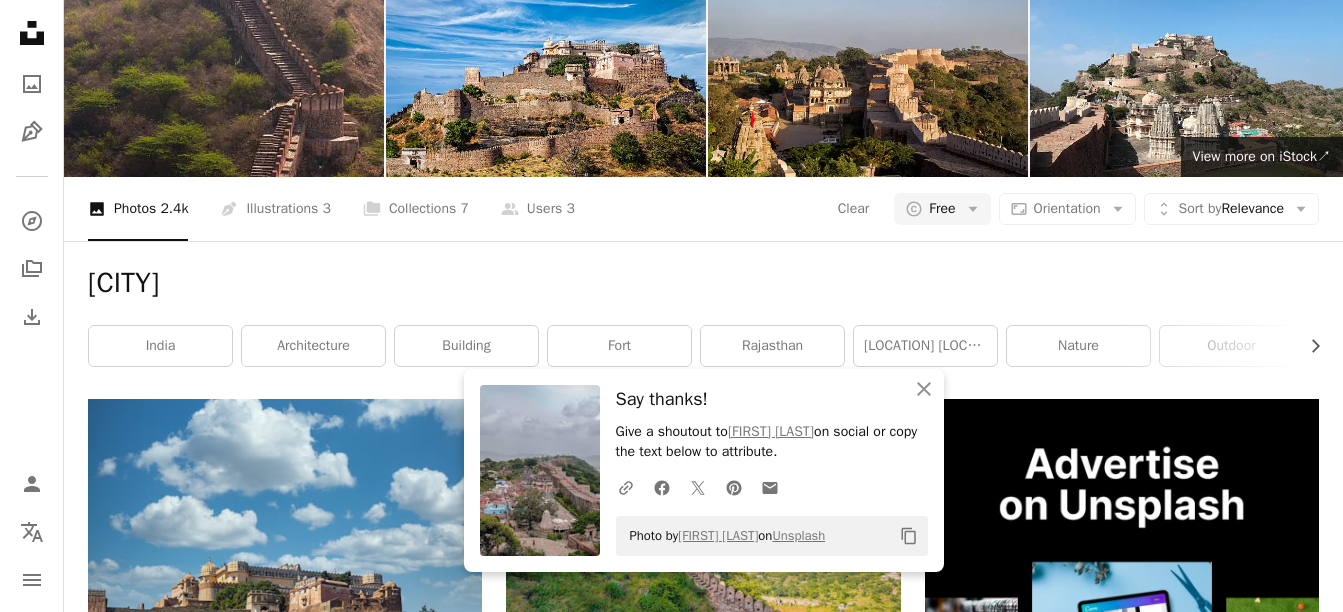 click on "Say thanks!" at bounding box center [772, 399] 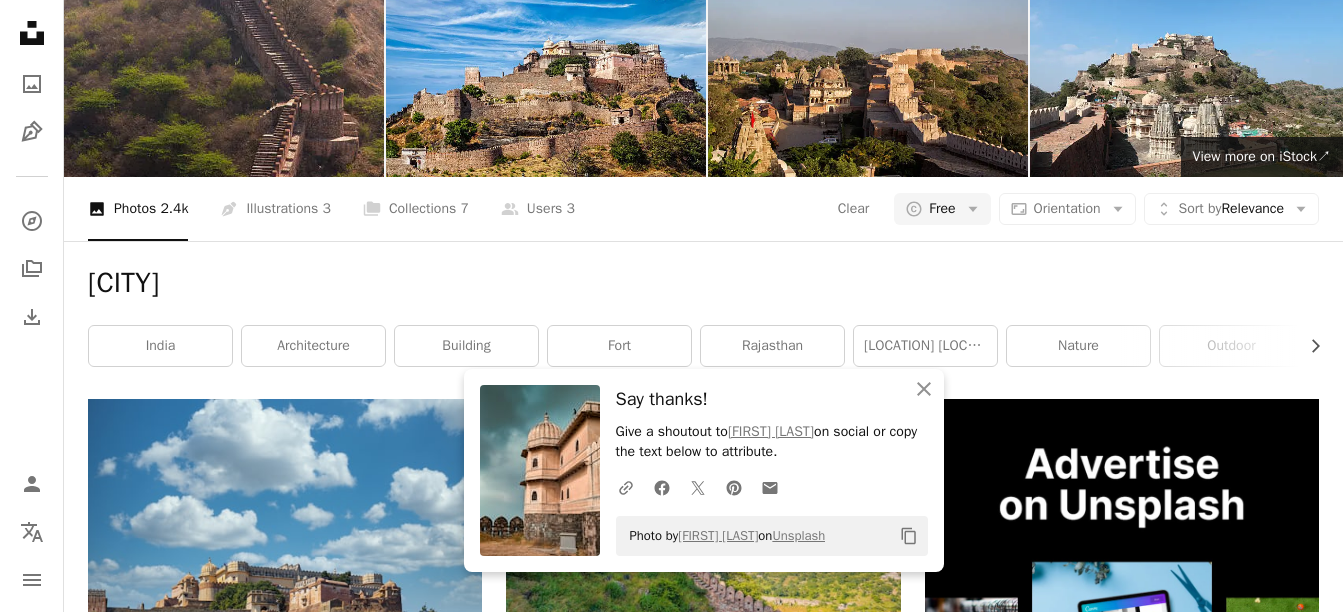 scroll, scrollTop: 900, scrollLeft: 0, axis: vertical 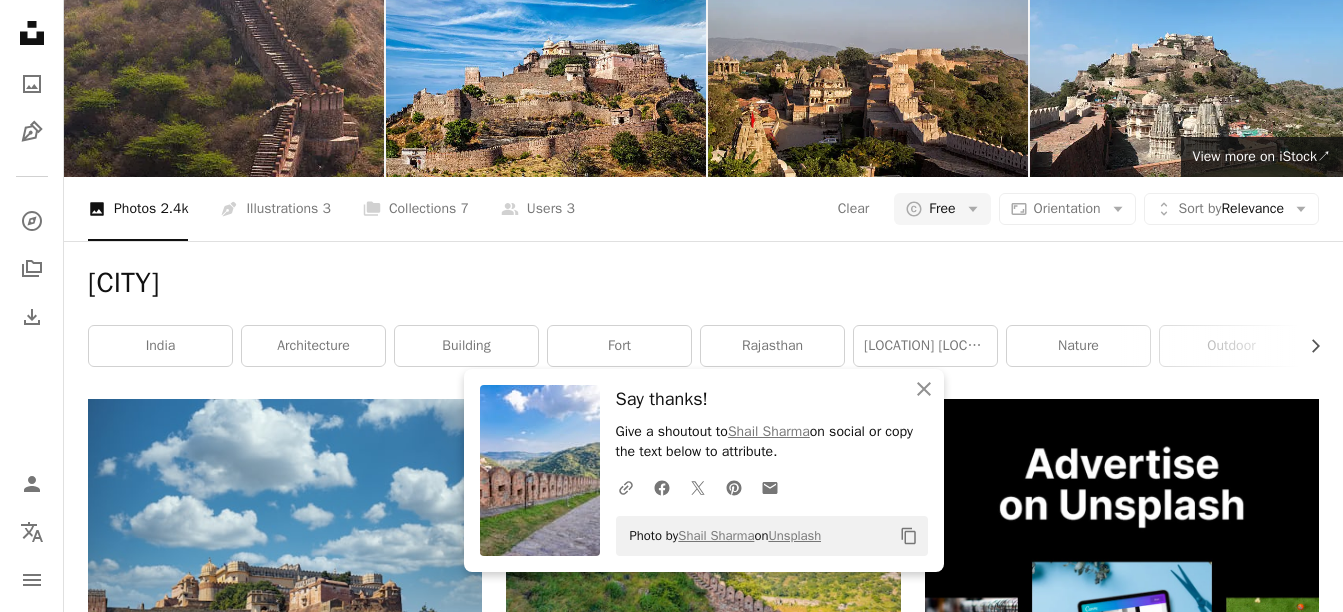 click on "Arrow pointing down" 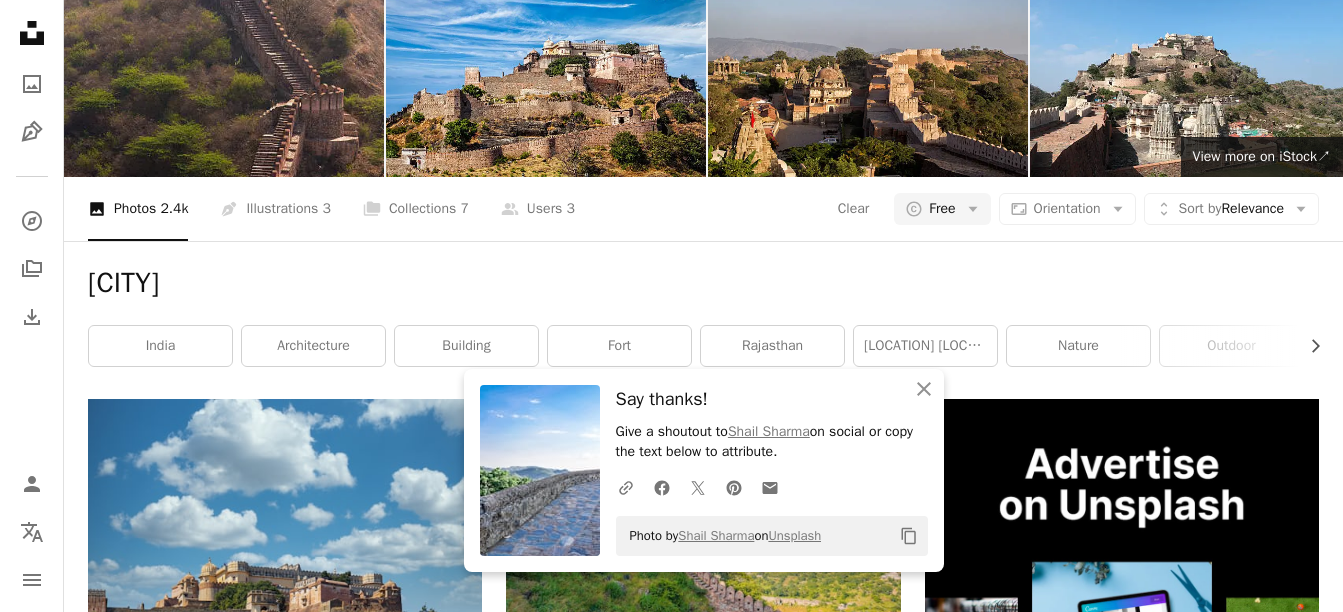 click 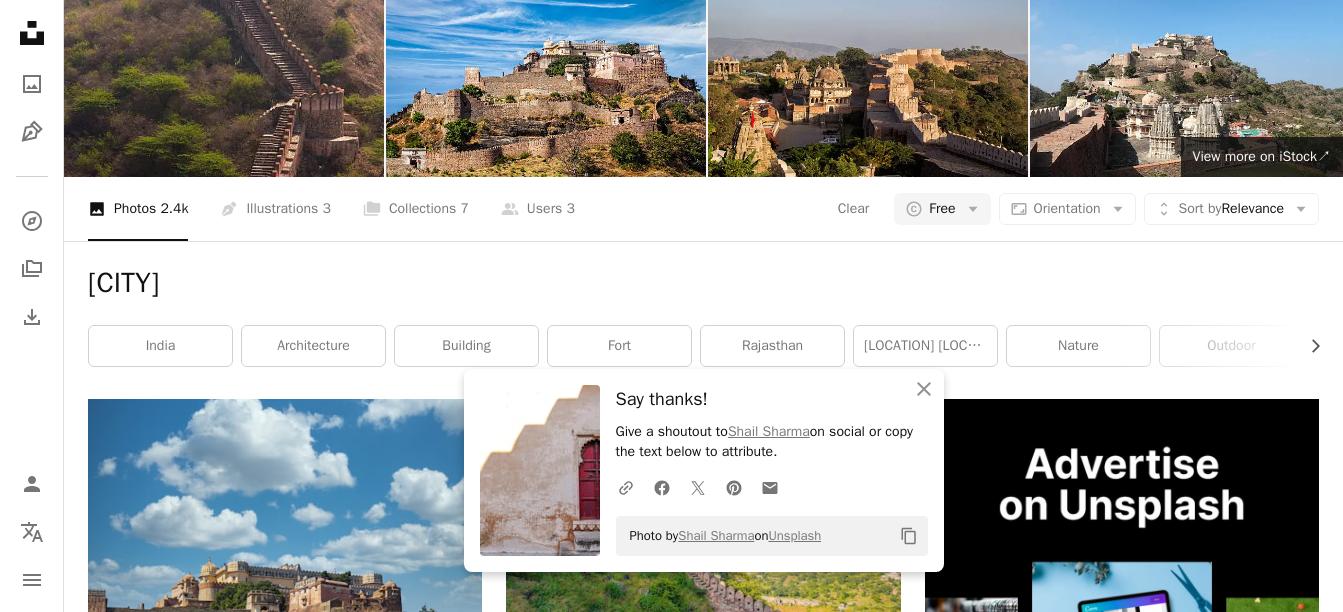 click 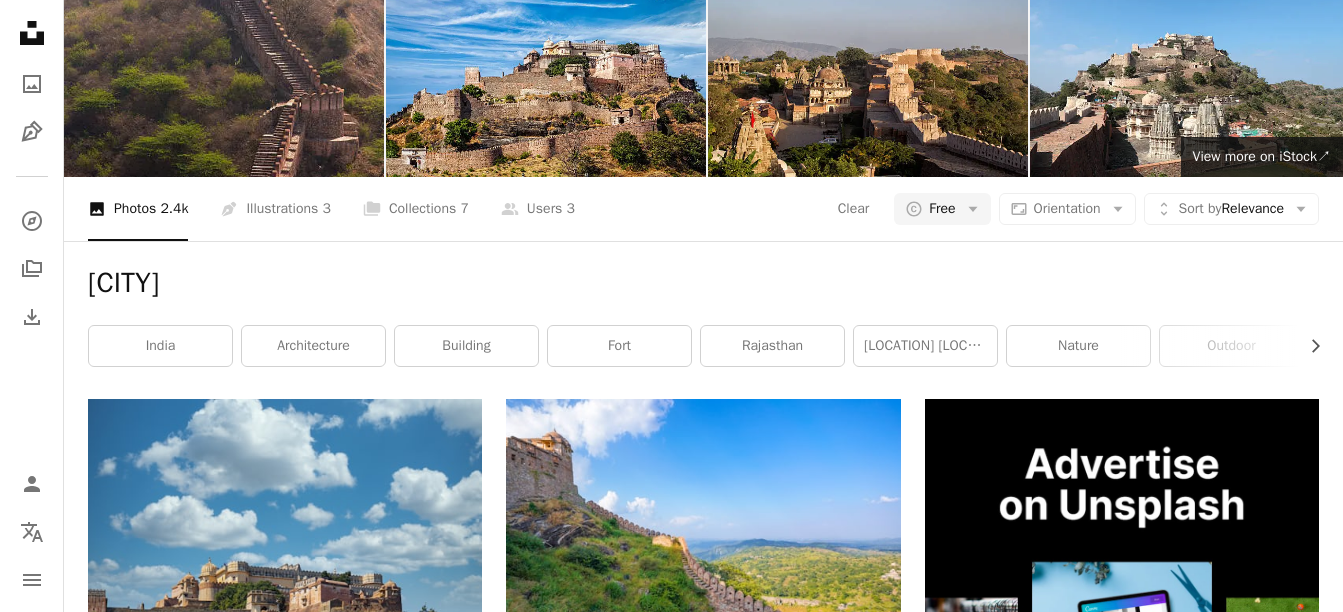 scroll, scrollTop: 1900, scrollLeft: 0, axis: vertical 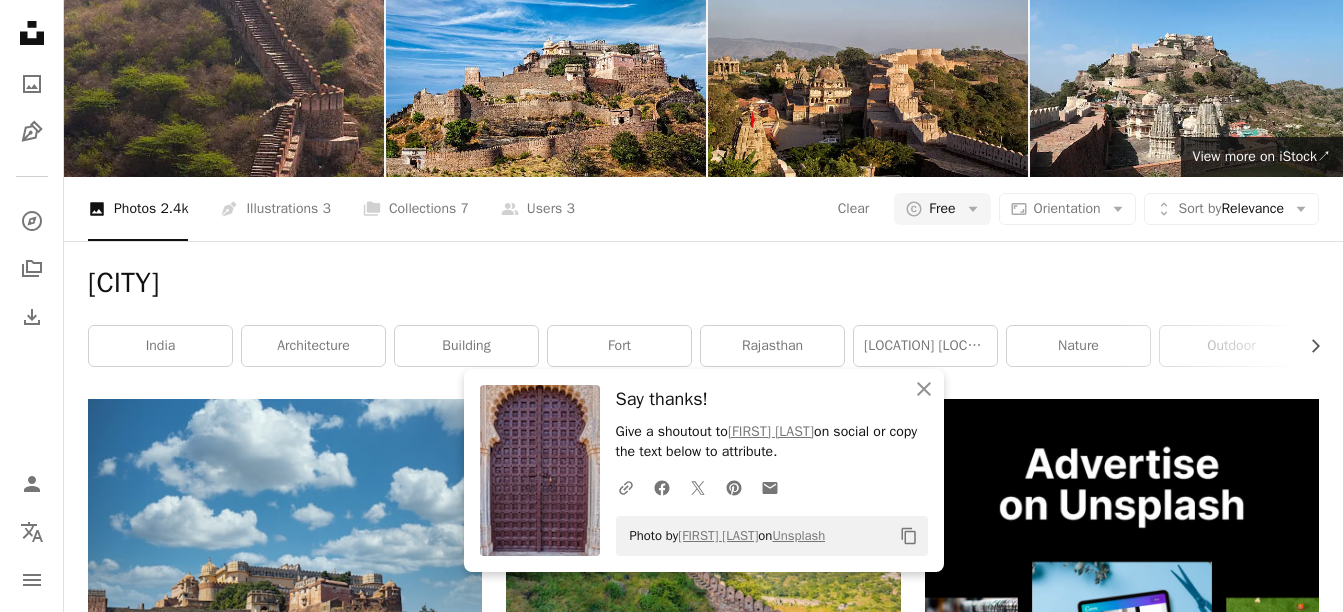 click on "Arrow pointing down" 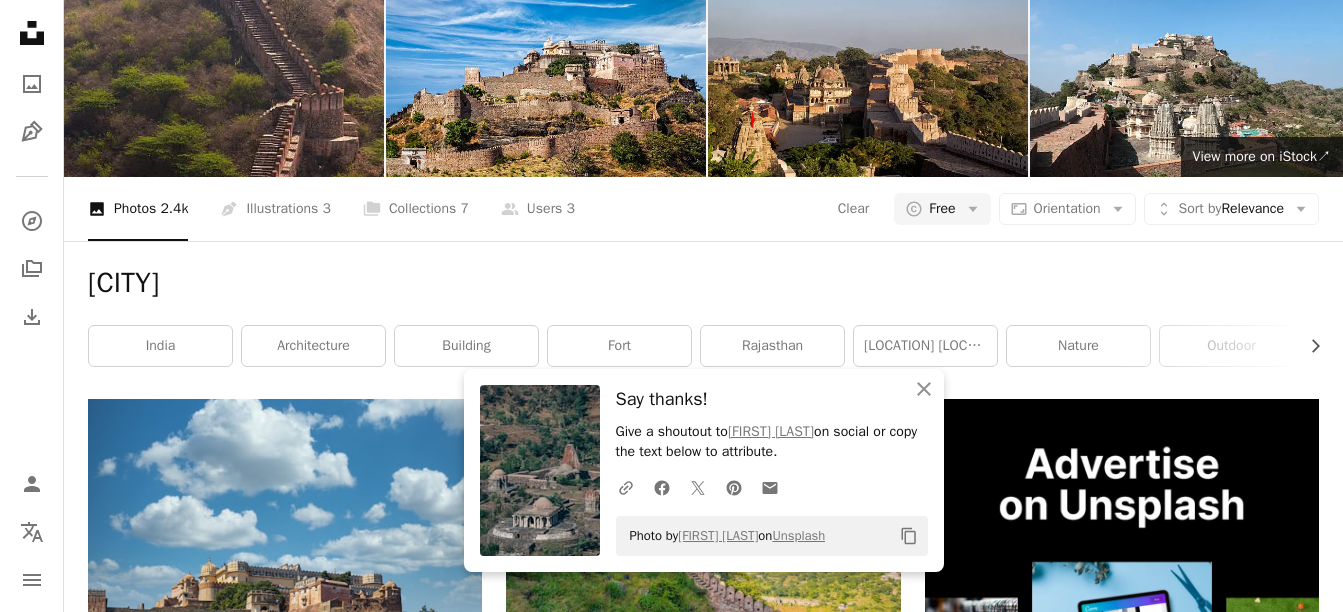 click on "Arrow pointing down" 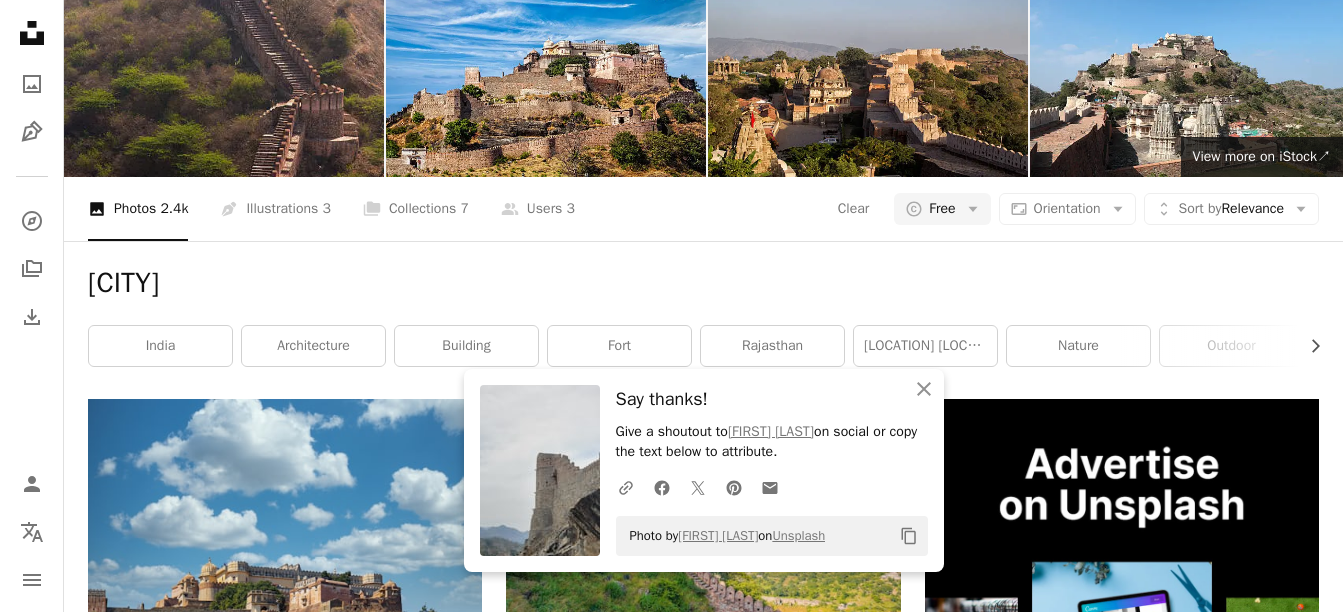scroll, scrollTop: 2400, scrollLeft: 0, axis: vertical 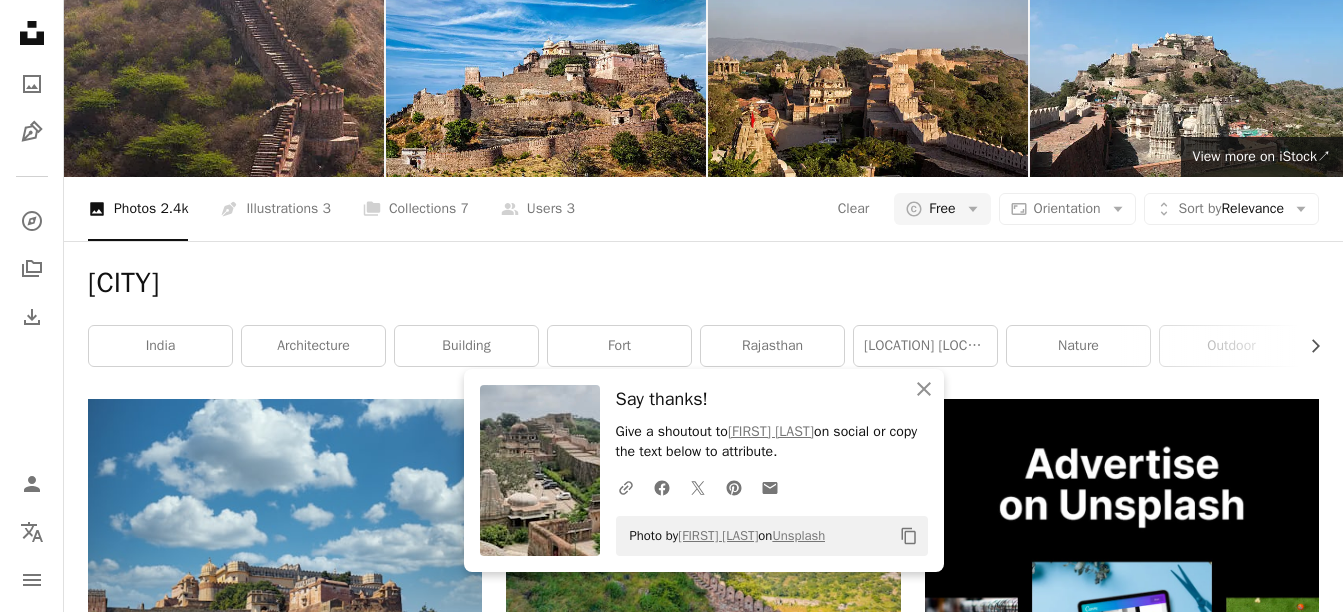 click 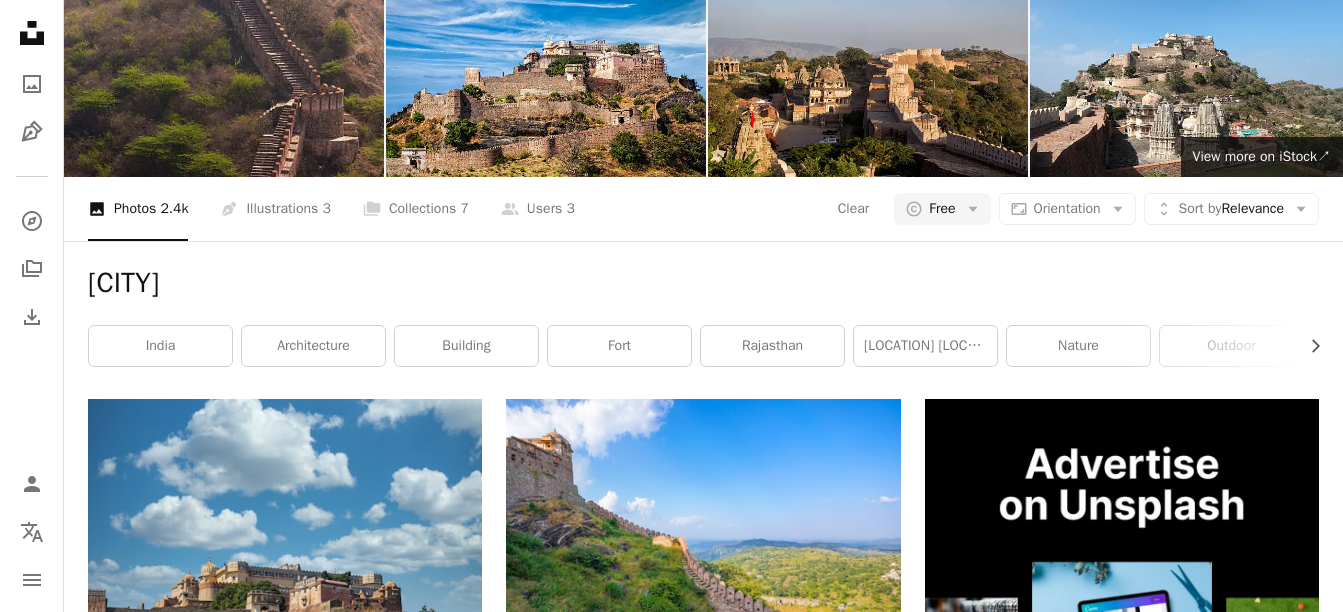 scroll, scrollTop: 3800, scrollLeft: 0, axis: vertical 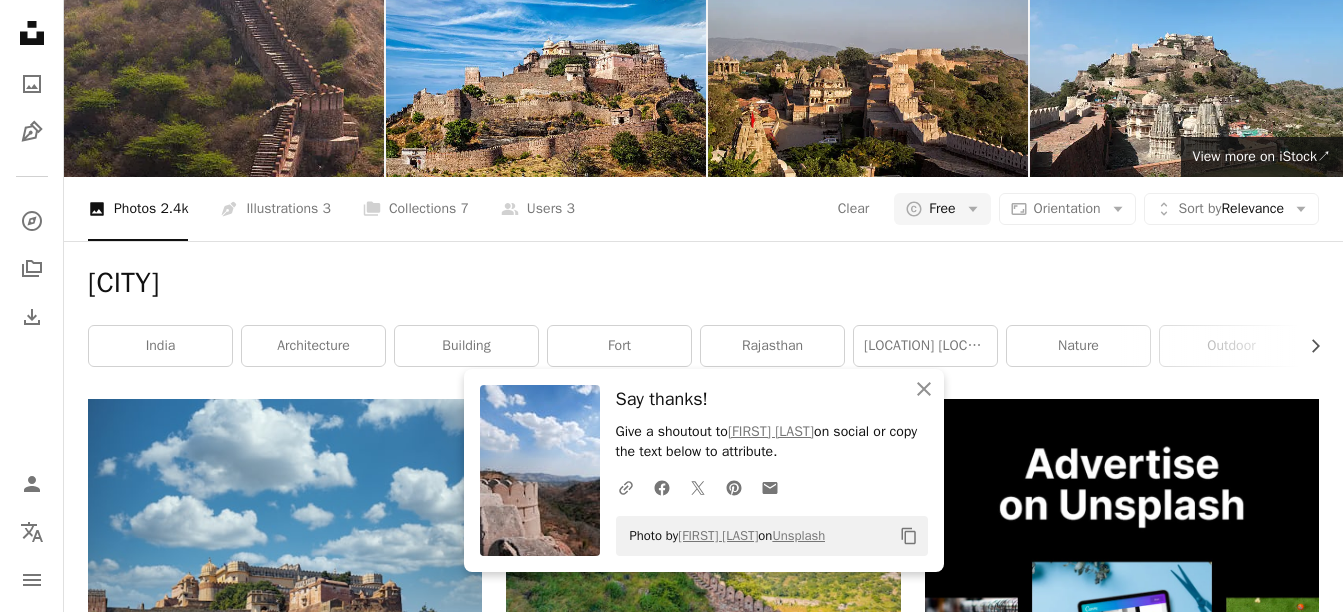 click on "Arrow pointing down" 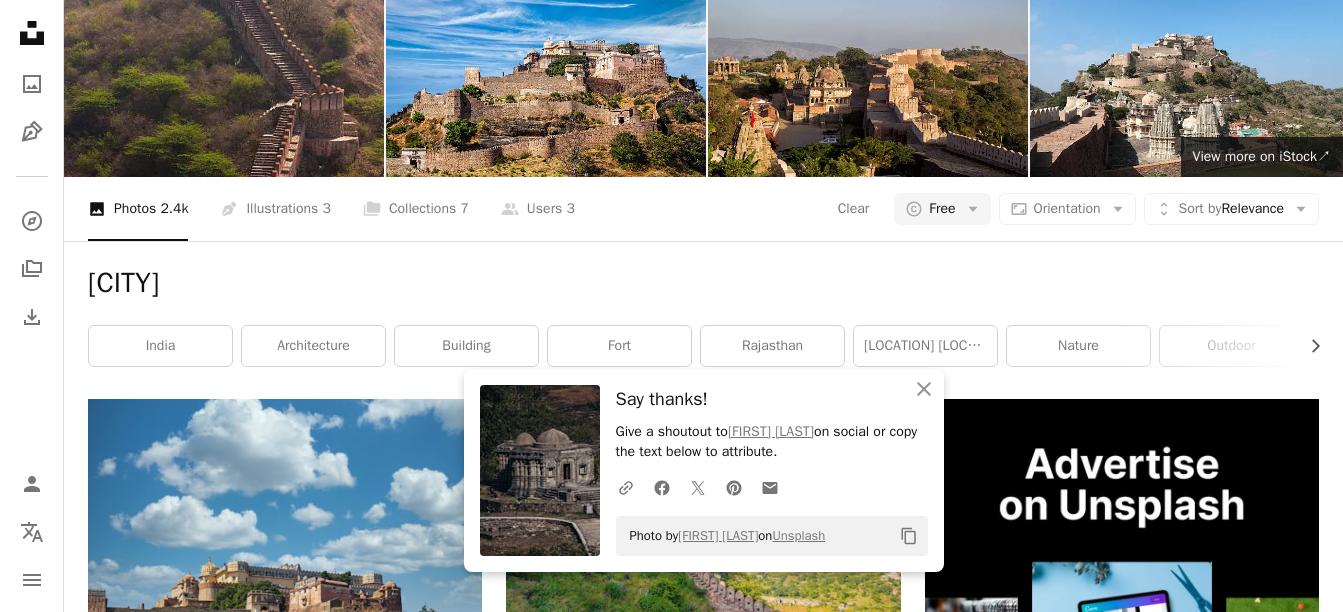 click 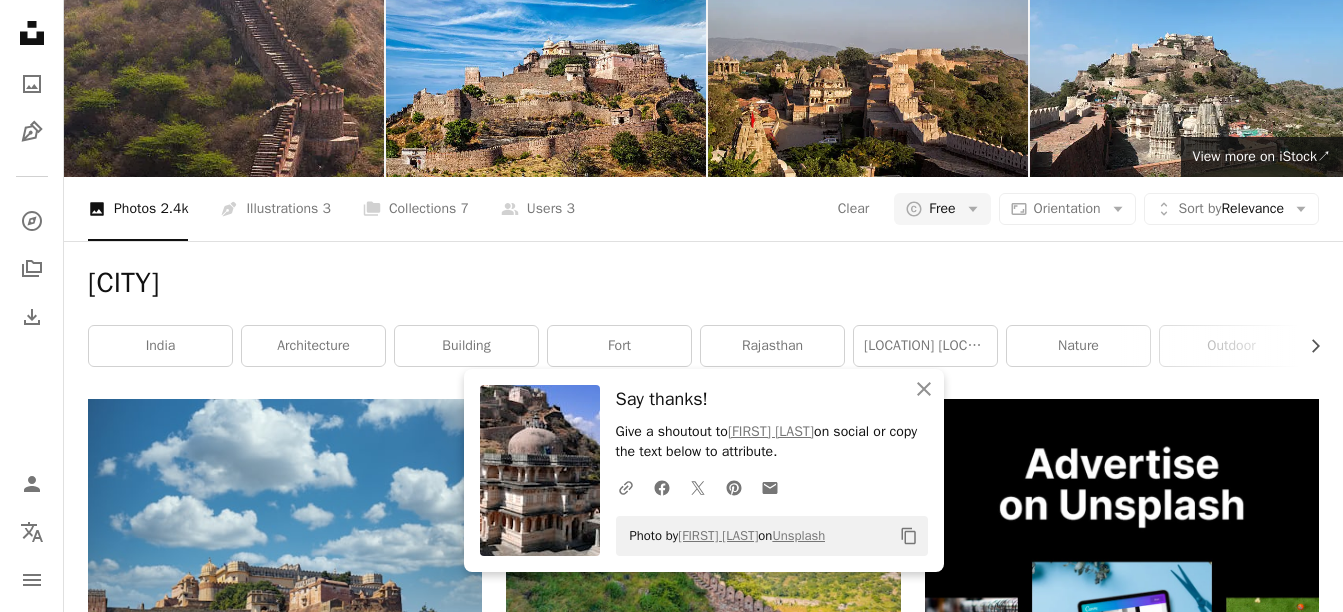 scroll, scrollTop: 3900, scrollLeft: 0, axis: vertical 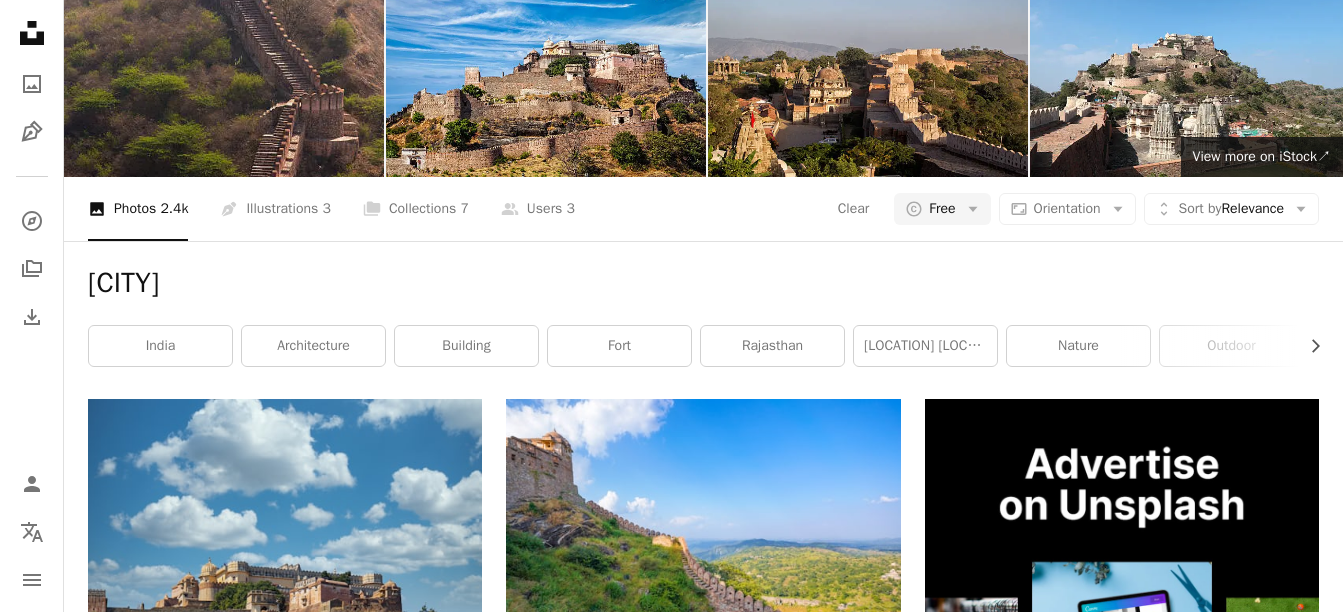 click 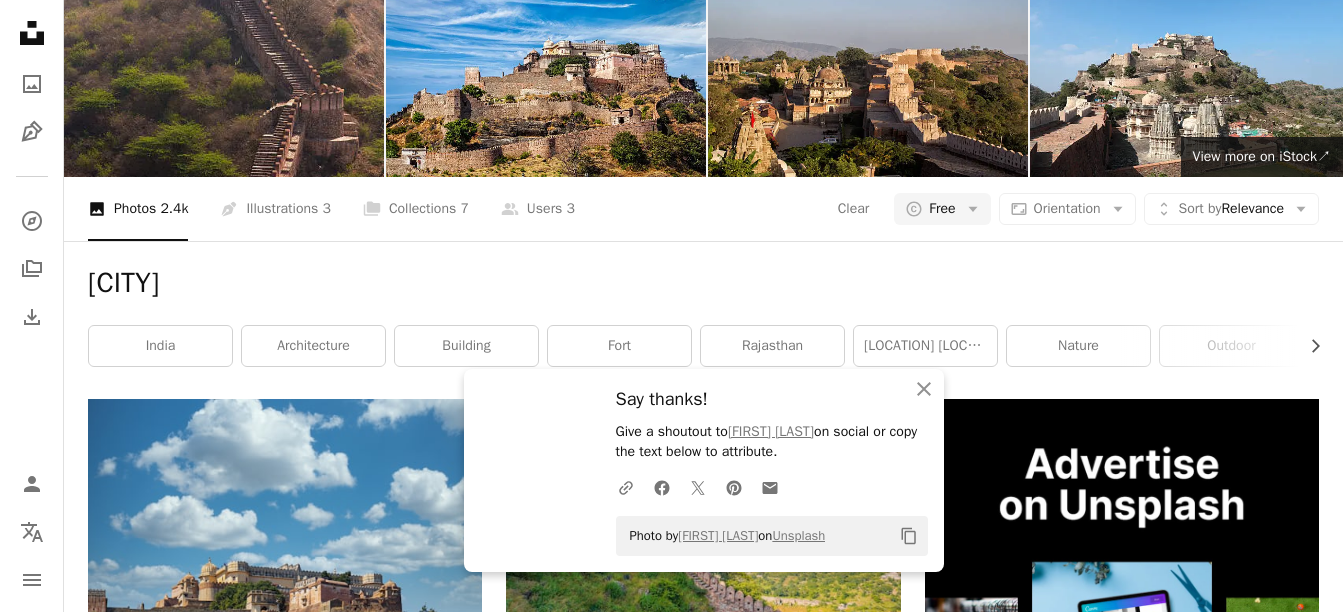 scroll, scrollTop: 4700, scrollLeft: 0, axis: vertical 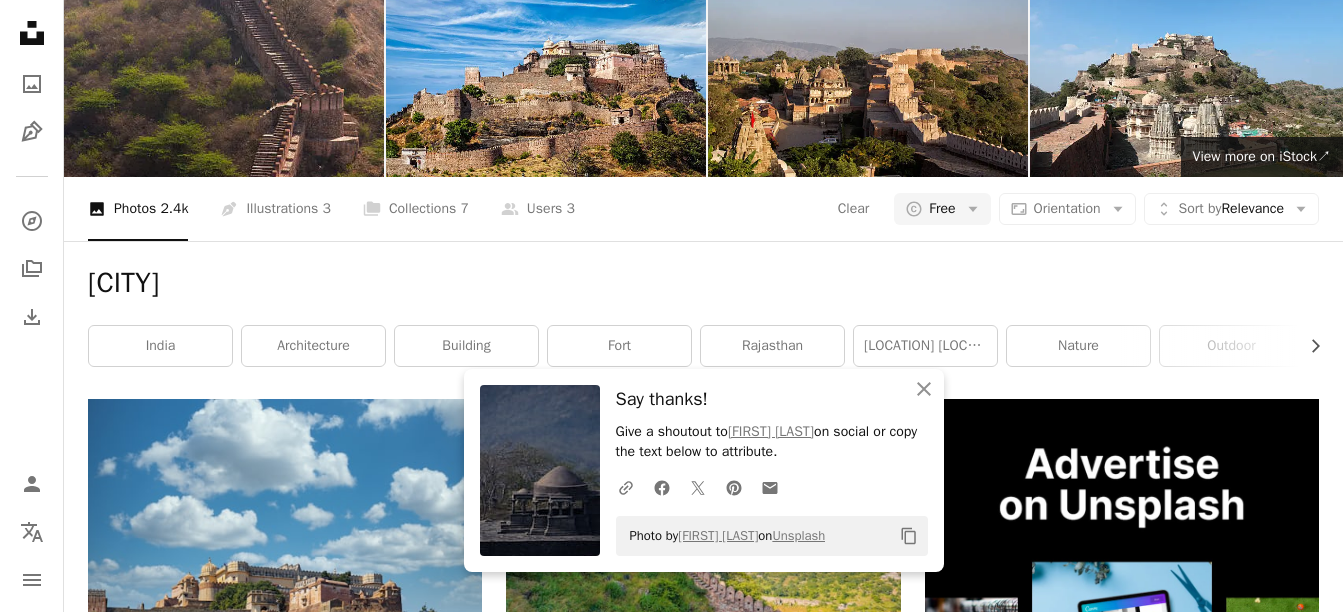 click on "Arrow pointing down" 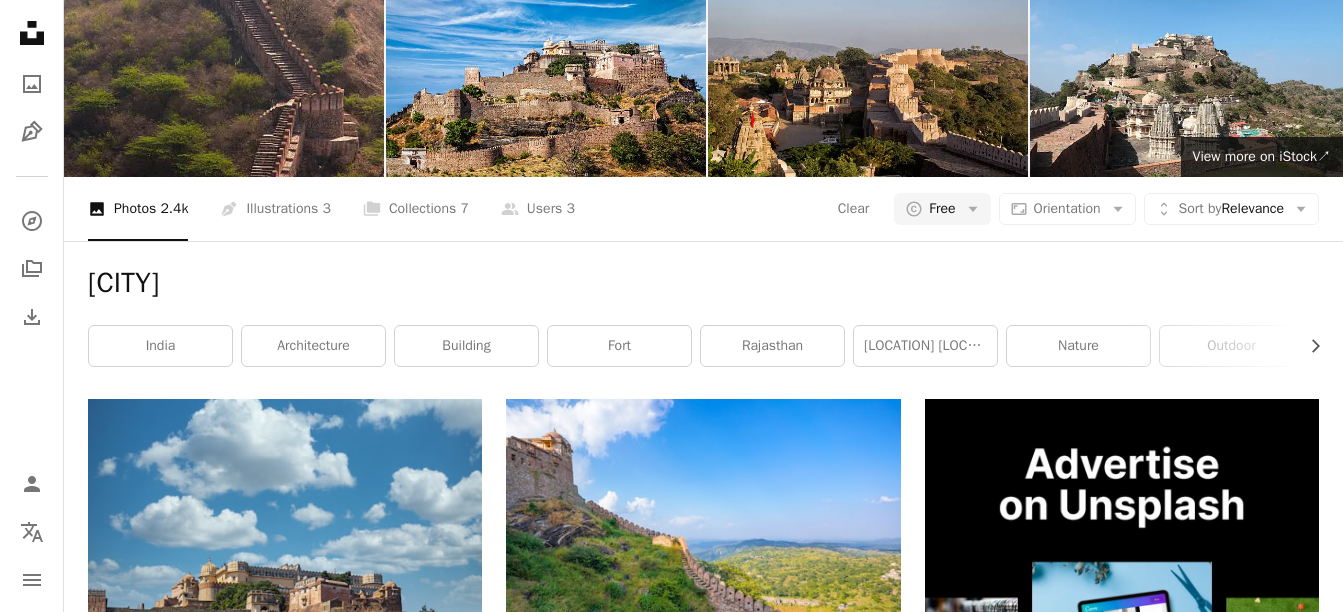 scroll, scrollTop: 5400, scrollLeft: 0, axis: vertical 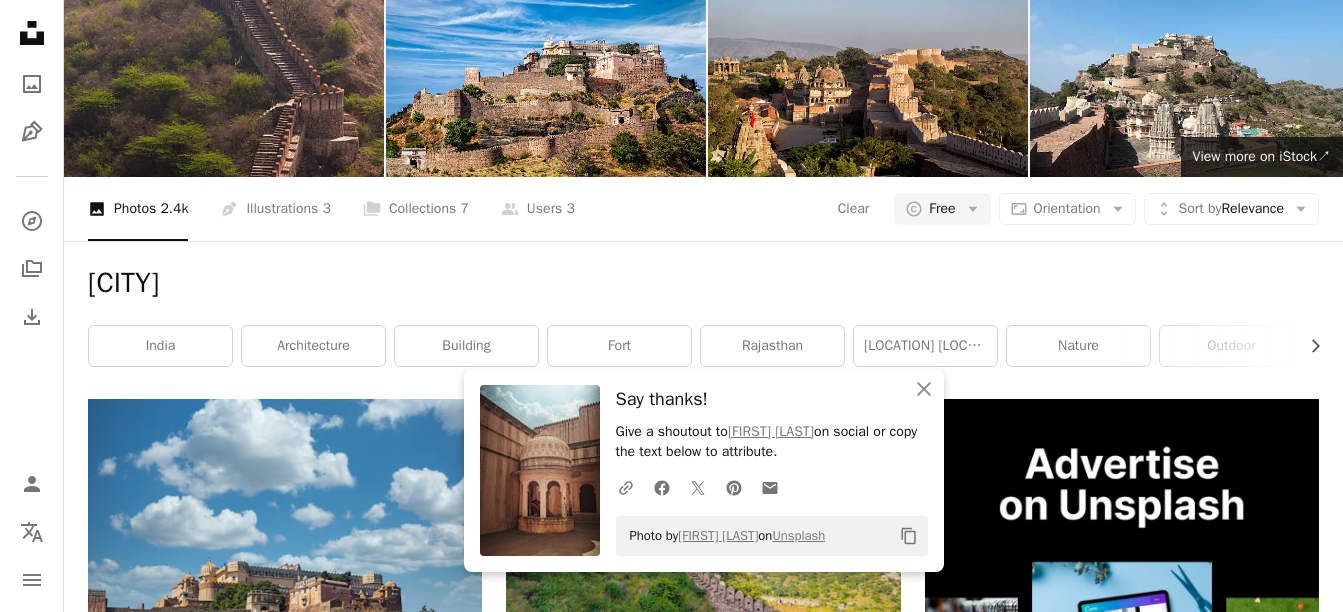 click 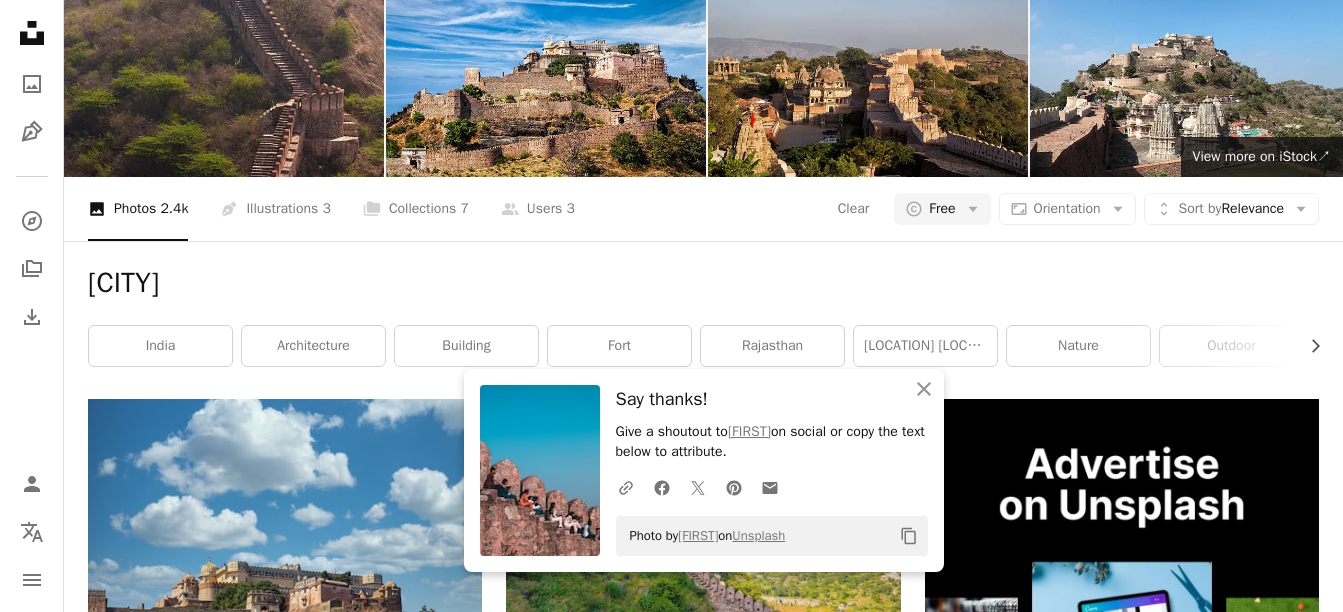 click 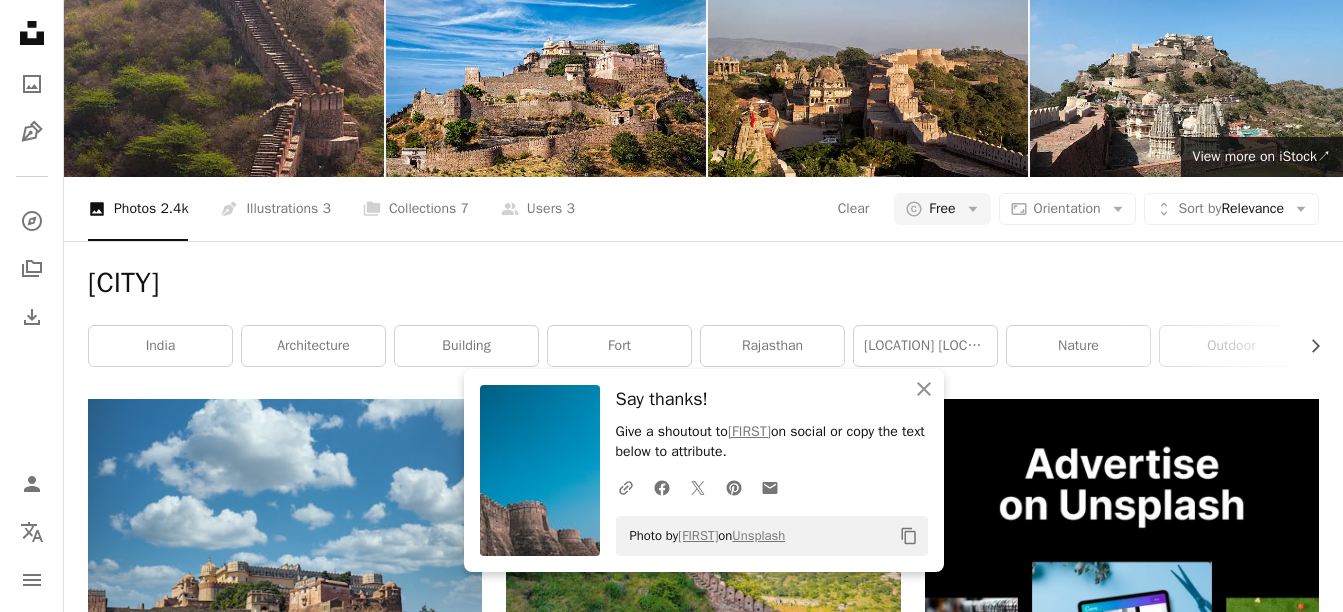 click 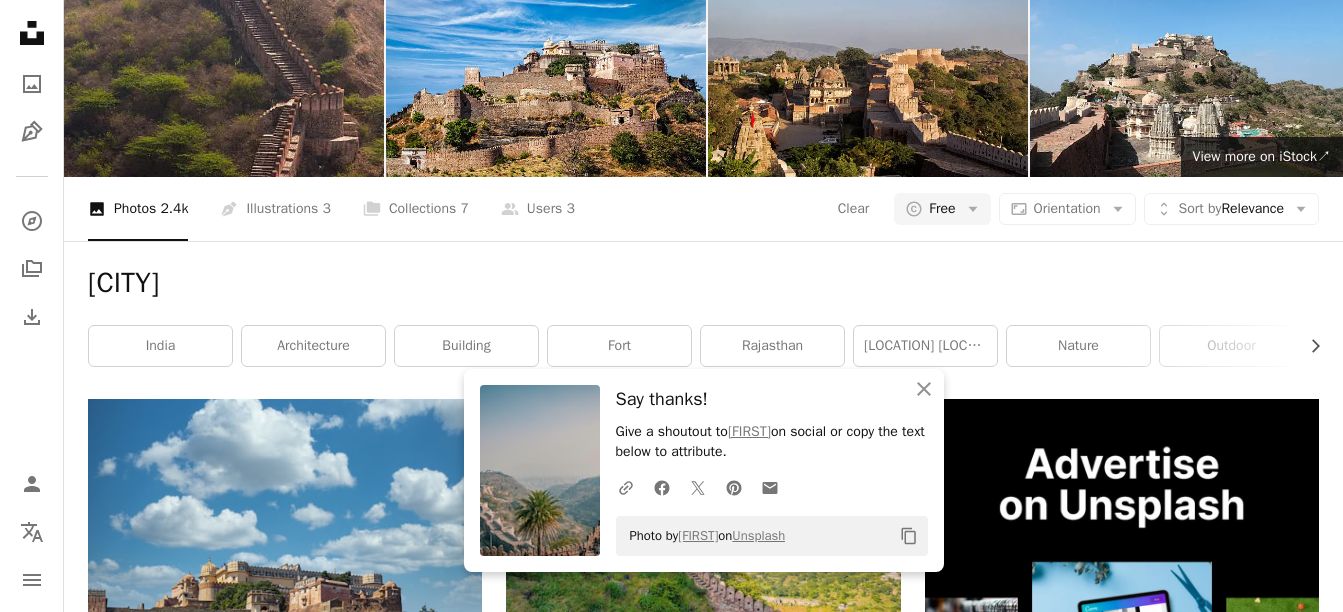 scroll, scrollTop: 6100, scrollLeft: 0, axis: vertical 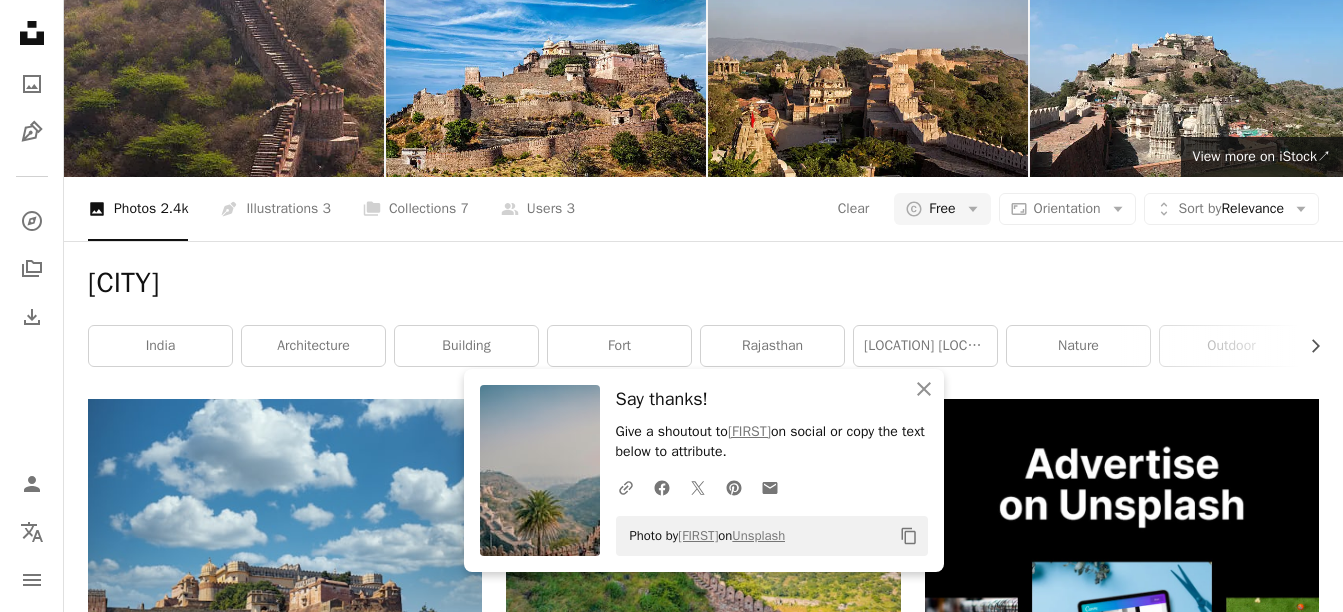 click on "Arrow pointing down" 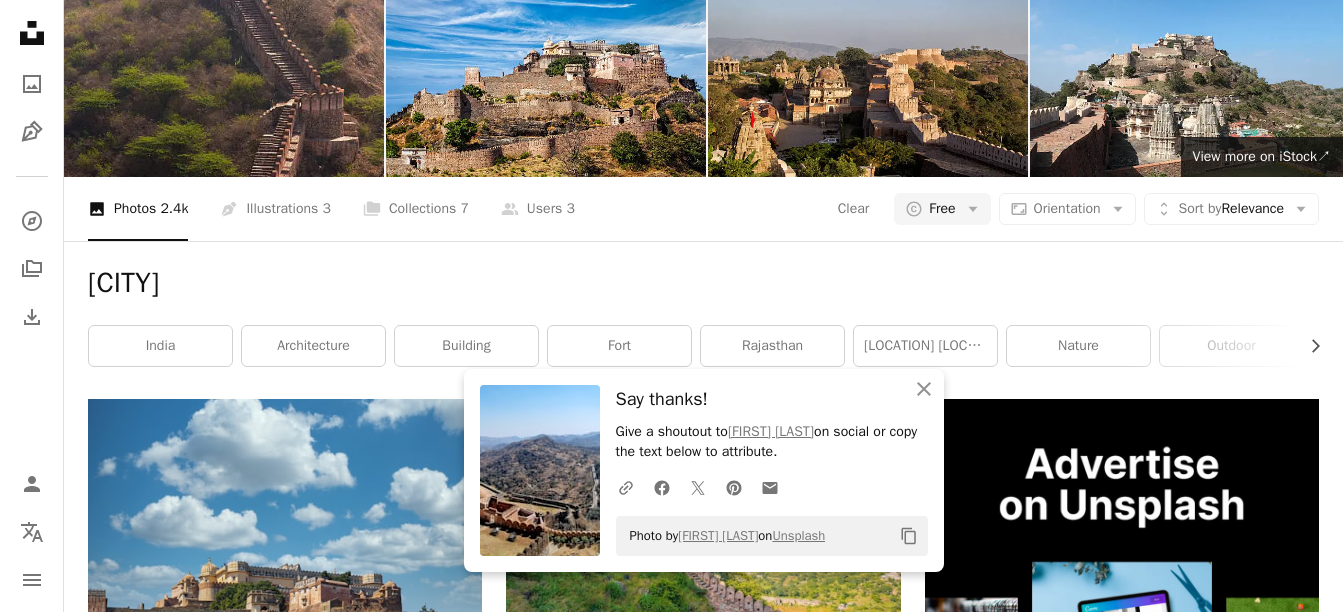 click 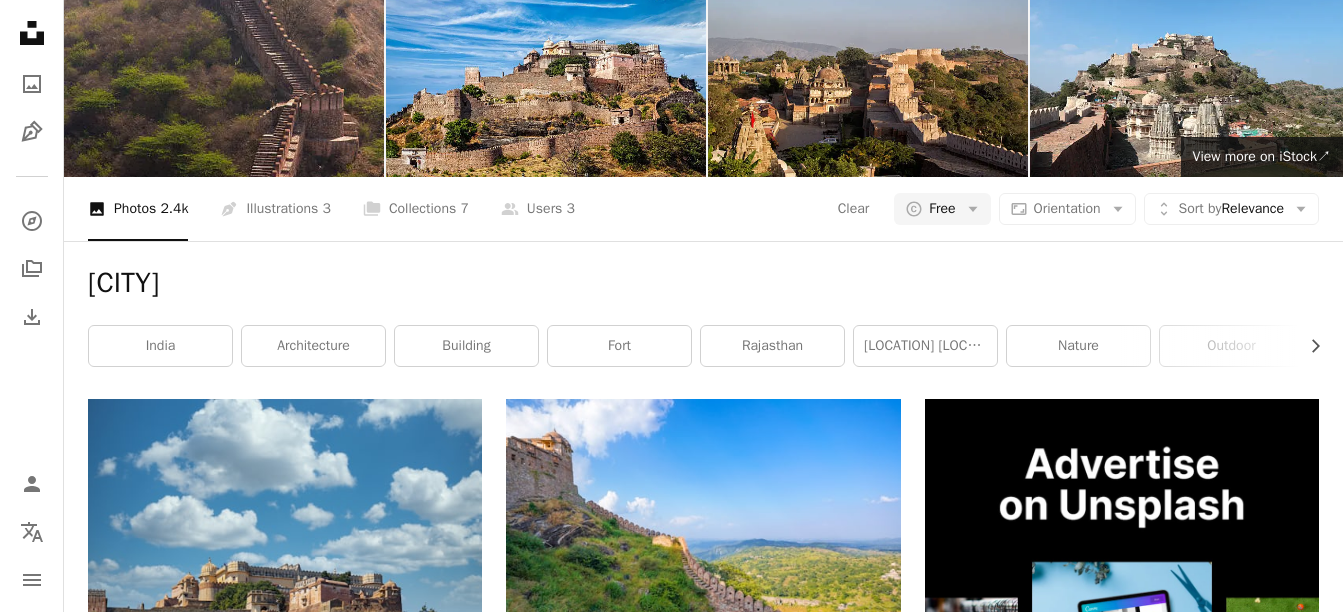 scroll, scrollTop: 6500, scrollLeft: 0, axis: vertical 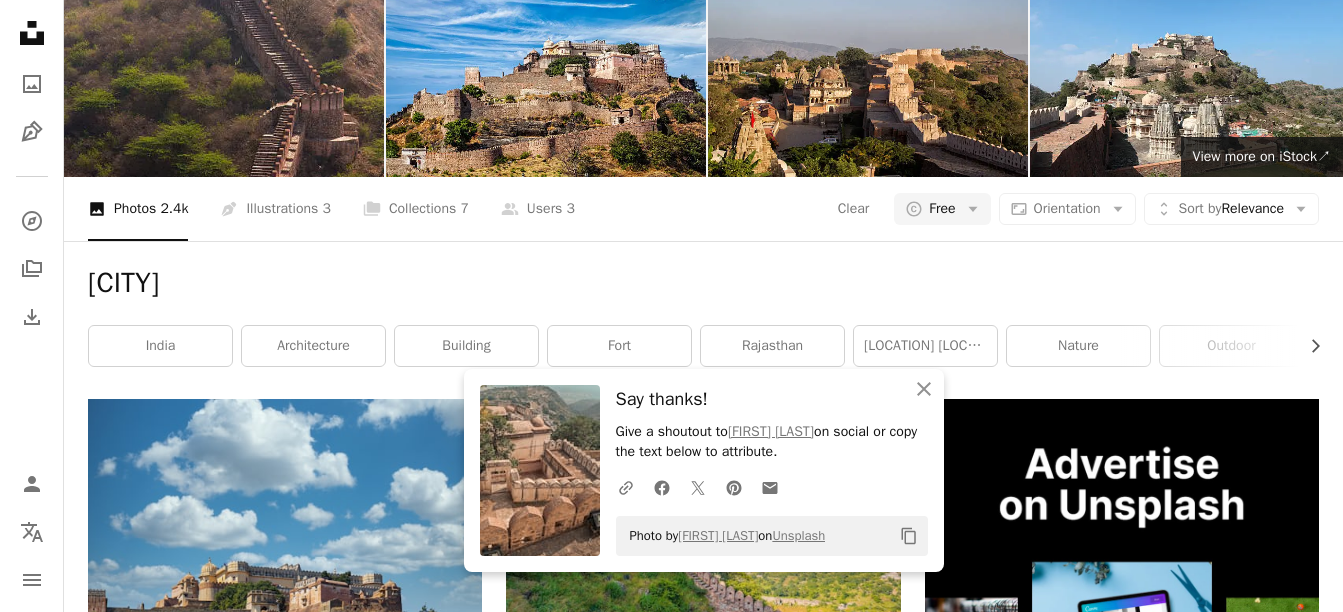 click 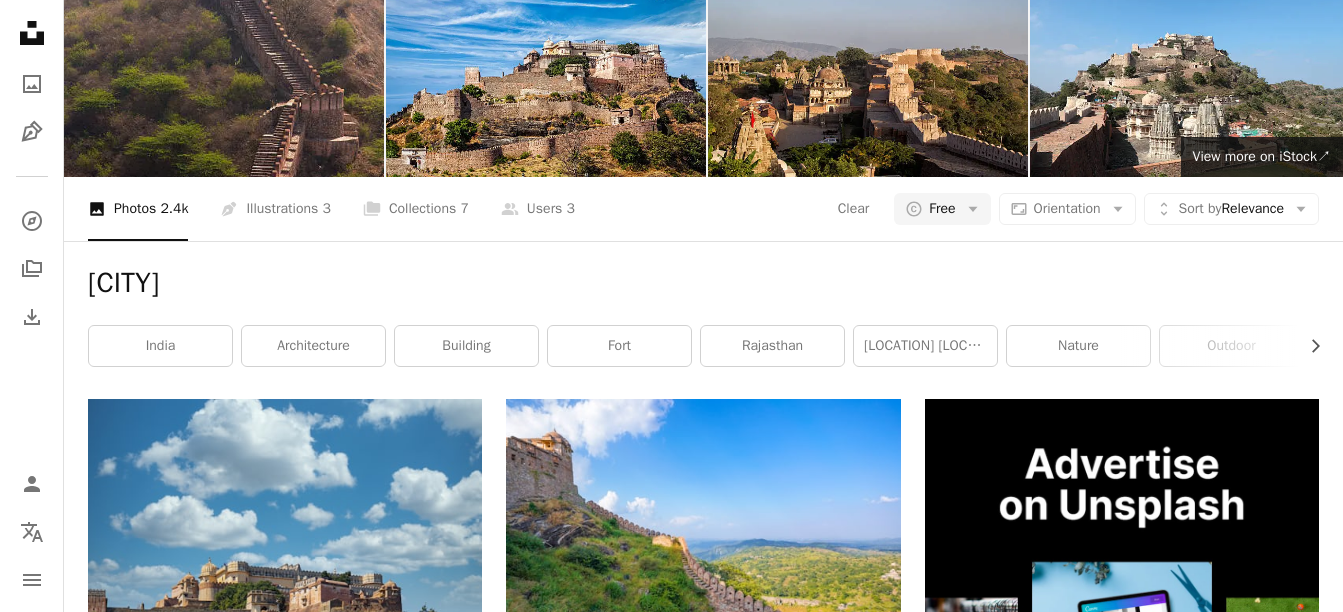 scroll, scrollTop: 7700, scrollLeft: 0, axis: vertical 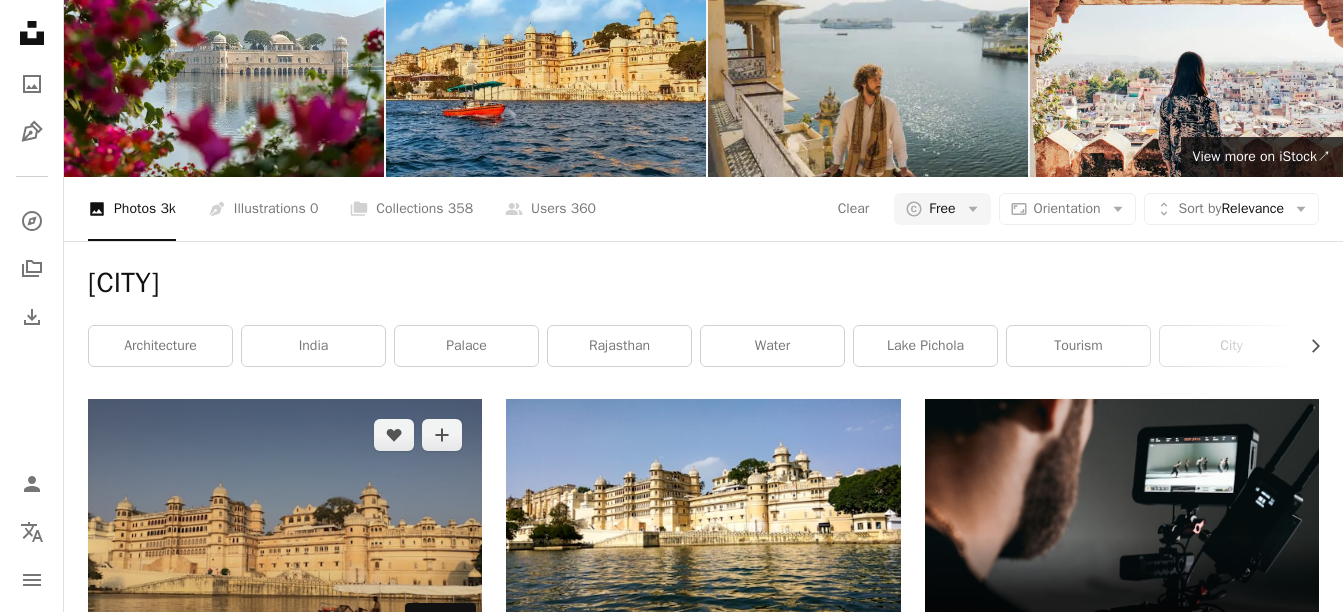 click on "Arrow pointing down" 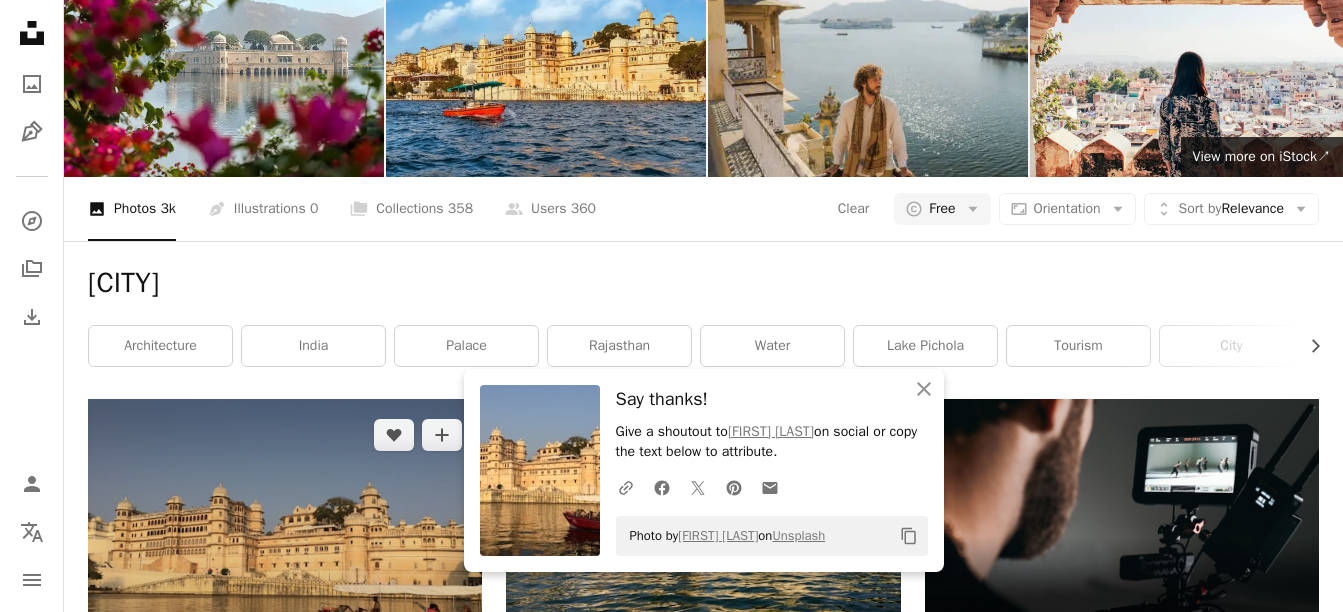 scroll, scrollTop: 500, scrollLeft: 0, axis: vertical 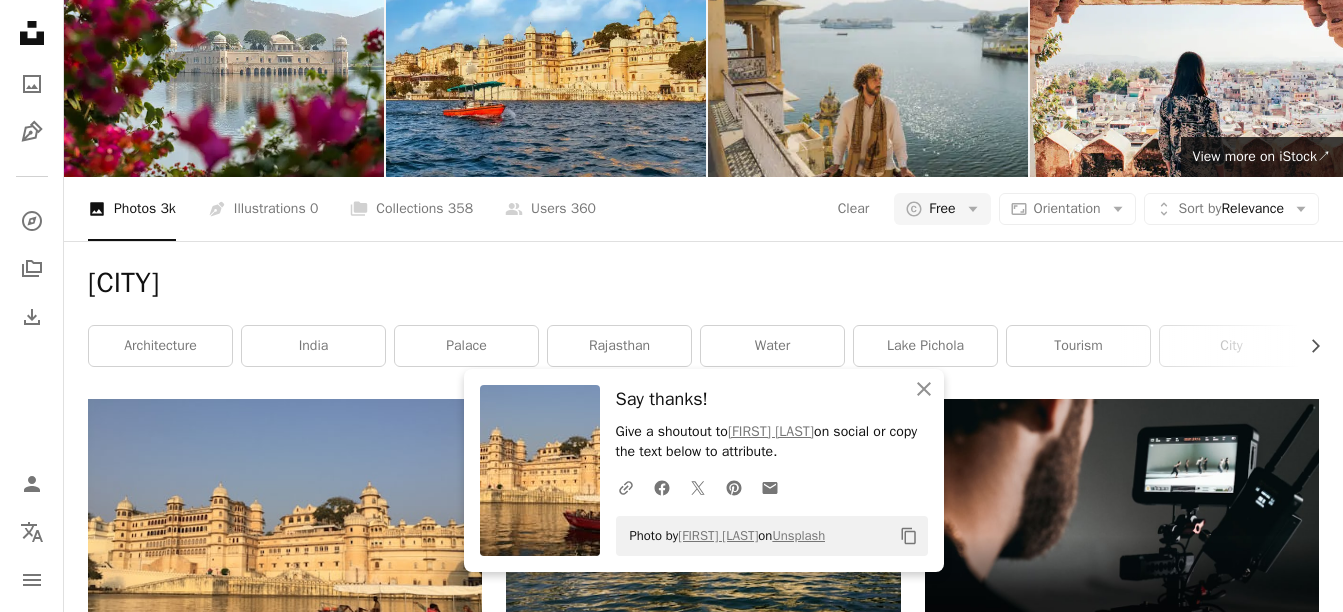 click on "A heart A plus sign [FIRST] [LAST] Available for hire A checkmark inside of a circle Arrow pointing down A heart A plus sign [FIRST] [LAST] Available for hire A checkmark inside of a circle Arrow pointing down A heart A plus sign [FIRST] [LAST] Available for hire A checkmark inside of a circle Arrow pointing down A heart A plus sign [FIRST] [LAST] Available for hire A checkmark inside of a circle Arrow pointing down A heart A plus sign [FIRST] [LAST] Arrow pointing down A heart A plus sign [FIRST] [LAST] Arrow pointing down A heart A plus sign [FIRST] [LAST] Arrow pointing down" at bounding box center [703, 1882] 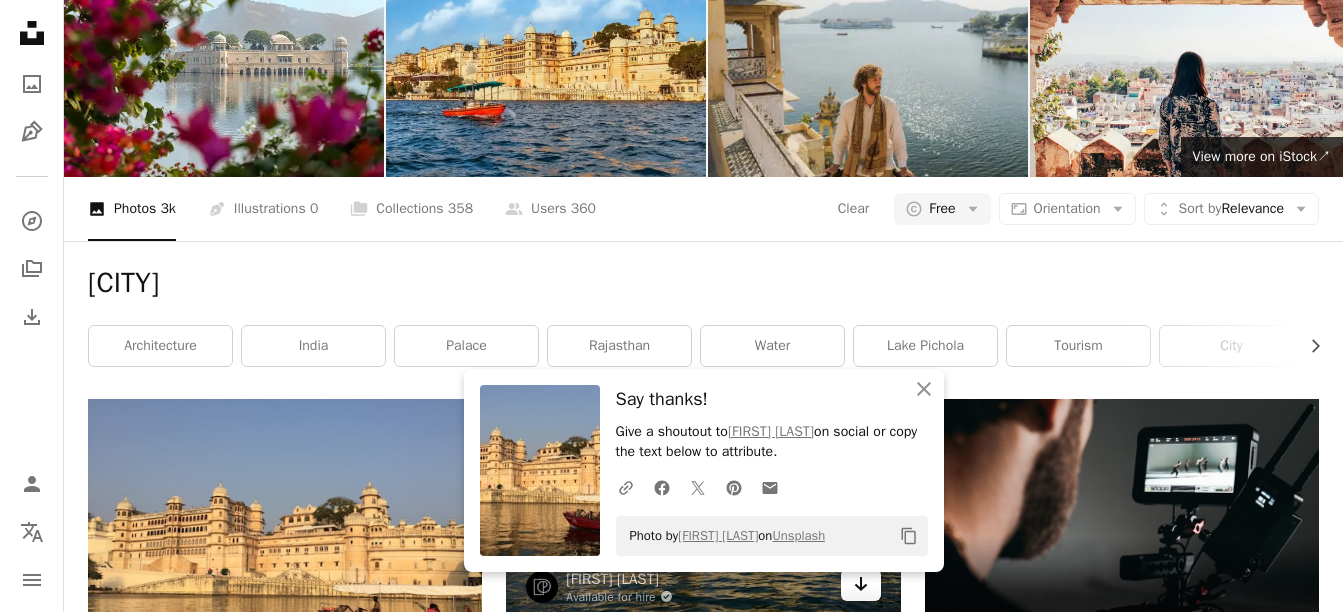 click on "Arrow pointing down" 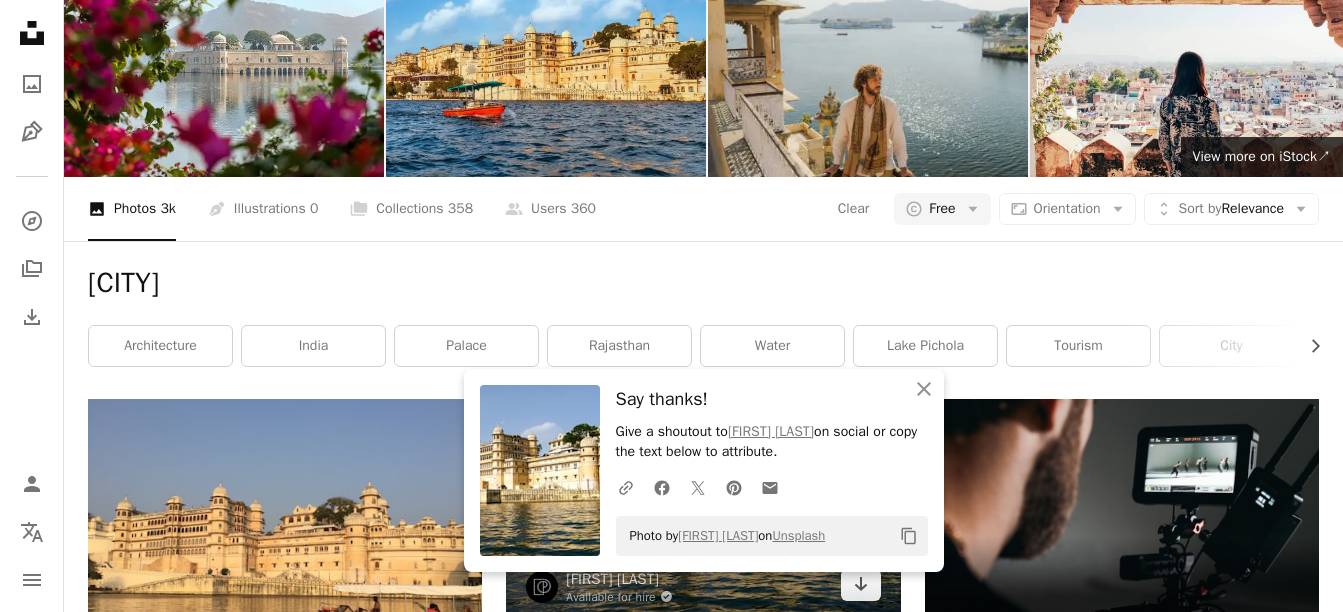 scroll, scrollTop: 800, scrollLeft: 0, axis: vertical 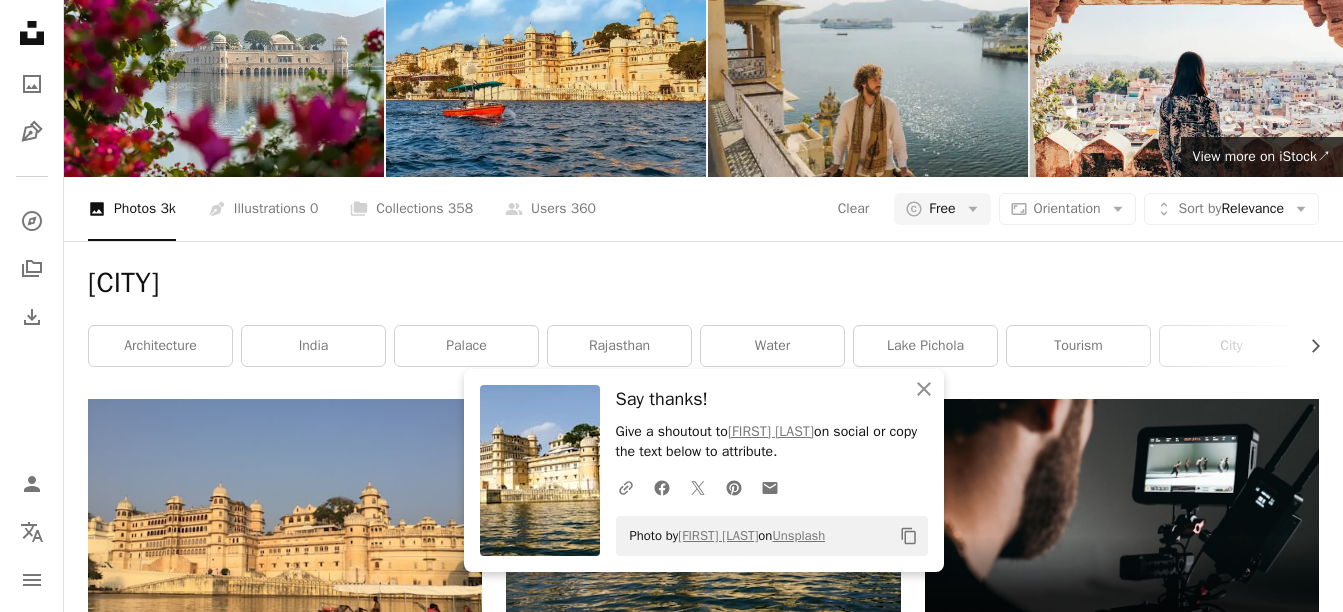 click on "Arrow pointing down" 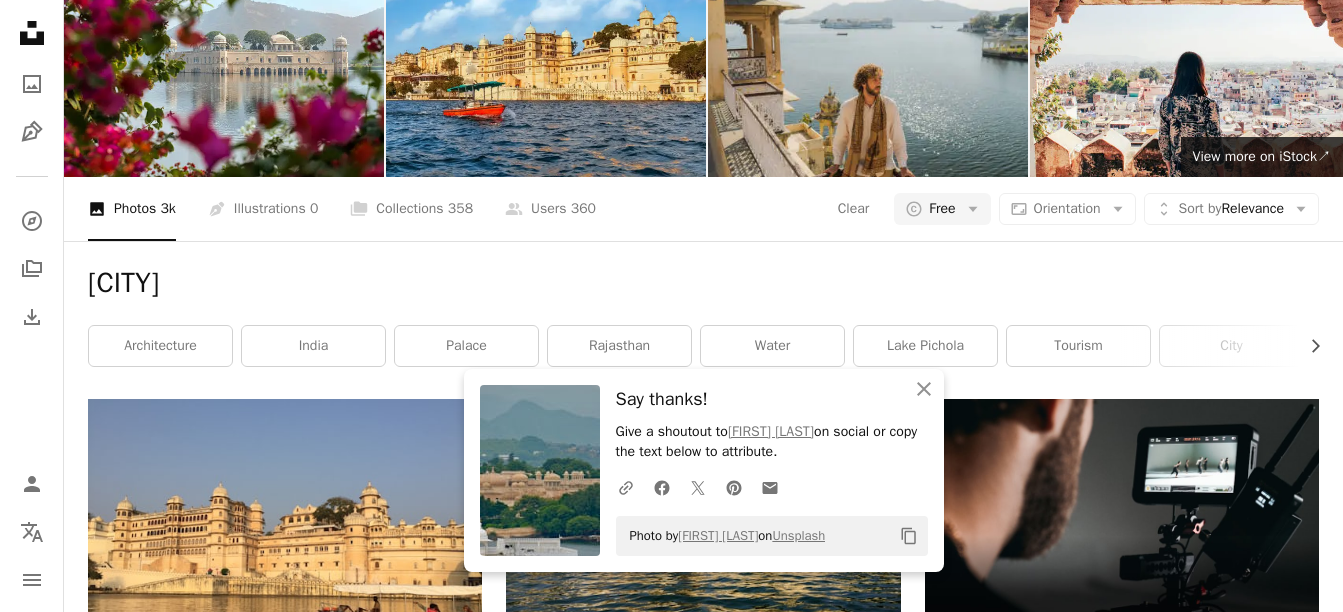 click on "Arrow pointing down" 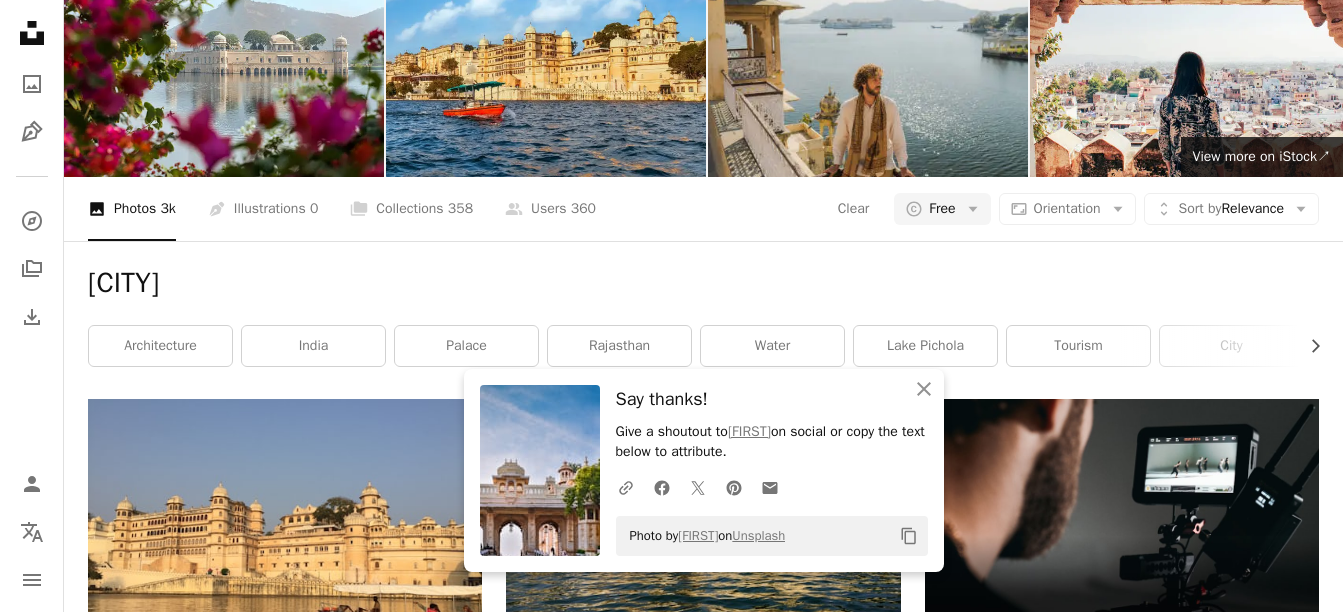 scroll, scrollTop: 900, scrollLeft: 0, axis: vertical 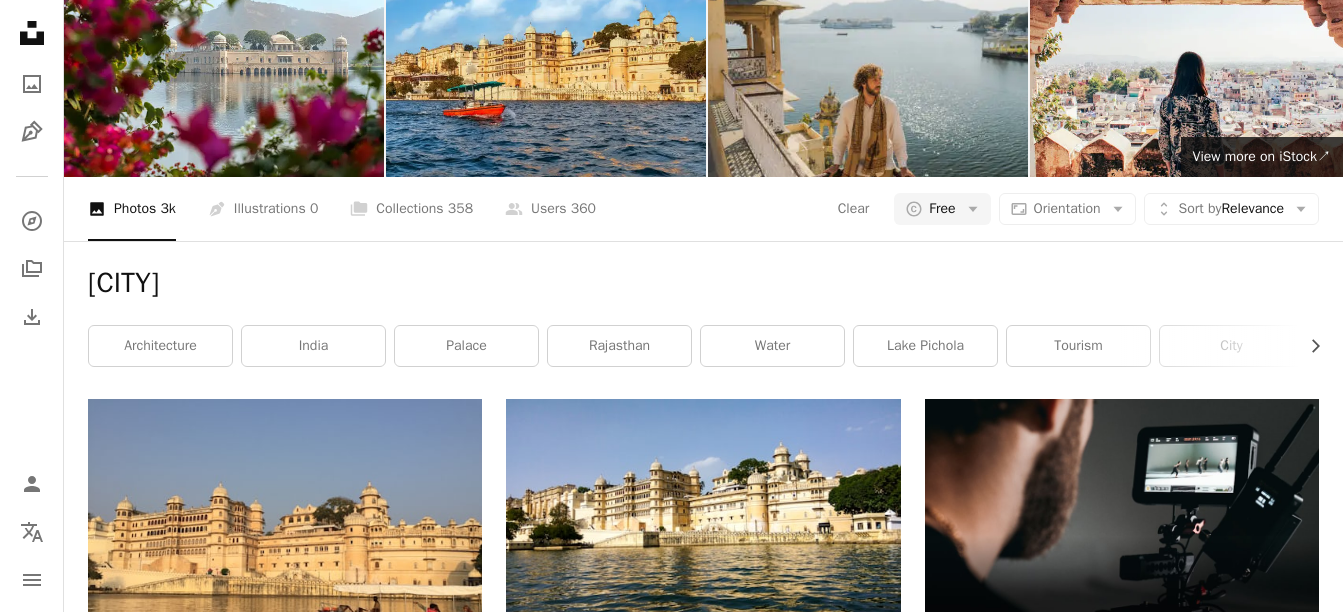 click on "Arrow pointing down" 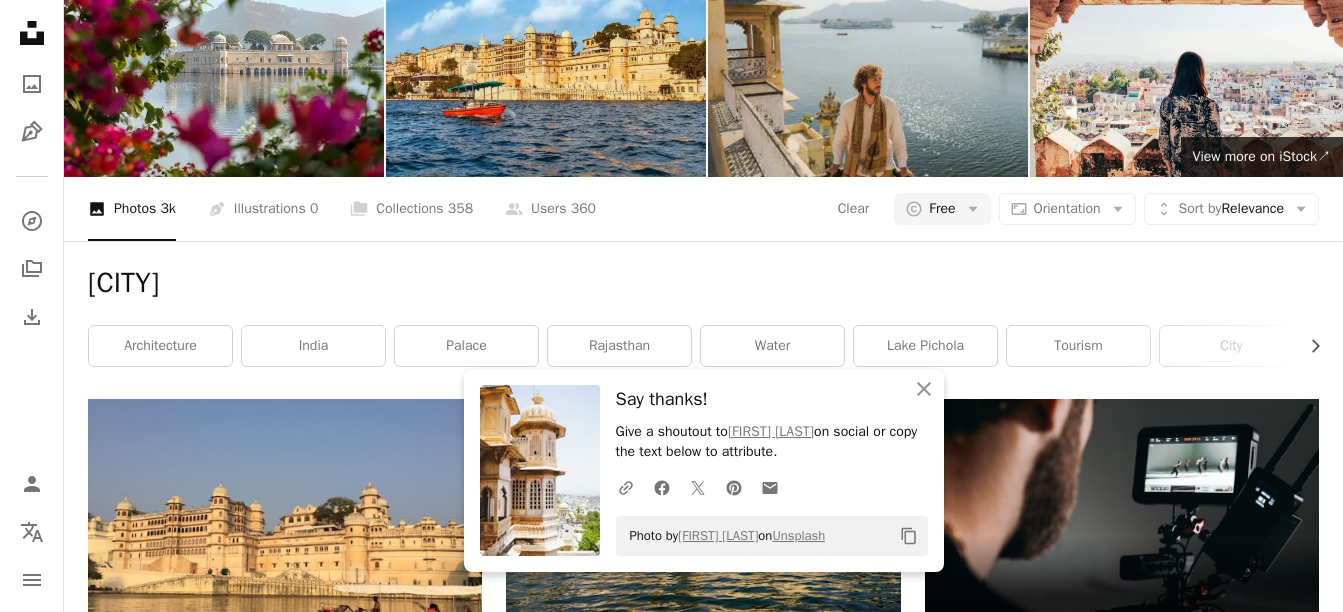 click on "Arrow pointing down" 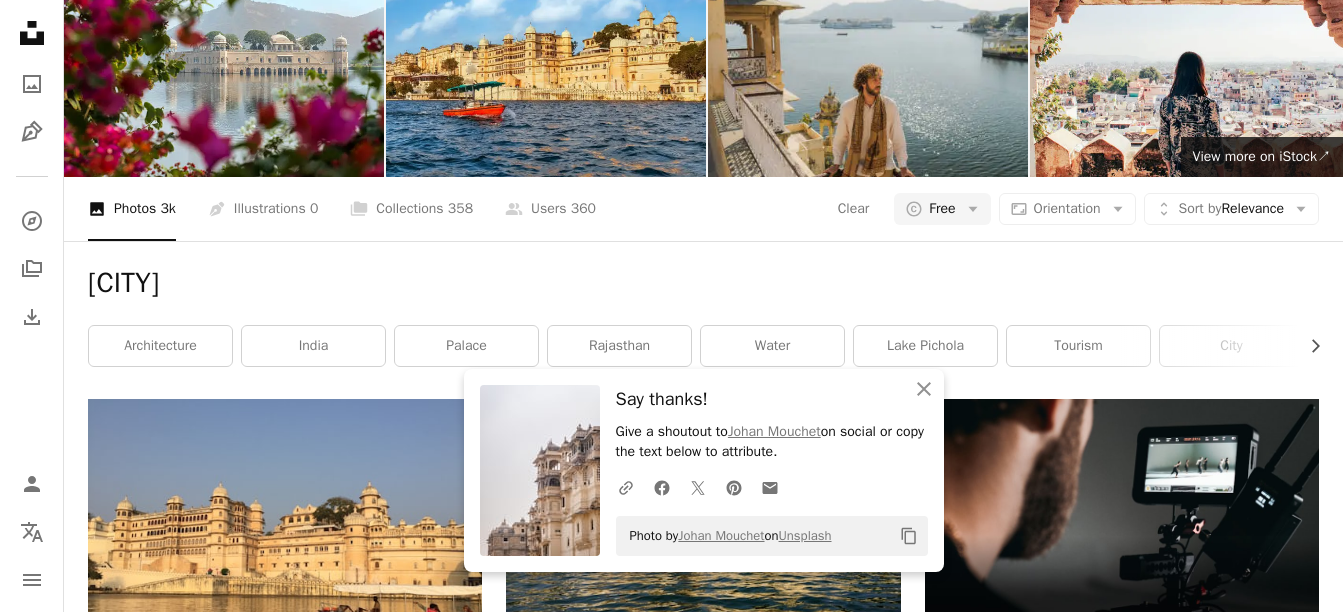 scroll, scrollTop: 2000, scrollLeft: 0, axis: vertical 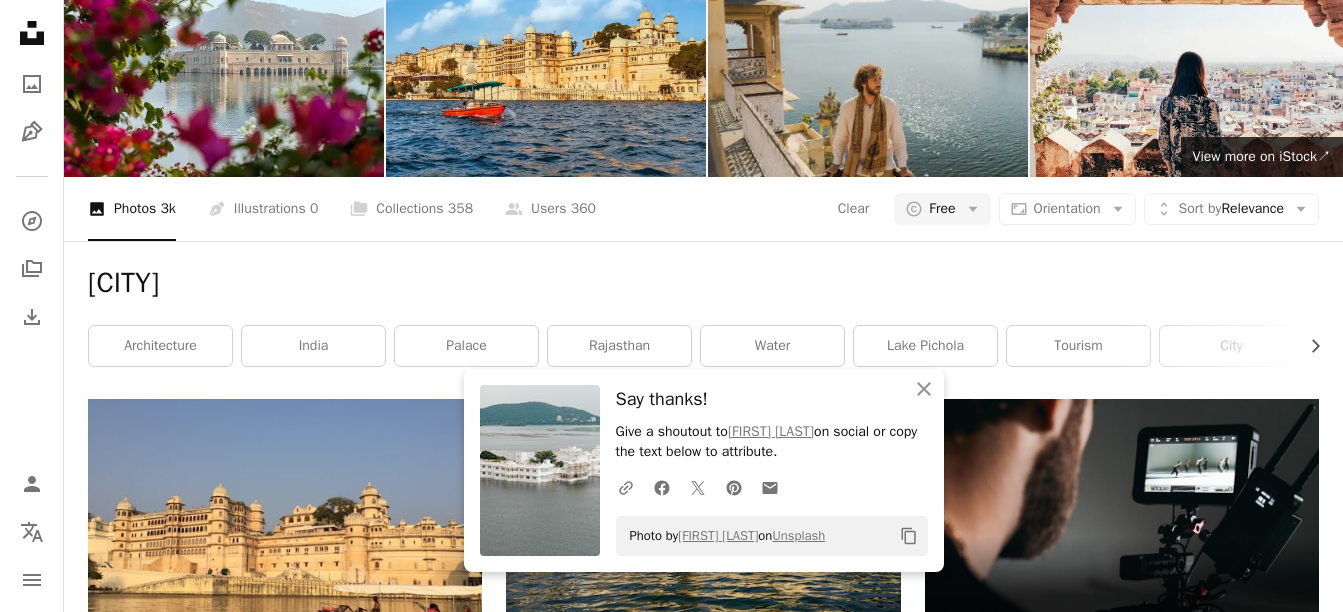 click on "A heart A plus sign [FIRST] [LAST] Available for hire A checkmark inside of a circle Arrow pointing down A heart A plus sign [FIRST] [LAST] Available for hire A checkmark inside of a circle Arrow pointing down A heart A plus sign [FIRST] [LAST] Available for hire A checkmark inside of a circle Arrow pointing down A heart A plus sign [FIRST] [LAST] Available for hire A checkmark inside of a circle Arrow pointing down A heart A plus sign [FIRST] [LAST] Arrow pointing down A heart A plus sign [FIRST] [LAST] Arrow pointing down A heart A plus sign [FIRST] [LAST] Arrow pointing down" at bounding box center (703, 1882) 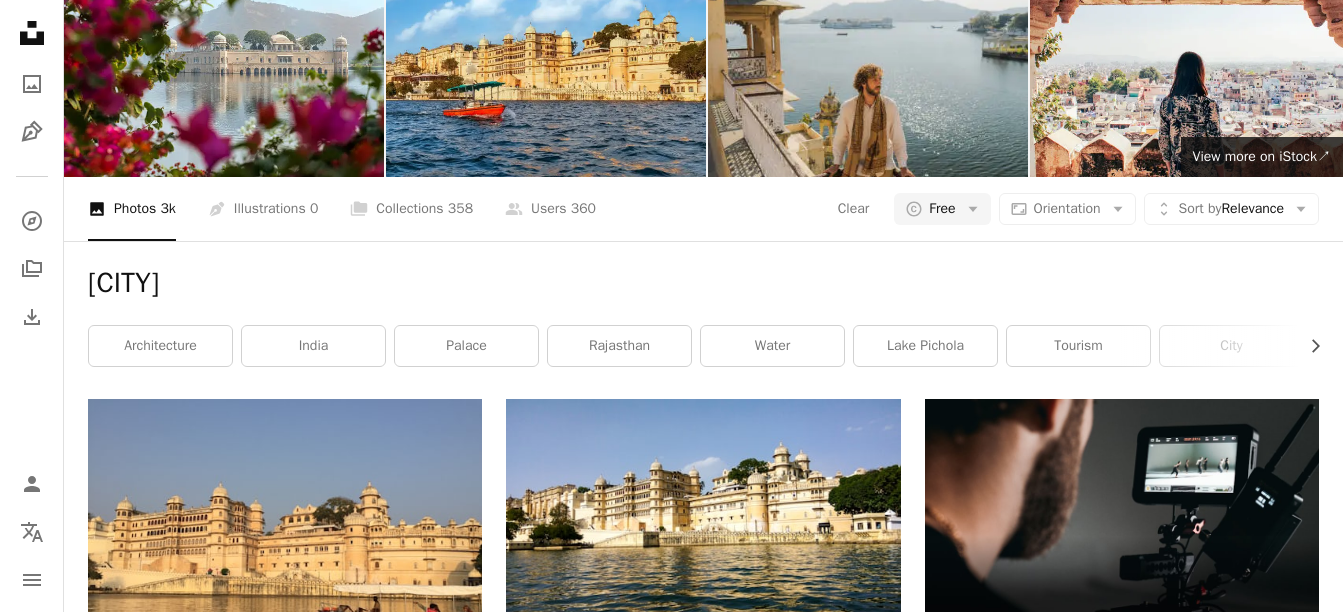 scroll, scrollTop: 2600, scrollLeft: 0, axis: vertical 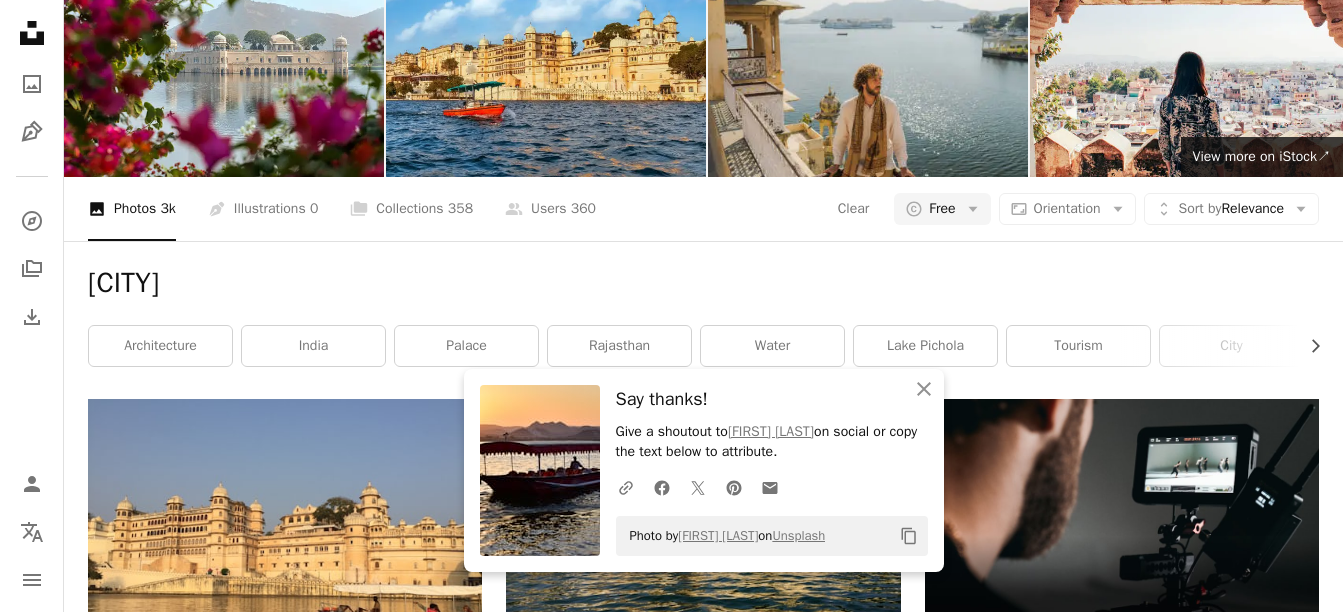 click on "A heart A plus sign [FIRST] [LAST] Available for hire A checkmark inside of a circle Arrow pointing down A heart A plus sign [FIRST] [LAST] Available for hire A checkmark inside of a circle Arrow pointing down A heart A plus sign [FIRST] [LAST] Available for hire A checkmark inside of a circle Arrow pointing down A heart A plus sign [FIRST] [LAST] Available for hire A checkmark inside of a circle Arrow pointing down A heart A plus sign [FIRST] [LAST] Arrow pointing down A heart A plus sign [FIRST] [LAST] Arrow pointing down A heart A plus sign [FIRST] [LAST] Arrow pointing down" at bounding box center [703, 1882] 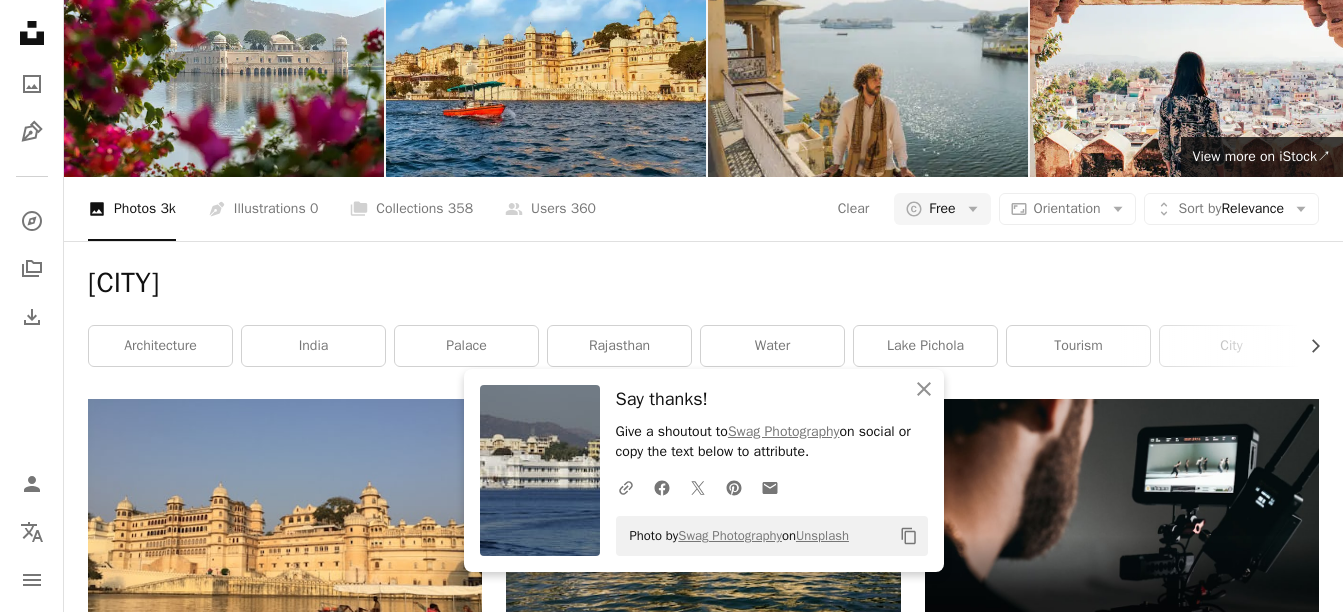 scroll, scrollTop: 2900, scrollLeft: 0, axis: vertical 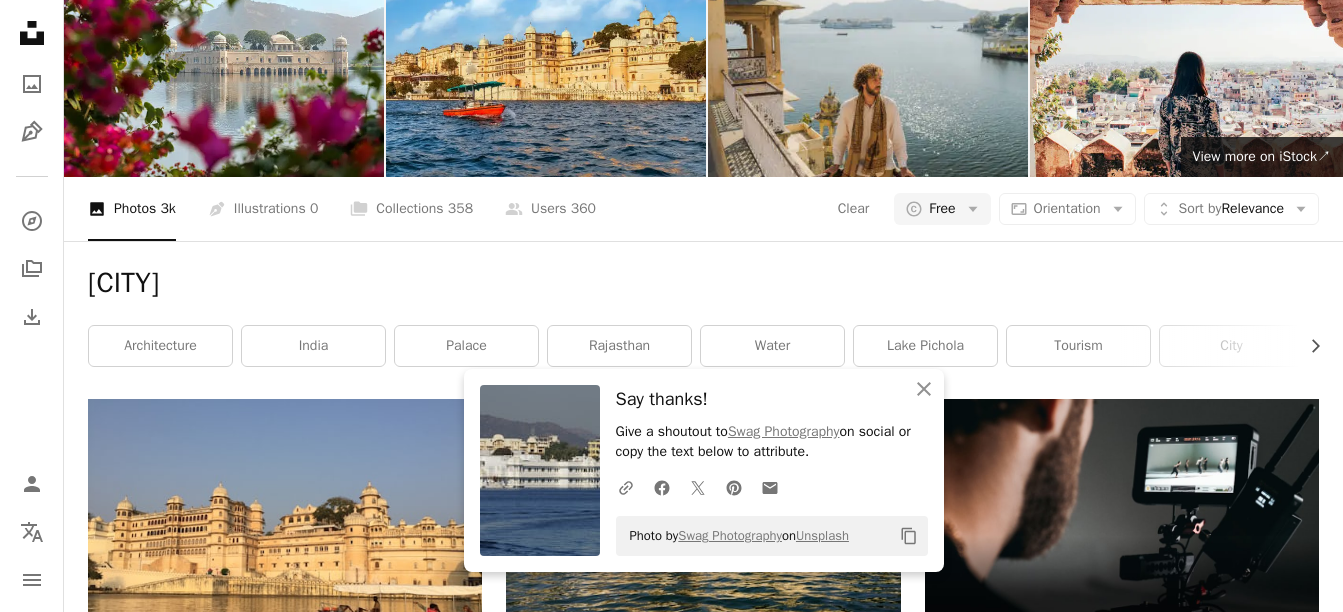 click on "A heart A plus sign [FIRST] [LAST] Available for hire A checkmark inside of a circle Arrow pointing down A heart A plus sign [FIRST] [LAST] Arrow pointing down A heart A plus sign [FIRST] Available for hire A checkmark inside of a circle Arrow pointing down A heart A plus sign [FIRST] [LAST] Available for hire A checkmark inside of a circle Arrow pointing down A heart A plus sign [FIRST] [LAST] Available for hire A checkmark inside of a circle Arrow pointing down A heart A plus sign [FIRST] [LAST] Available for hire A checkmark inside of a circle Arrow pointing down A heart A plus sign [FIRST] [LAST] Available for hire A checkmark inside of a circle Arrow pointing down A heart A plus sign [FIRST] [LAST] Arrow pointing down A heart A plus sign [FIRST] [LAST] Arrow pointing down A heart A plus sign [FIRST] [LAST] Arrow pointing down A heart A plus sign [FIRST] [LAST] Arrow pointing down –– ––– –––  –– ––– –  ––– –––  ––––  –   – –– –––  – – ––– –– –– –––– –– Design a unique, engaging website Start A Free Trial A heart A plus sign [FIRST] [LAST] Arrow pointing down A heart A plus sign [FIRST] [LAST] Arrow pointing down A heart A heart" at bounding box center [703, 1978] 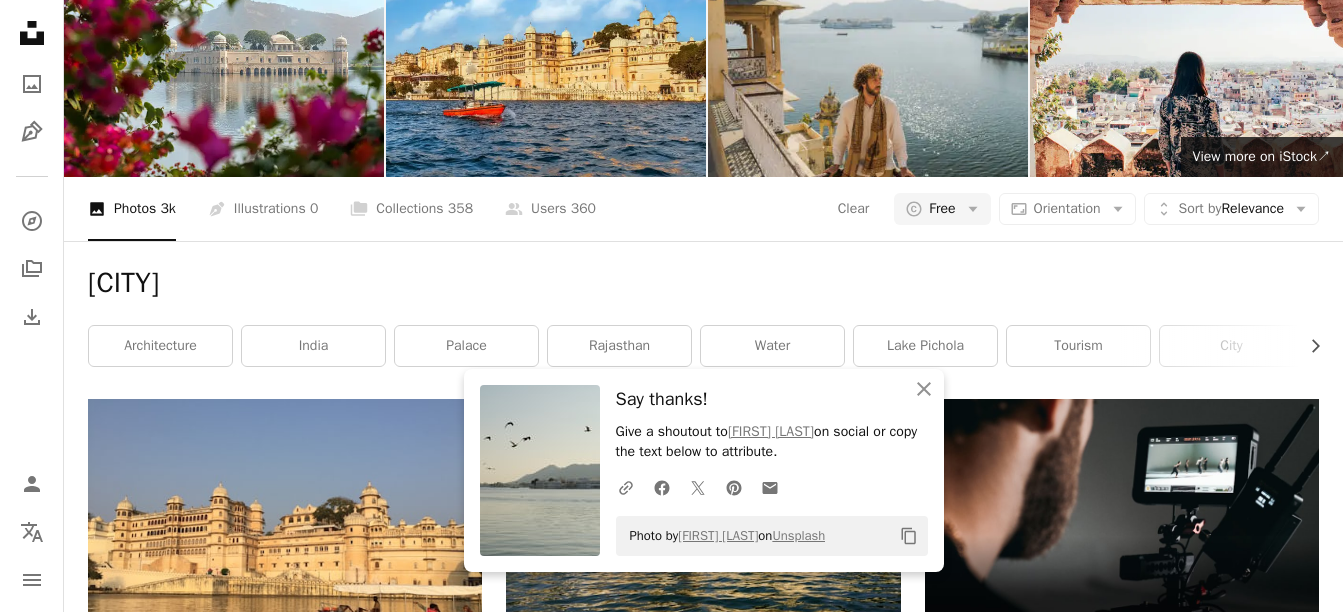 click on "Load more" at bounding box center [703, 3637] 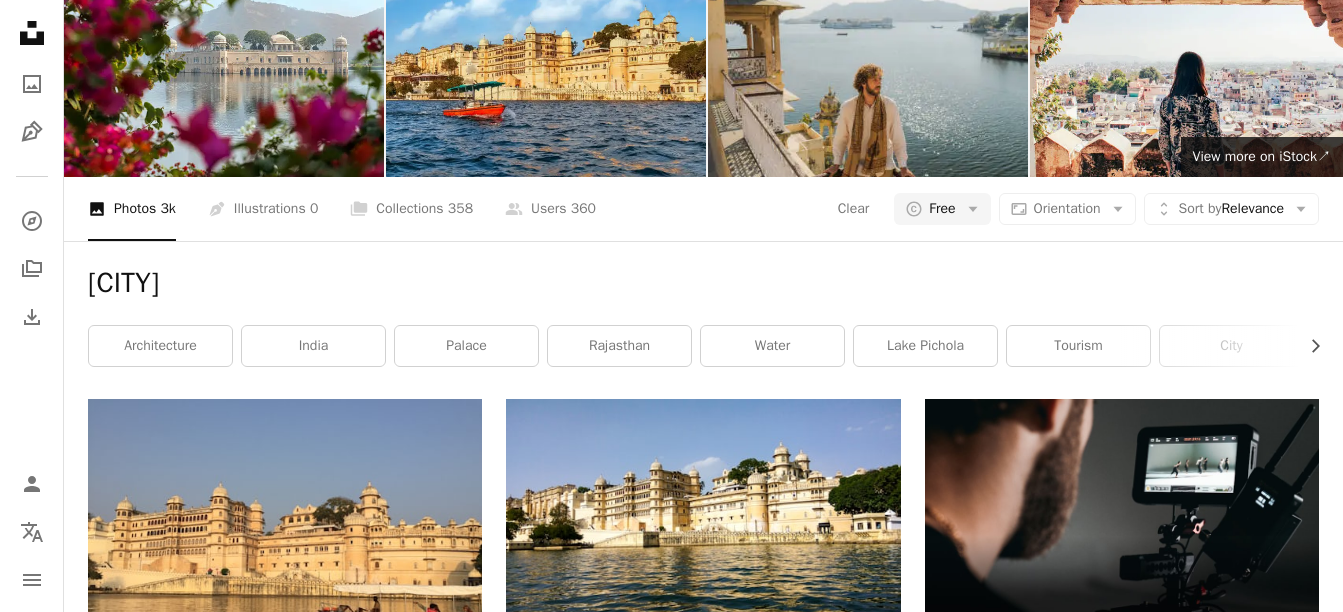 scroll, scrollTop: 3600, scrollLeft: 0, axis: vertical 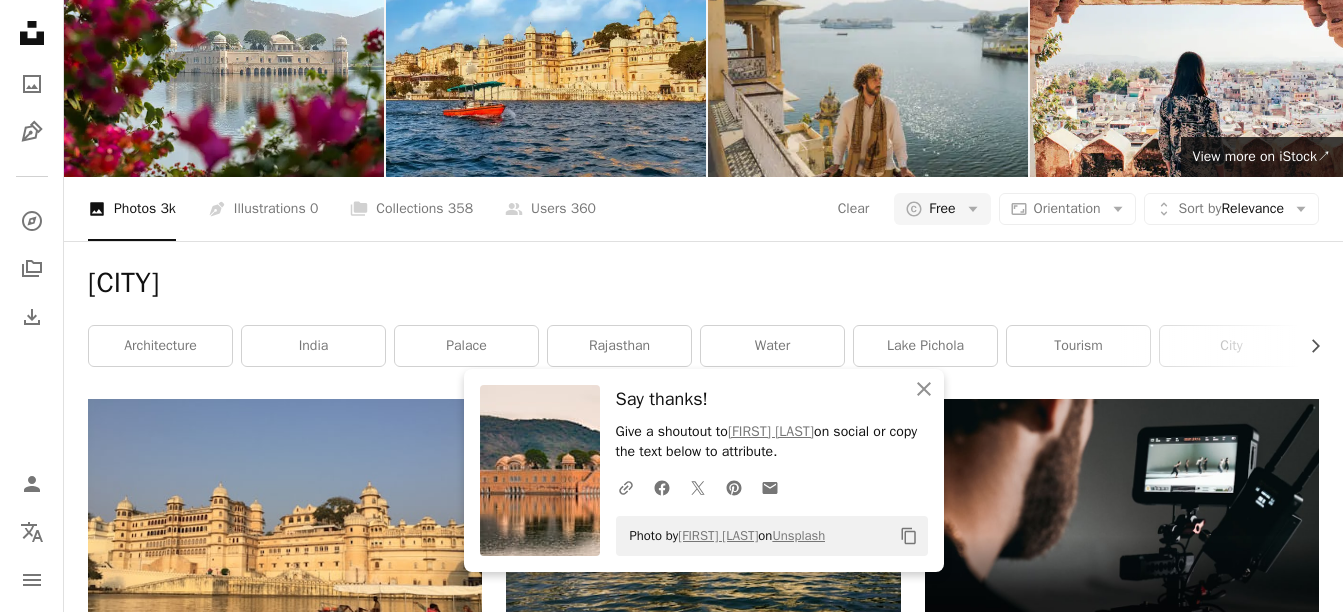 click on "A heart A plus sign [FIRST] [LAST] Arrow pointing down A heart A plus sign [FIRST] [LAST] Available for hire A checkmark inside of a circle Arrow pointing down A heart A plus sign [FIRST] Available for hire A checkmark inside of a circle Arrow pointing down A heart A plus sign [FIRST] [LAST] Available for hire A checkmark inside of a circle Arrow pointing down A heart A plus sign [FIRST] [LAST] Available for hire A checkmark inside of a circle Arrow pointing down A heart A plus sign [FIRST] [LAST] Arrow pointing down A heart A plus sign [FIRST] [LAST] Arrow pointing down –– ––– –––  –– ––– –  ––– –––  ––––  –   – –– –––  – – ––– –– –– –––– –– Learn More A heart" at bounding box center (703, 4969) 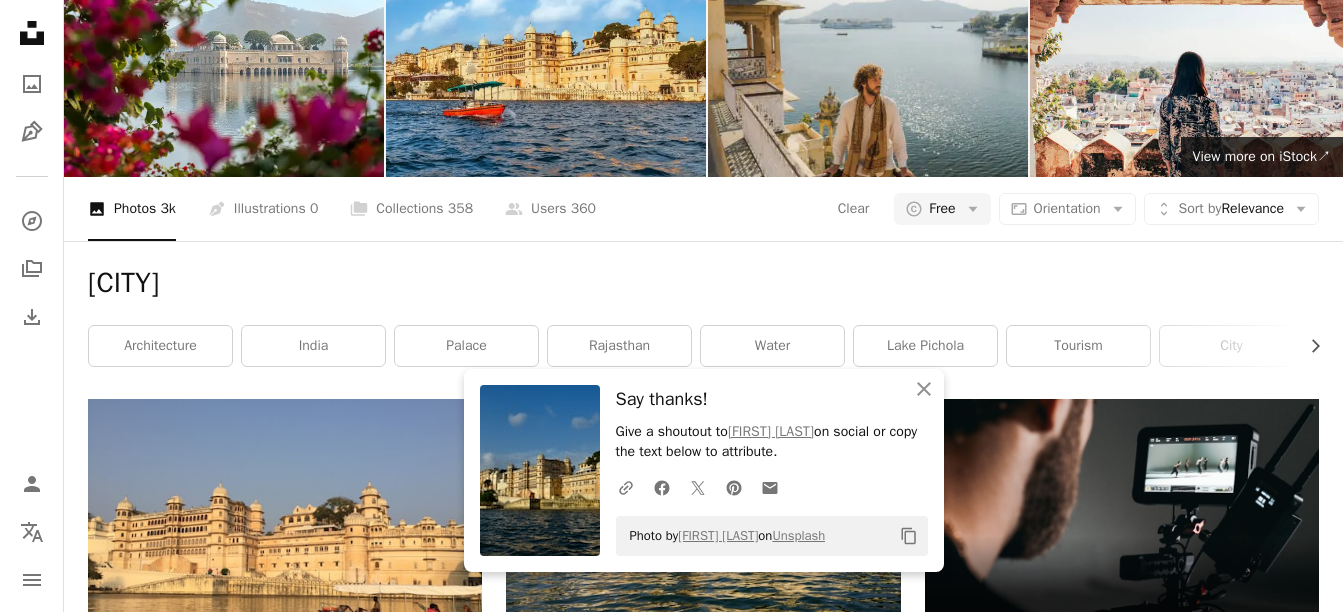 click on "Arrow pointing down" 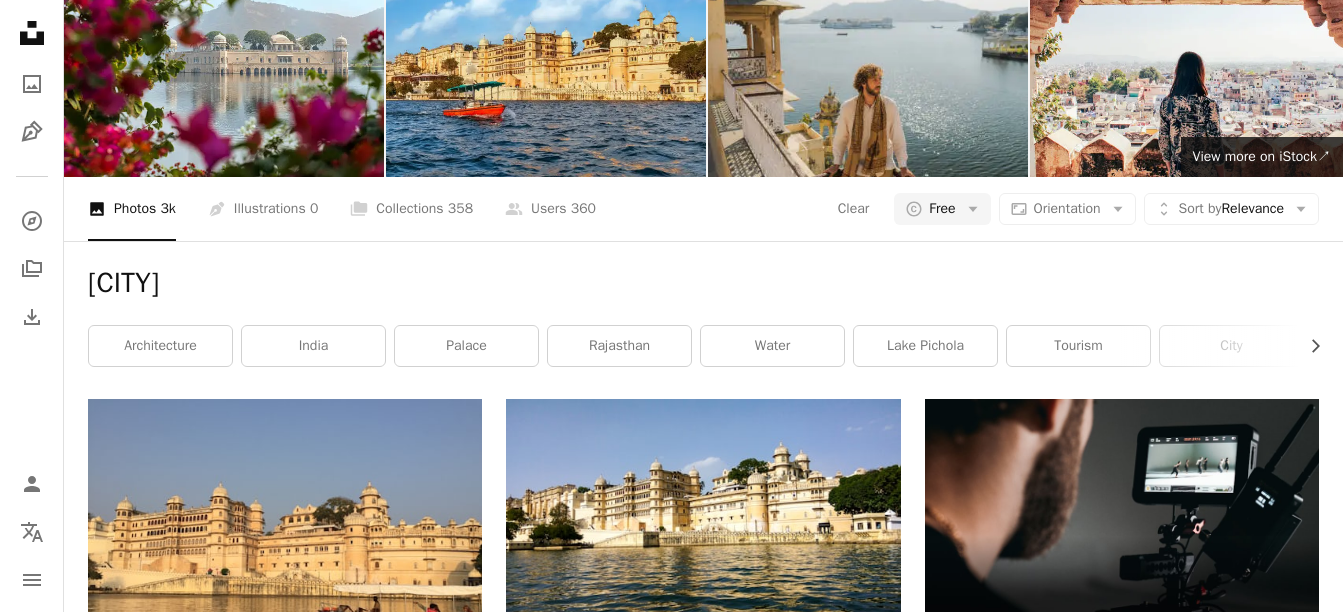 scroll, scrollTop: 4900, scrollLeft: 0, axis: vertical 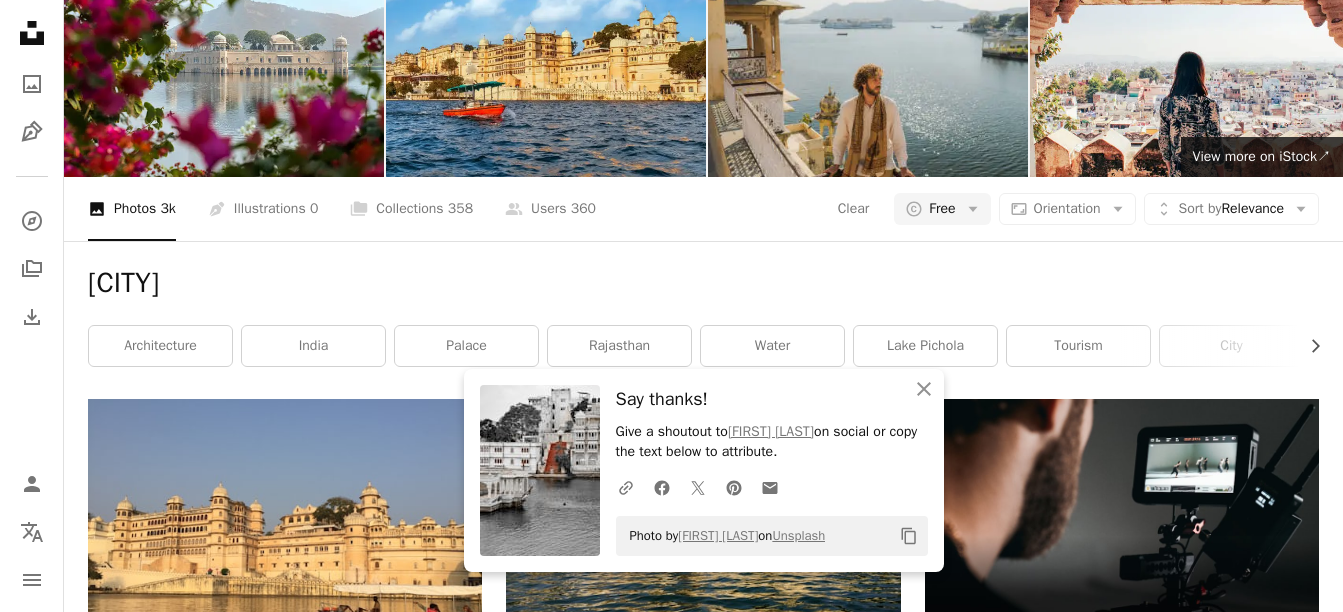 click 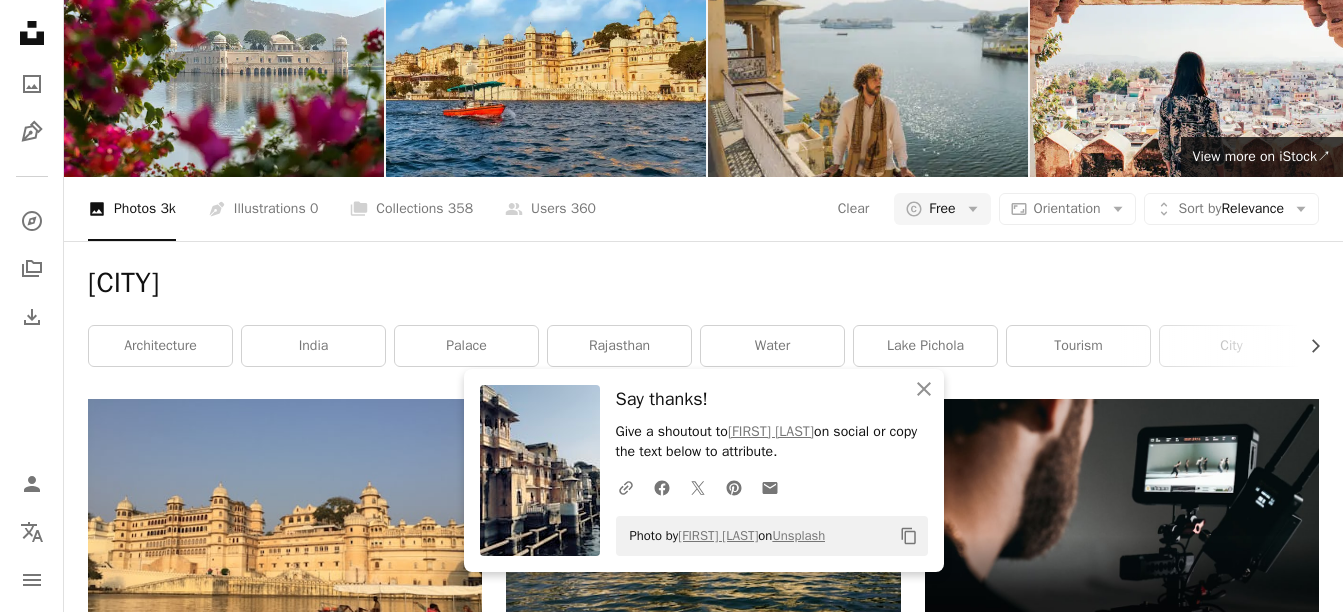scroll, scrollTop: 5800, scrollLeft: 0, axis: vertical 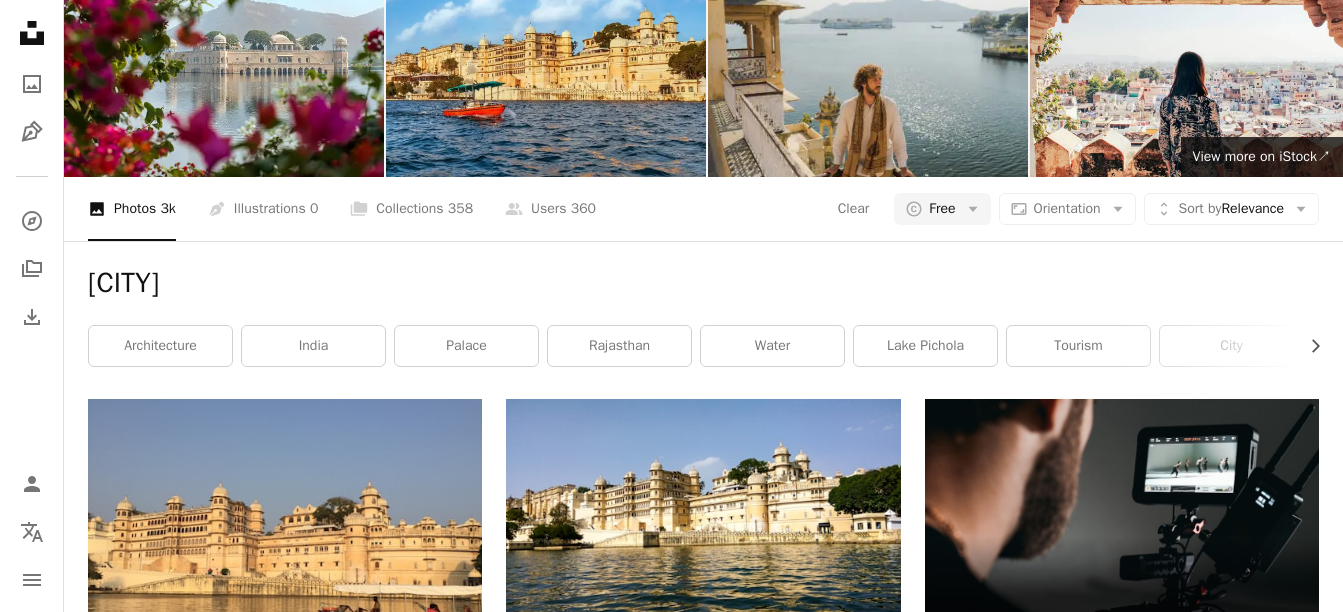 click 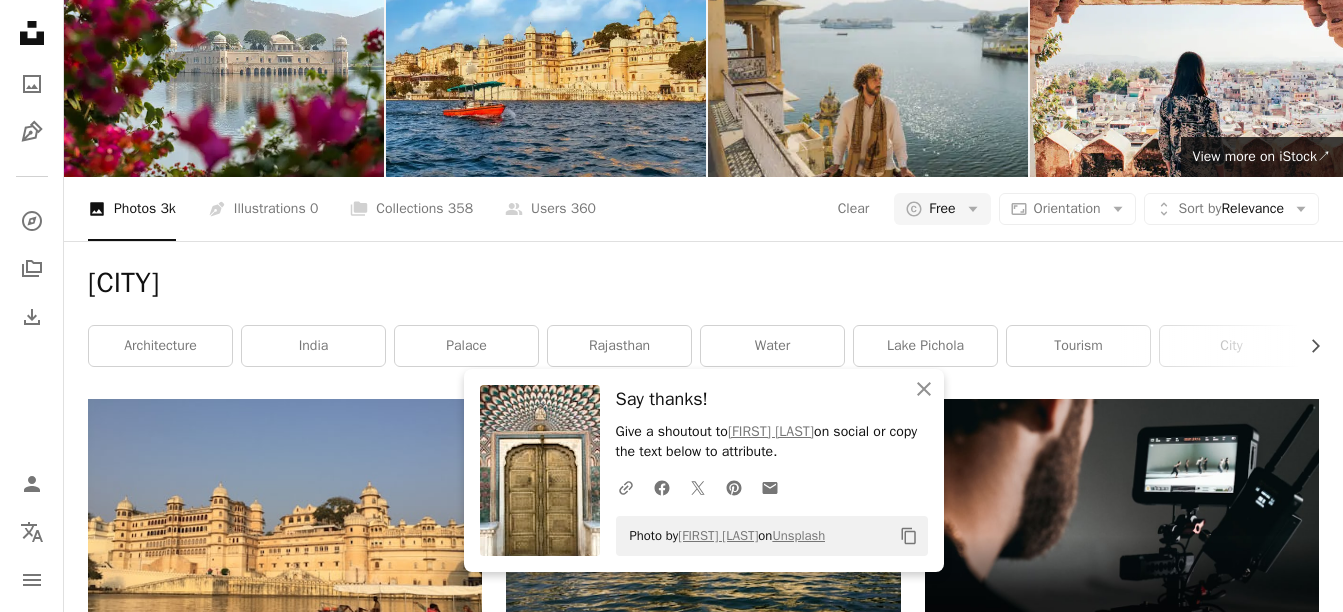 click on "A heart A plus sign [FIRST] [LAST] Arrow pointing down A heart A plus sign [FIRST] [LAST] Available for hire A checkmark inside of a circle Arrow pointing down A heart A plus sign [FIRST] Available for hire A checkmark inside of a circle Arrow pointing down A heart A plus sign [FIRST] [LAST] Available for hire A checkmark inside of a circle Arrow pointing down A heart A plus sign [FIRST] [LAST] Available for hire A checkmark inside of a circle Arrow pointing down A heart A plus sign [FIRST] [LAST] Arrow pointing down A heart A plus sign [FIRST] [LAST] Arrow pointing down –– ––– –––  –– ––– –  ––– –––  ––––  –   – –– –––  – – ––– –– –– –––– –– Learn More A heart" at bounding box center [703, 4969] 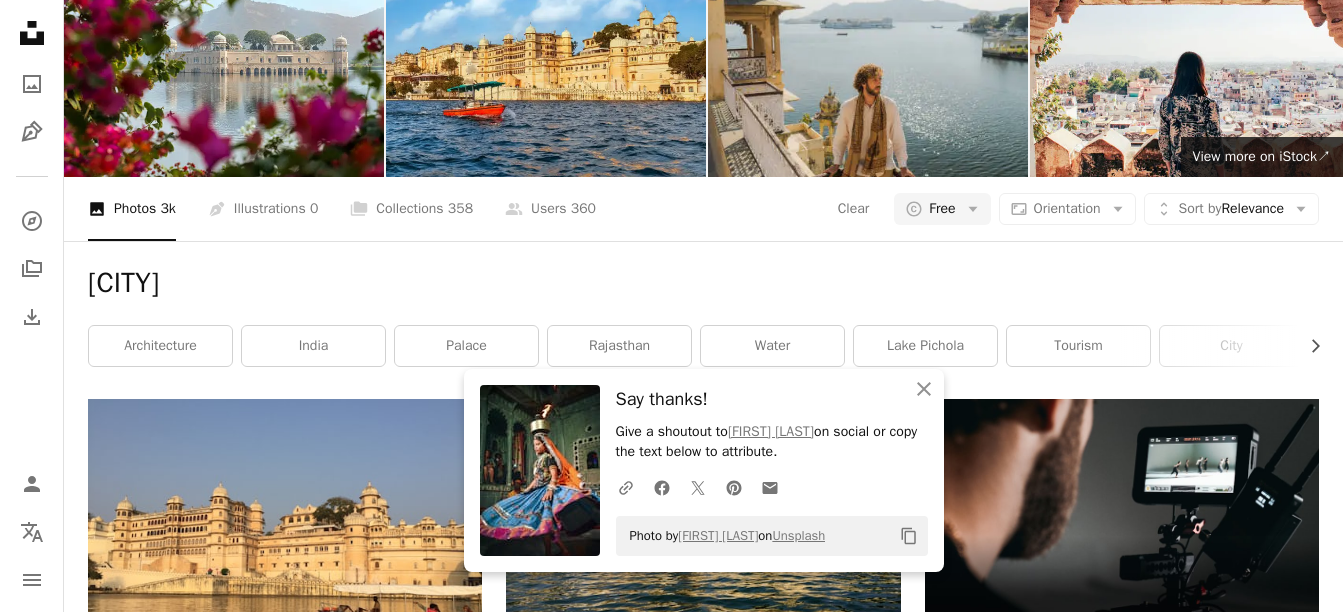 scroll, scrollTop: 6900, scrollLeft: 0, axis: vertical 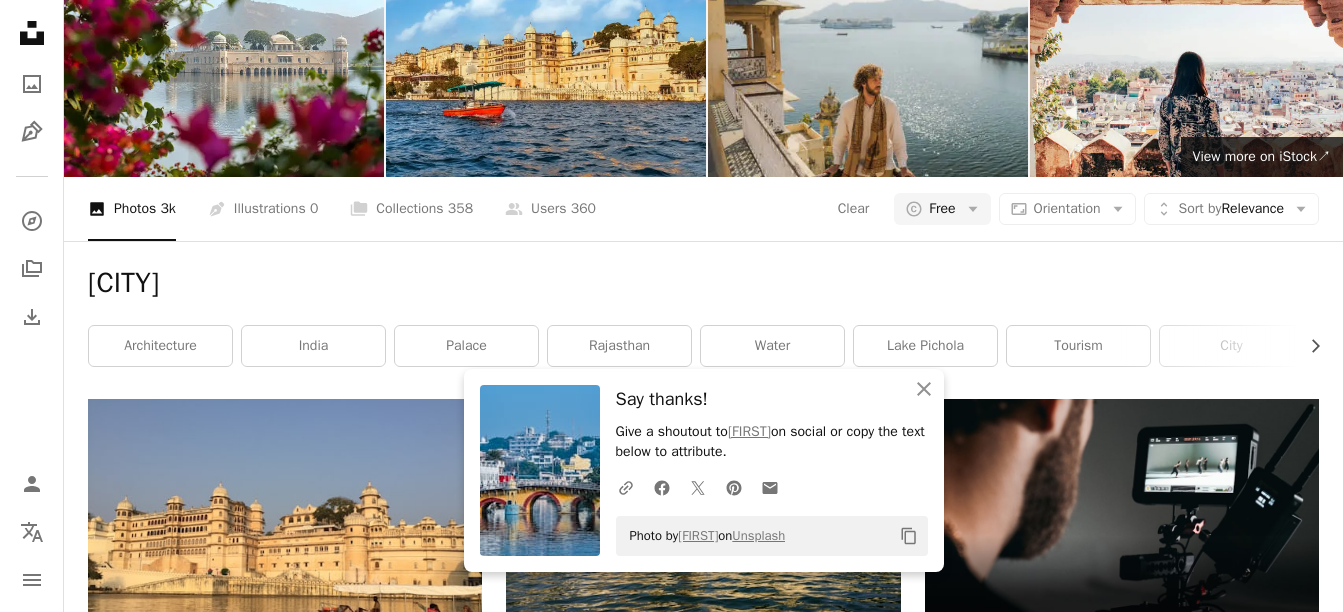 click 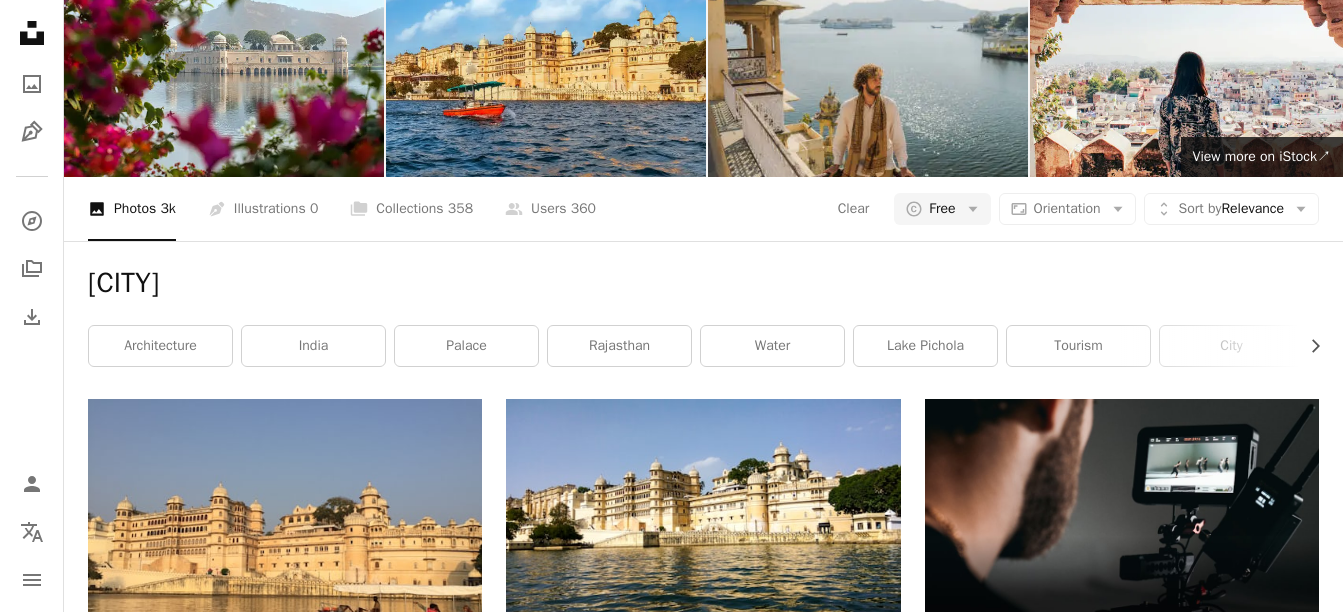 scroll, scrollTop: 7600, scrollLeft: 0, axis: vertical 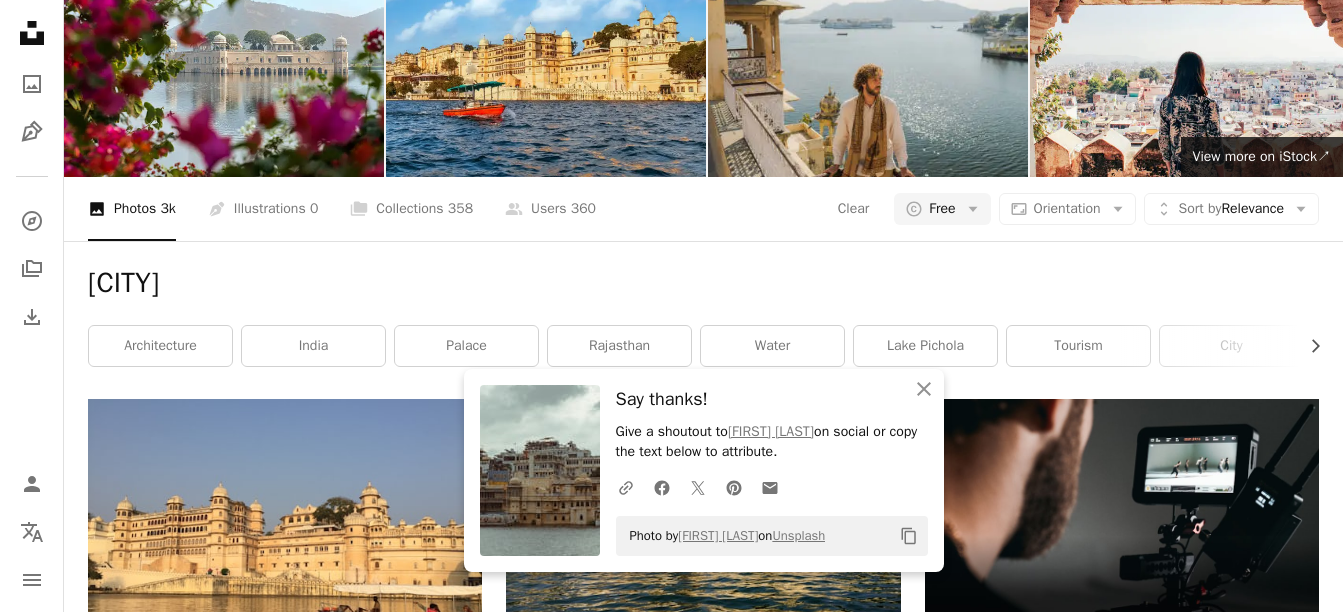 click on "A heart A plus sign [FIRST] [LAST] Available for hire A checkmark inside of a circle Arrow pointing down A heart A plus sign [FIRST] [LAST] Available for hire A checkmark inside of a circle Arrow pointing down A heart A plus sign [FIRST] [LAST] Available for hire A checkmark inside of a circle Arrow pointing down A heart A plus sign [FIRST] [LAST] Available for hire A checkmark inside of a circle Arrow pointing down A heart A plus sign [FIRST] Arrow pointing down A heart A plus sign [FIRST] [LAST] Arrow pointing down A heart A plus sign [FIRST] [LAST] Arrow pointing down A heart A plus sign [FIRST] [LAST] Arrow pointing down A heart A plus sign [FIRST] [LAST] Available for hire A checkmark inside of a circle Arrow pointing down A heart A plus sign [FIRST] [LAST] Available for hire A checkmark inside of a circle Arrow pointing down A heart A plus sign [FIRST] [LAST] Arrow pointing down A heart A plus sign [FIRST] [LAST] Available for hire A checkmark inside of a circle Arrow pointing down" at bounding box center [703, 5851] 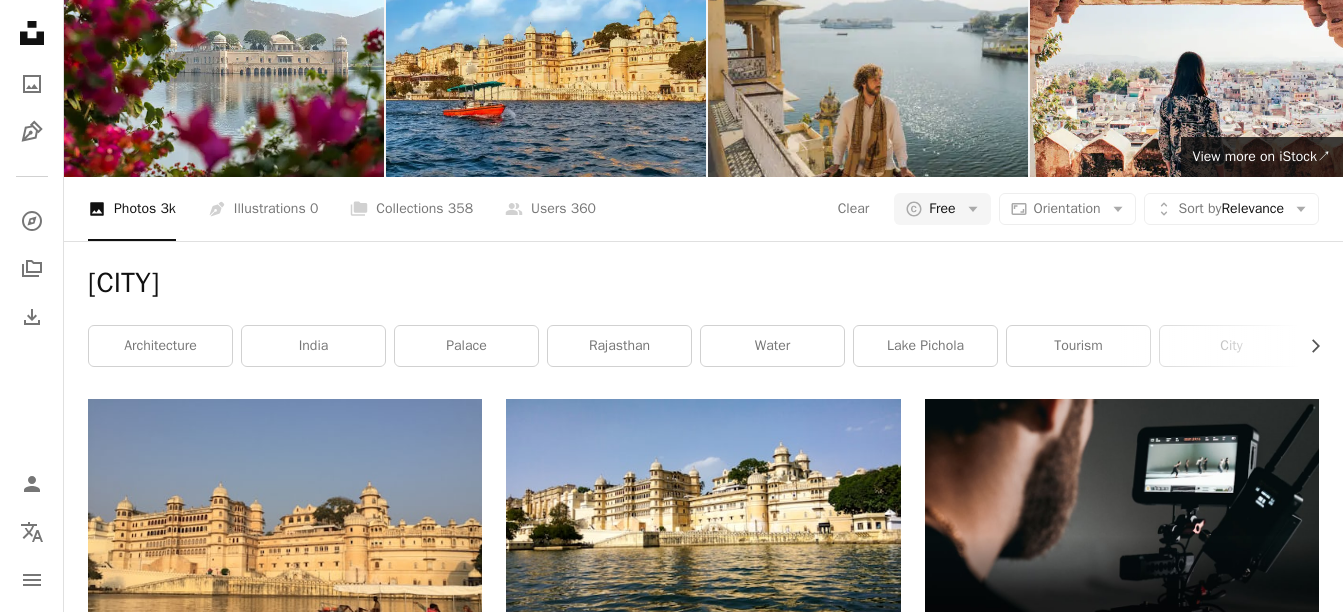 scroll, scrollTop: 9300, scrollLeft: 0, axis: vertical 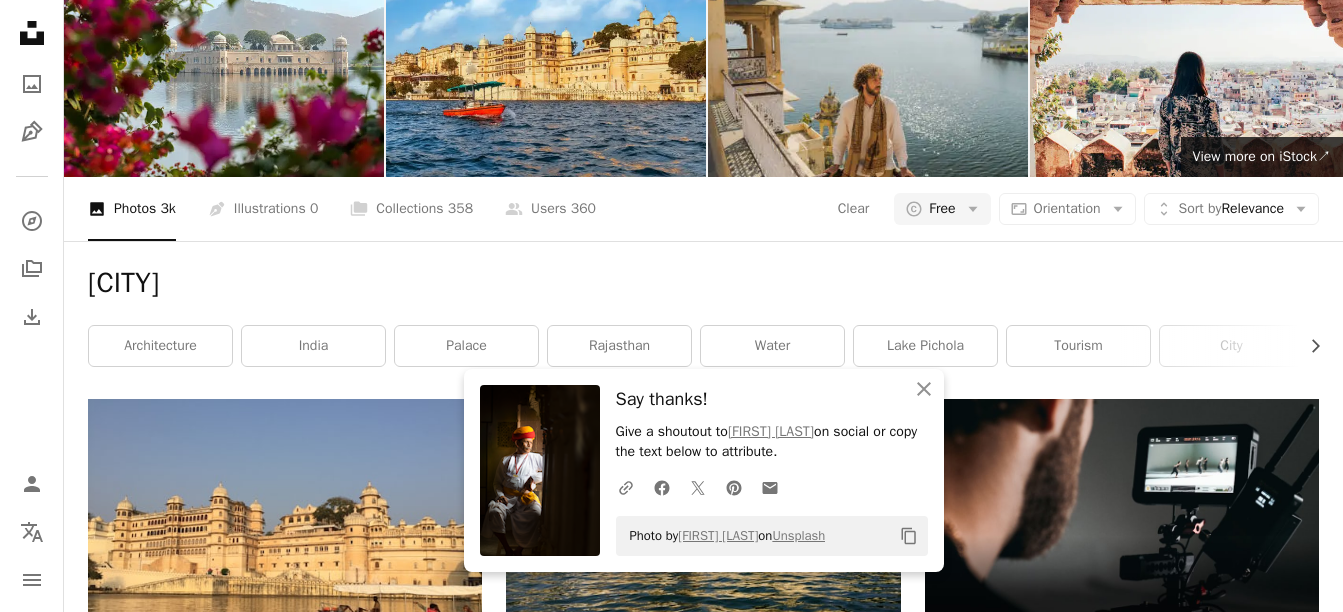 click on "–– ––– –––  –– ––– –  ––– –––  ––––  –   – –– –––  – – ––– –– –– –––– –– On-brand and on budget images for your next campaign Learn More A heart A plus sign [FIRST] [LAST] Available for hire A checkmark inside of a circle Arrow pointing down A heart A plus sign [FIRST] [LAST] Available for hire A checkmark inside of a circle Arrow pointing down A heart A plus sign [FIRST] [LAST] Available for hire A checkmark inside of a circle Arrow pointing down A heart A plus sign [FIRST] [LAST] Arrow pointing down A heart A plus sign [FIRST] [LAST] Arrow pointing down A heart A plus sign [FIRST] [LAST] Available for hire A checkmark inside of a circle Arrow pointing down A heart A plus sign [FIRST] [LAST] Available for hire A checkmark inside of a circle Arrow pointing down A heart A plus sign [FIRST] [LAST] Available for hire A checkmark inside of a circle Arrow pointing down A heart A plus sign [FIRST] Available for hire A heart A heart" at bounding box center (1122, 6317) 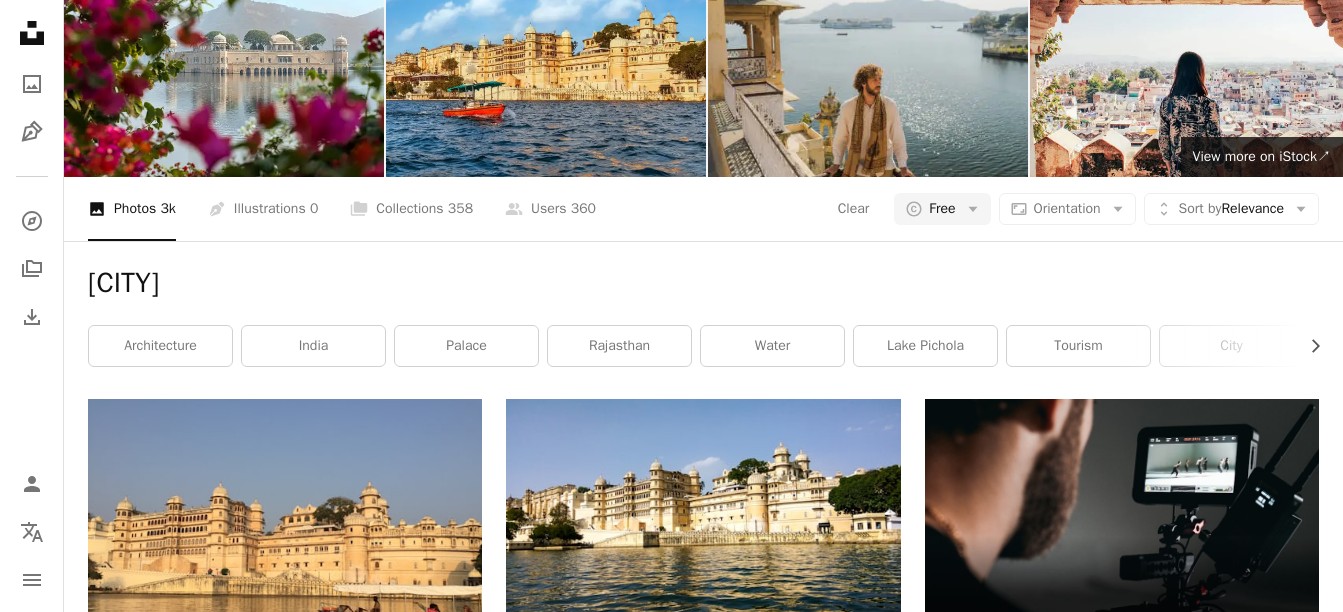 scroll, scrollTop: 10400, scrollLeft: 0, axis: vertical 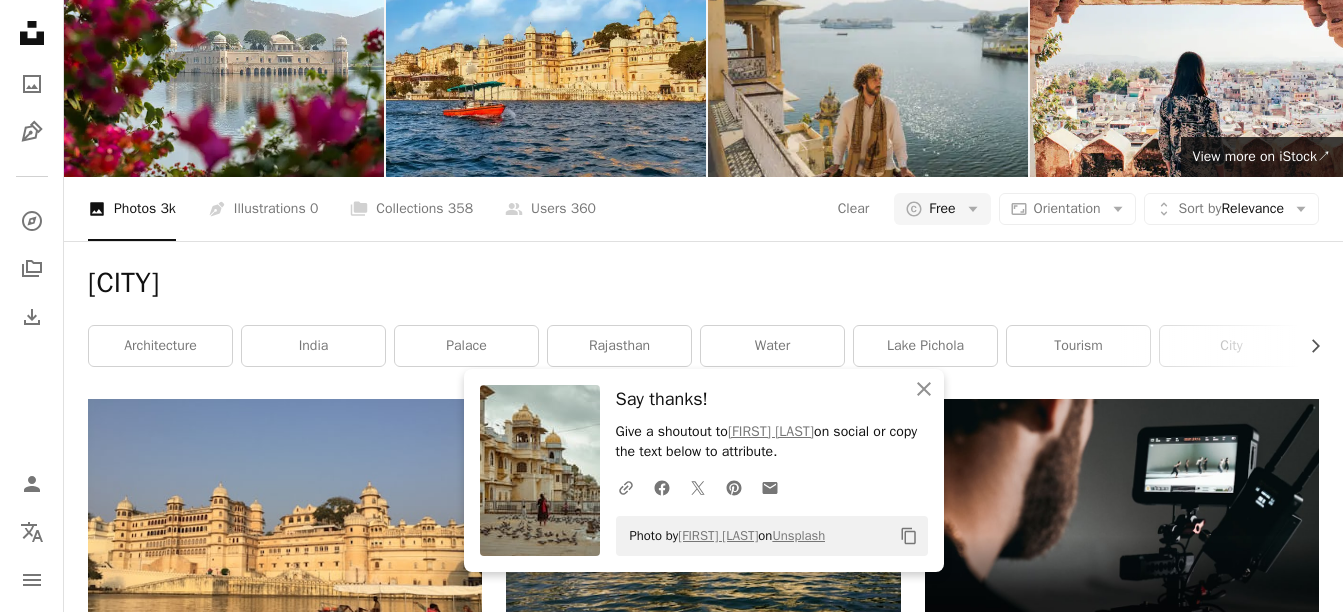 click on "Arrow pointing down" 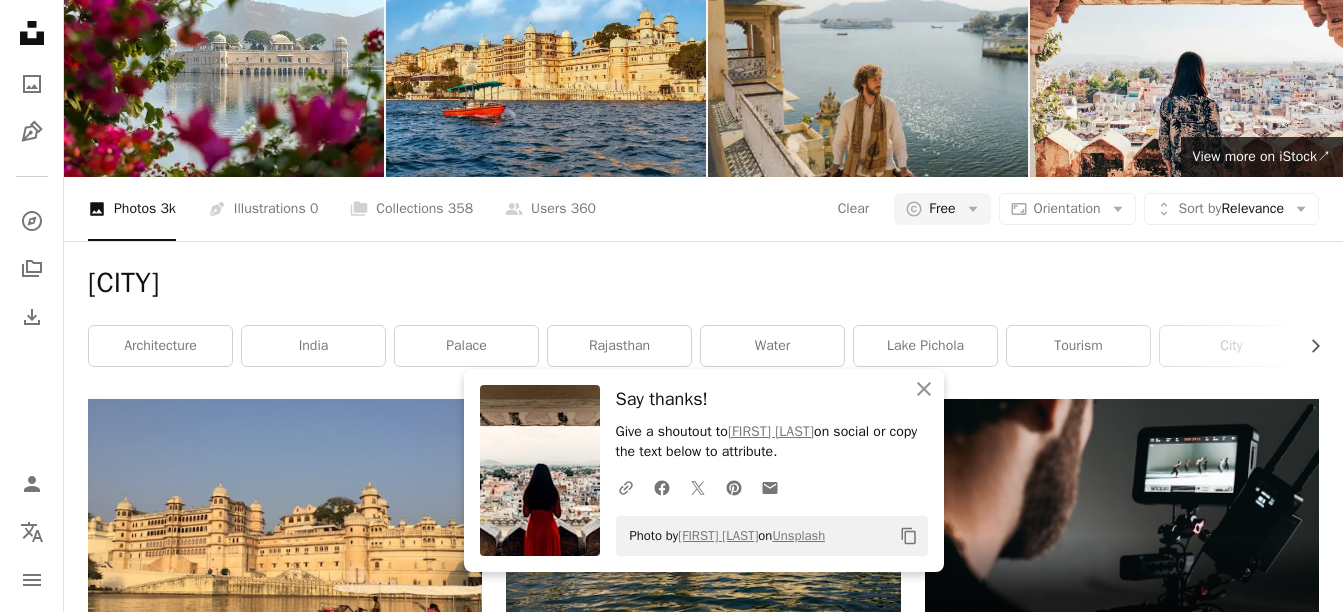 click on "A heart A plus sign [FIRST] [LAST] Arrow pointing down A heart A plus sign [FIRST] [LAST] Available for hire A checkmark inside of a circle Arrow pointing down A heart A plus sign [FIRST] Available for hire A checkmark inside of a circle Arrow pointing down A heart A plus sign [FIRST] [LAST] Available for hire A checkmark inside of a circle Arrow pointing down A heart A plus sign [FIRST] [LAST] Available for hire A checkmark inside of a circle Arrow pointing down A heart A plus sign [FIRST] [LAST] Arrow pointing down A heart A plus sign [FIRST] [LAST] Arrow pointing down –– ––– –––  –– ––– –  ––– –––  ––––  –   – –– –––  – – ––– –– –– –––– –– Learn More A heart" at bounding box center (703, 7745) 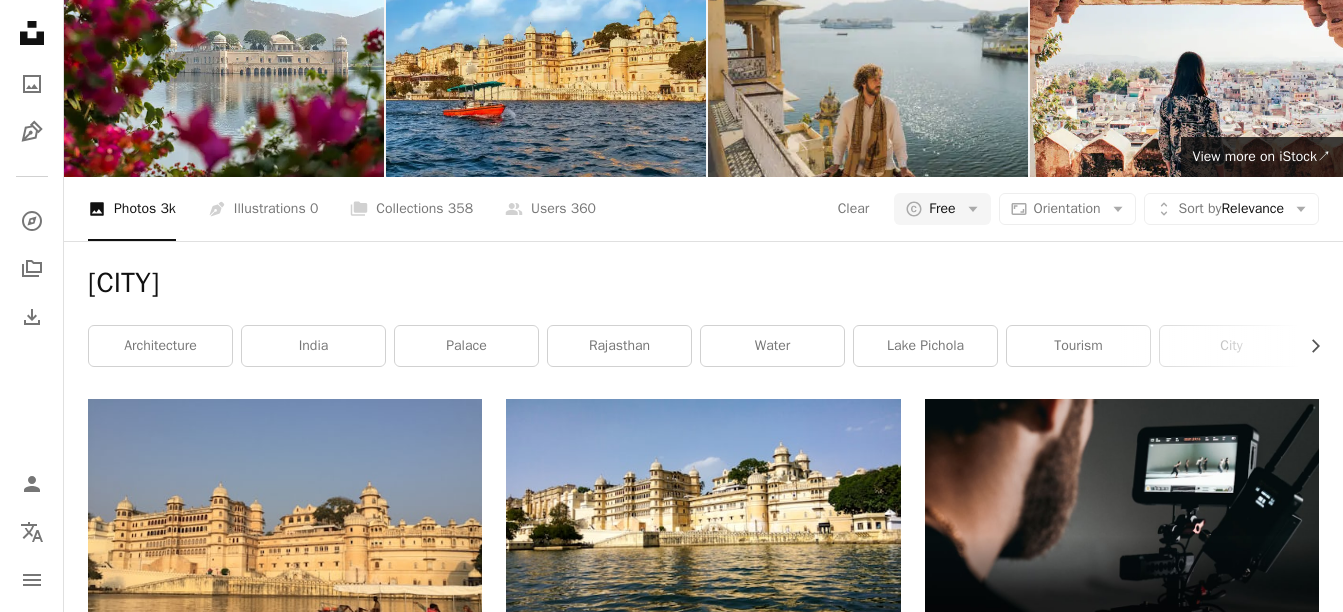 scroll, scrollTop: 12200, scrollLeft: 0, axis: vertical 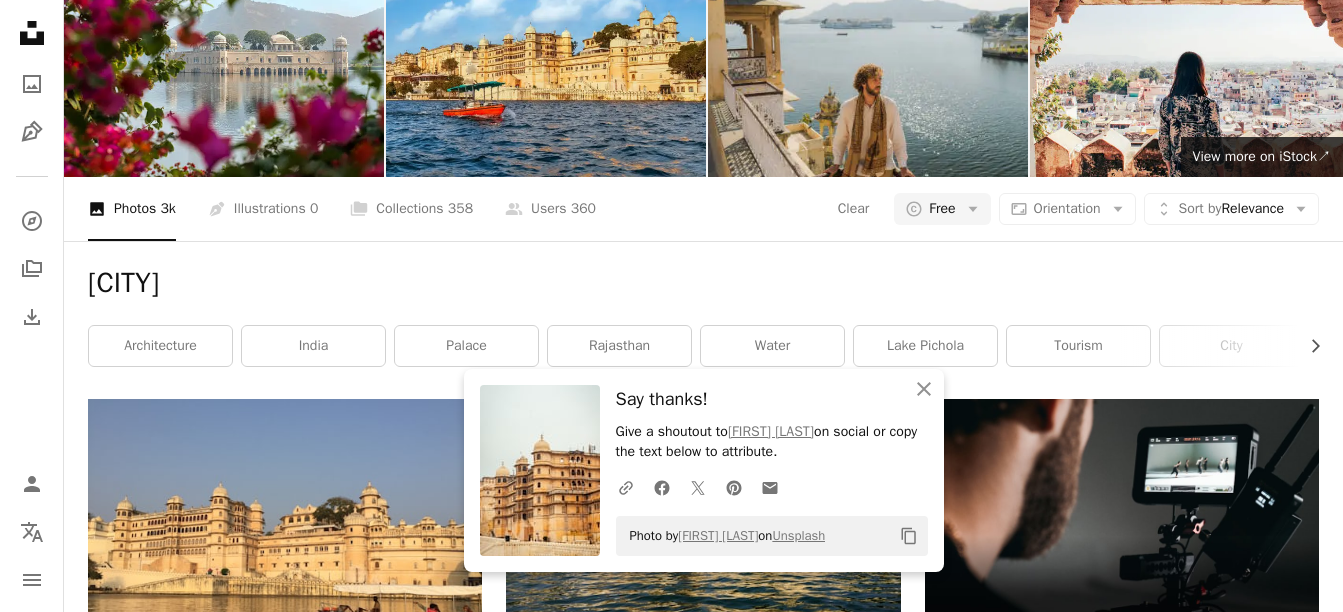click on "A heart A plus sign [FIRST] [LAST] Arrow pointing down A heart A plus sign [FIRST] [LAST] Available for hire A checkmark inside of a circle Arrow pointing down A heart A plus sign [FIRST] Available for hire A checkmark inside of a circle Arrow pointing down A heart A plus sign [FIRST] [LAST] Available for hire A checkmark inside of a circle Arrow pointing down A heart A plus sign [FIRST] [LAST] Available for hire A checkmark inside of a circle Arrow pointing down A heart A plus sign [FIRST] [LAST] Arrow pointing down A heart A plus sign [FIRST] [LAST] Arrow pointing down –– ––– –––  –– ––– –  ––– –––  ––––  –   – –– –––  – – ––– –– –– –––– –– Learn More A heart" at bounding box center [703, 7745] 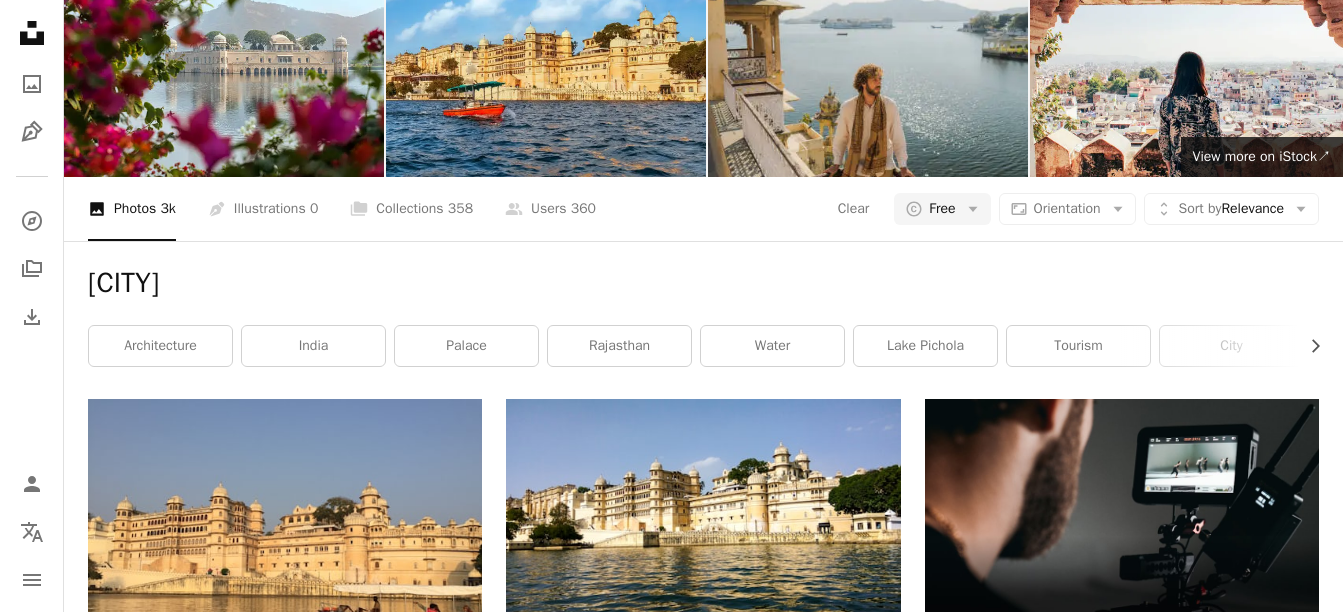 click on "Arrow pointing down" 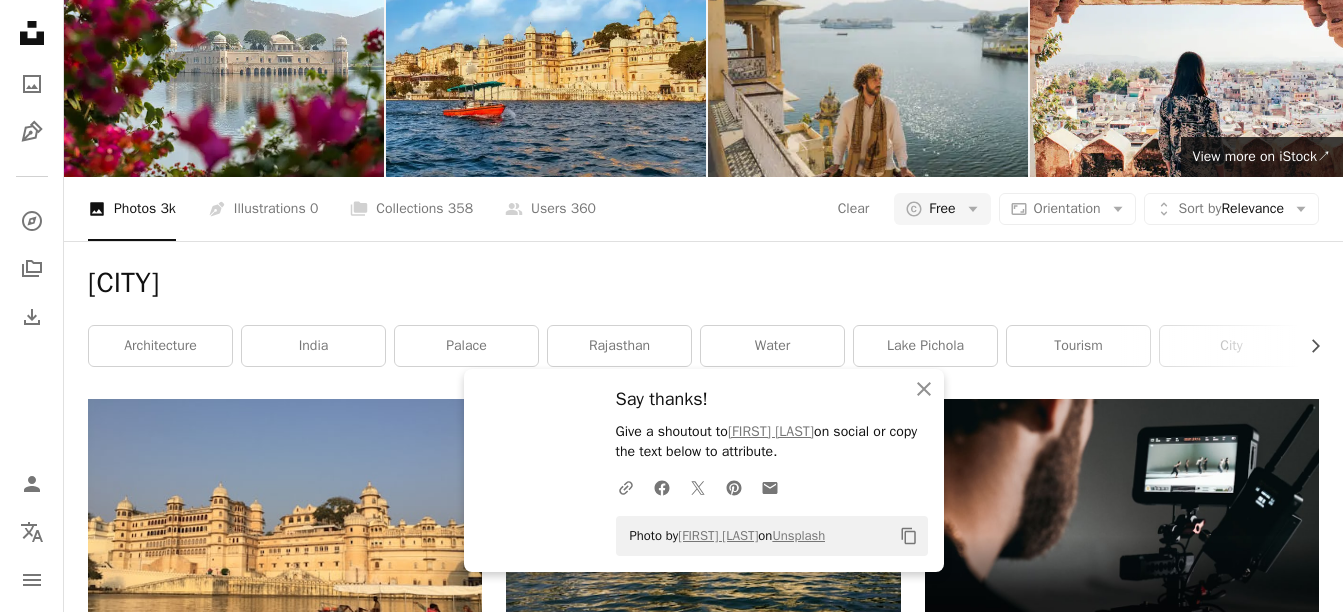 scroll, scrollTop: 13600, scrollLeft: 0, axis: vertical 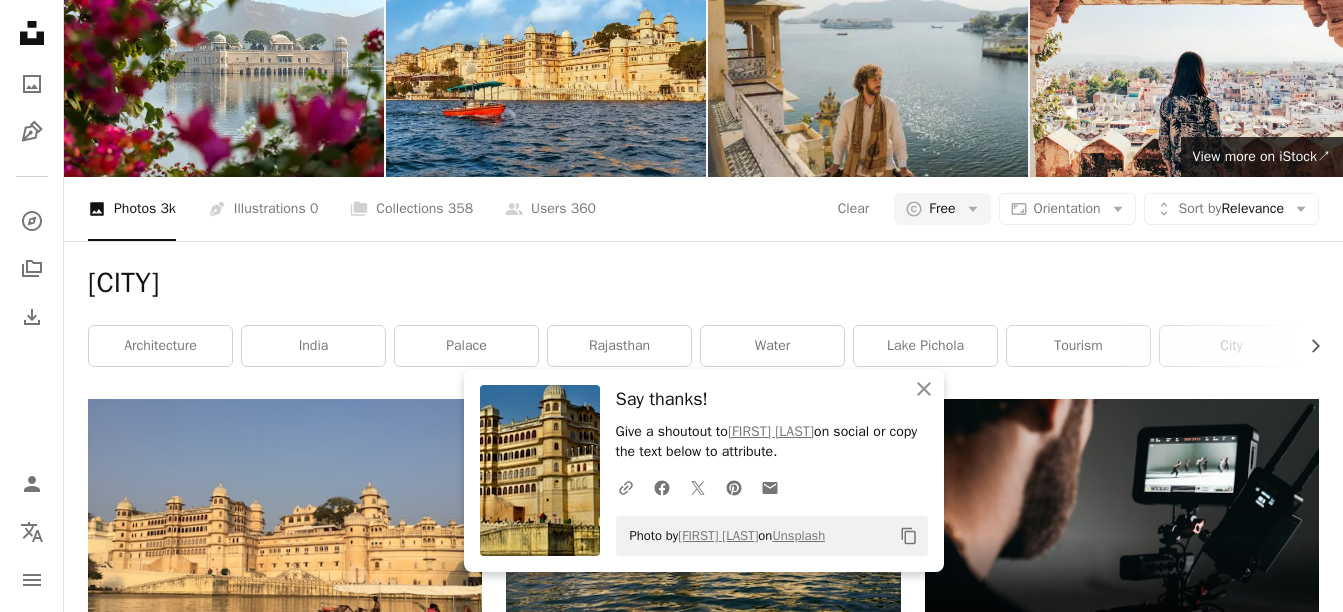 click on "Arrow pointing down" 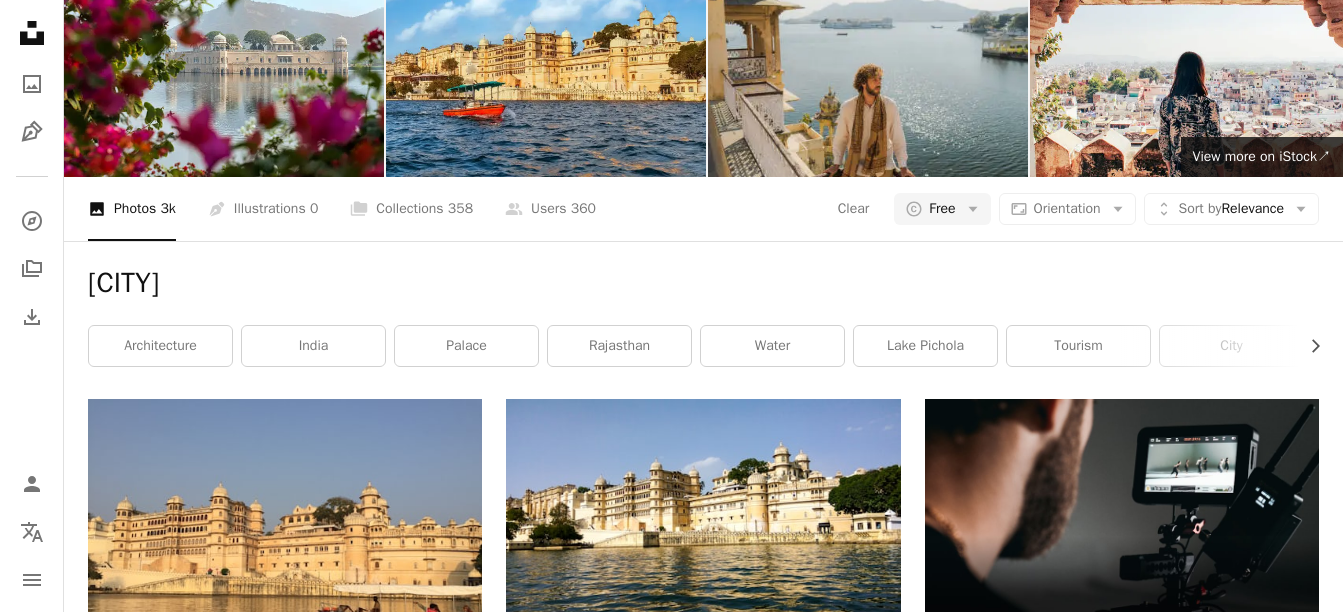scroll, scrollTop: 14300, scrollLeft: 0, axis: vertical 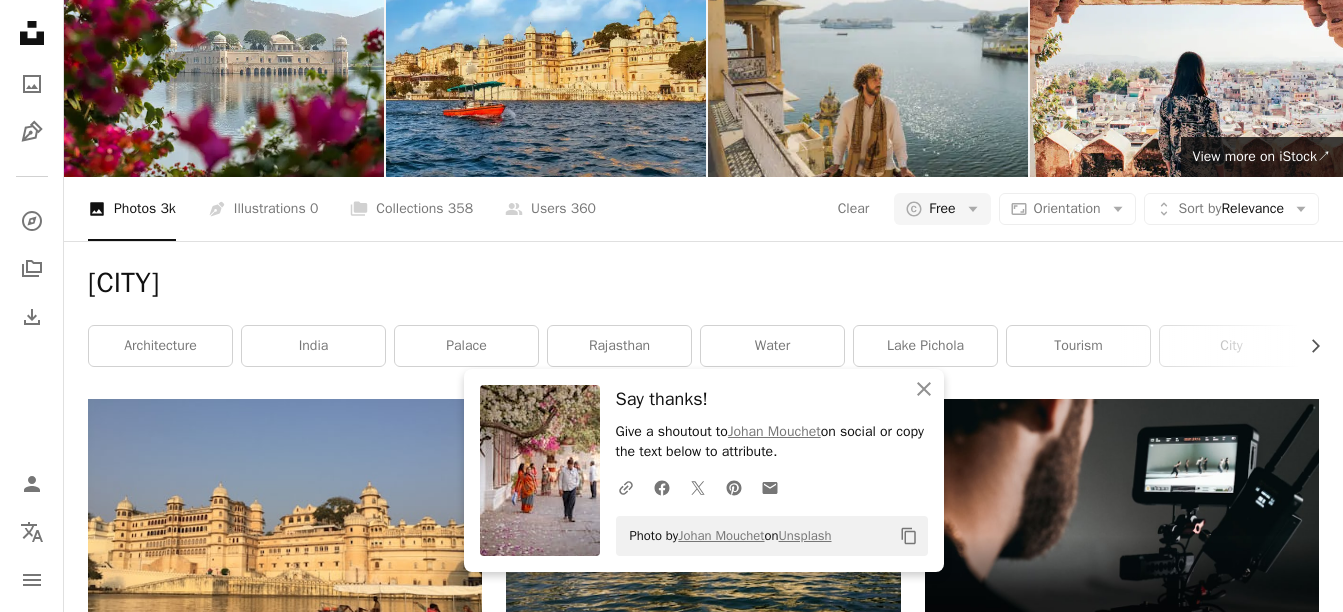 click on "A heart A plus sign [FIRST] [LAST] Arrow pointing down A heart A plus sign [FIRST] [LAST] Available for hire A checkmark inside of a circle Arrow pointing down A heart A plus sign [FIRST] Available for hire A checkmark inside of a circle Arrow pointing down A heart A plus sign [FIRST] [LAST] Available for hire A checkmark inside of a circle Arrow pointing down A heart A plus sign [FIRST] [LAST] Available for hire A checkmark inside of a circle Arrow pointing down A heart A plus sign [FIRST] [LAST] Arrow pointing down A heart A plus sign [FIRST] [LAST] Arrow pointing down –– ––– –––  –– ––– –  ––– –––  ––––  –   – –– –––  – – ––– –– –– –––– –– Learn More A heart" at bounding box center [703, 10792] 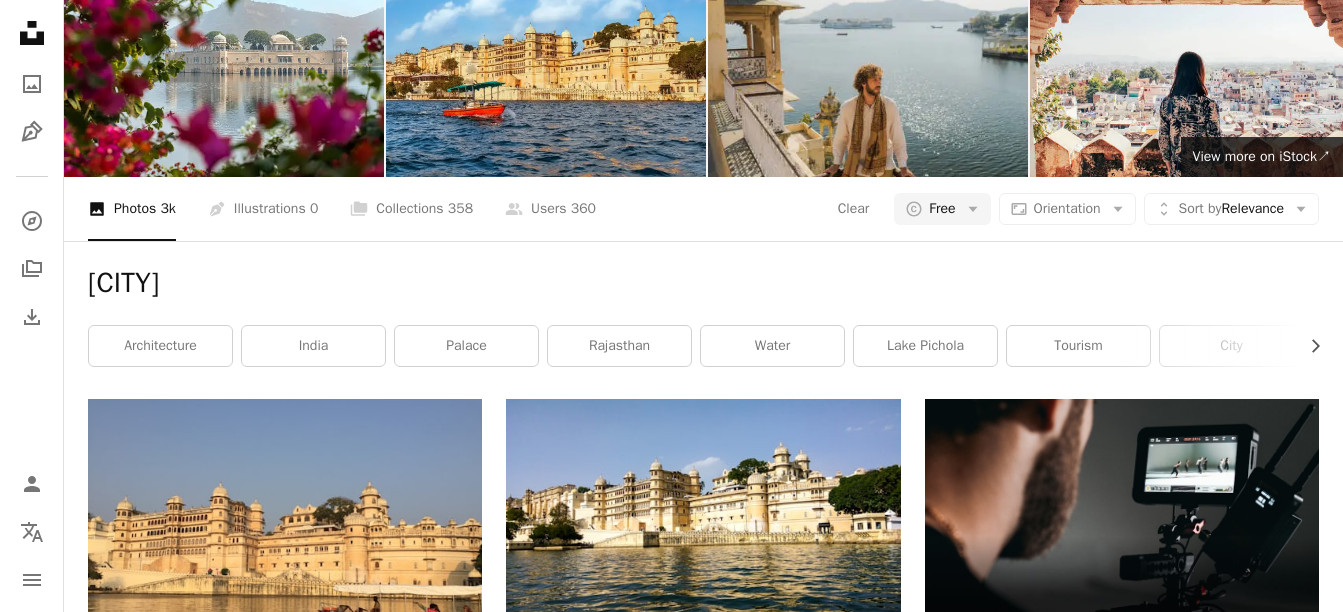 scroll, scrollTop: 19600, scrollLeft: 0, axis: vertical 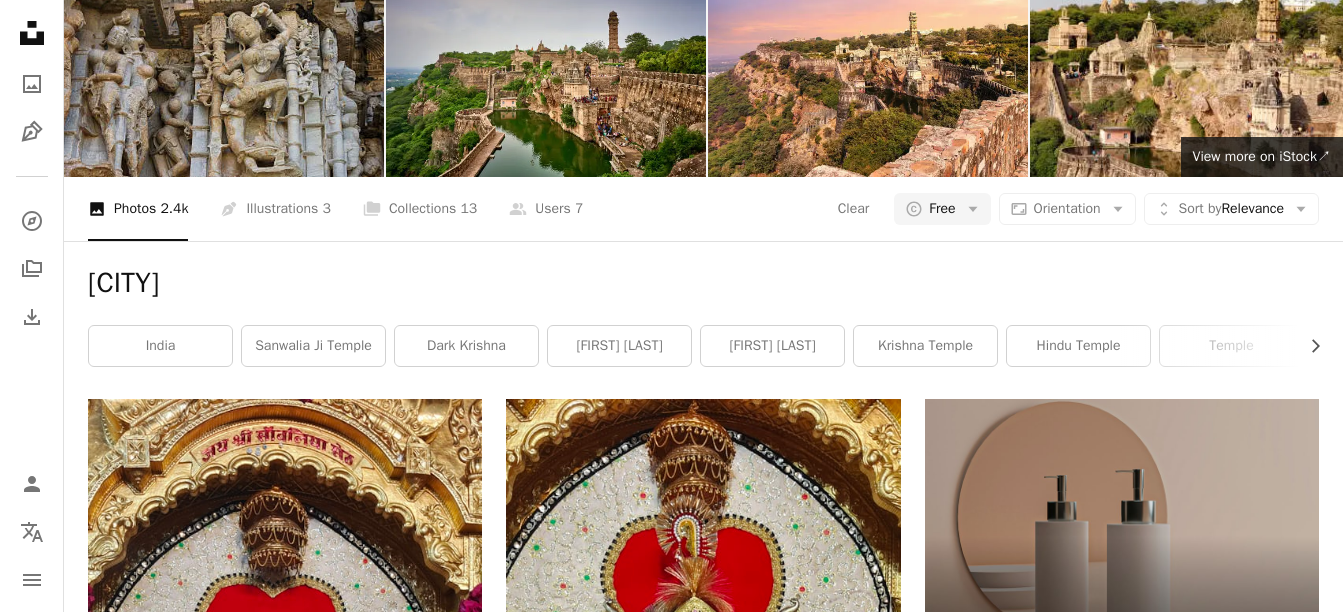 click on "Arrow pointing down" 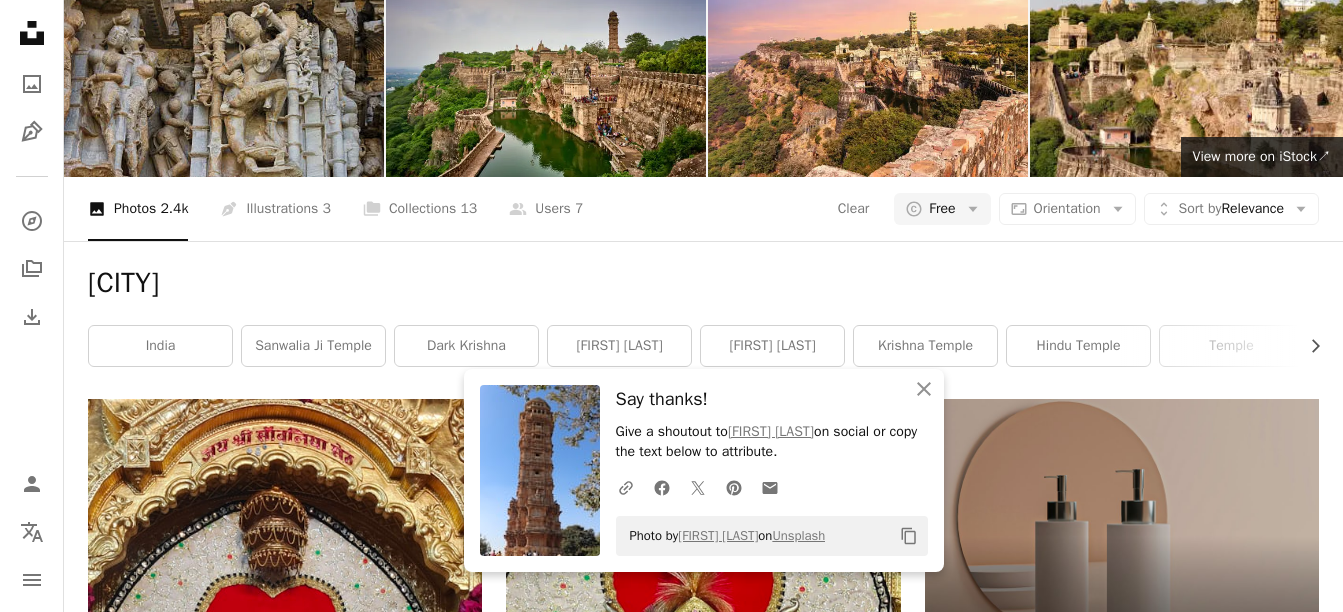 click on "A heart A plus sign [FIRST] [LAST] [CITY] Web Designer Arrow pointing down A heart A plus sign [FIRST] [LAST] [CITY] Web Designer Arrow pointing down A heart A plus sign [FIRST] [LAST] [CITY] Web Designer Arrow pointing down A heart A plus sign [FIRST] [LAST] [CITY] Web Designer Arrow pointing down A heart A plus sign Fargone Available for hire A checkmark inside of a circle Arrow pointing down A heart A plus sign Fargone Available for hire A checkmark inside of a circle Arrow pointing down A heart A plus sign Fargone Available for hire A checkmark inside of a circle Arrow pointing down A heart A plus sign [FIRST] [LAST] Available for hire A checkmark inside of a circle Arrow pointing down A heart A plus sign [FIRST] [LAST] [CITY] Web Designer Arrow pointing down A heart A plus sign [FIRST] [LAST] [CITY] Web Designer Arrow pointing down A heart A plus sign [FIRST] [LAST] [CITY] Web Designer Arrow pointing down A heart A plus sign [FIRST] [LAST] Arrow pointing down A heart A plus sign [FIRST] [LAST] A heart" at bounding box center [703, 2803] 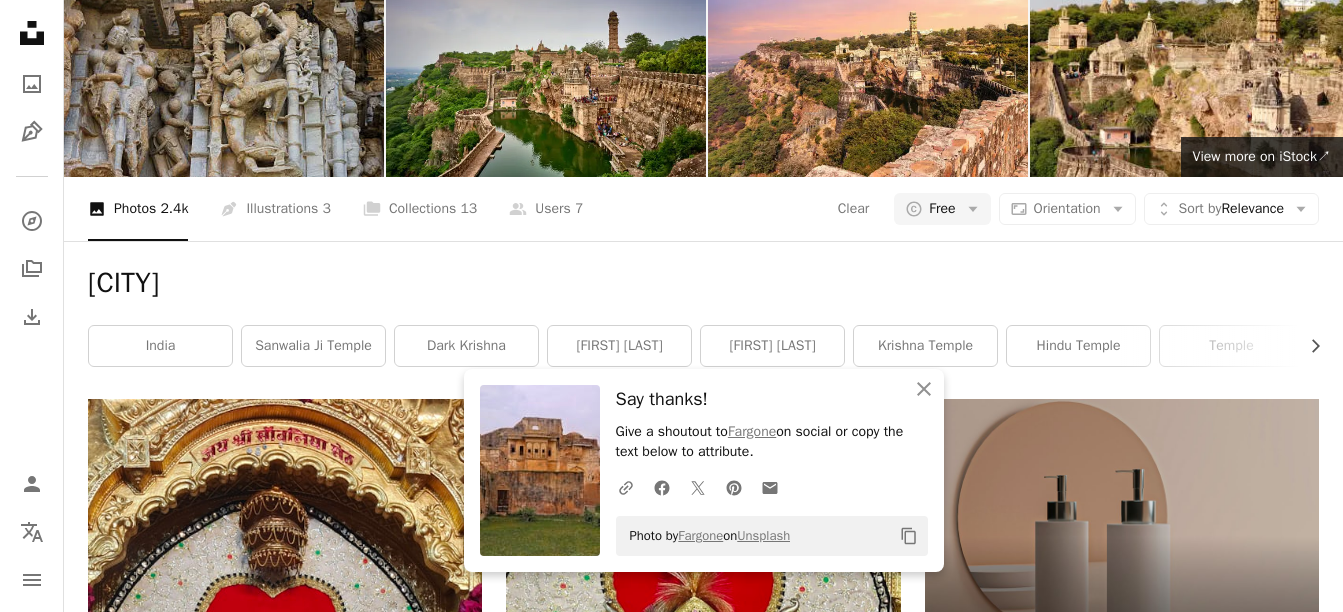 scroll, scrollTop: 4000, scrollLeft: 0, axis: vertical 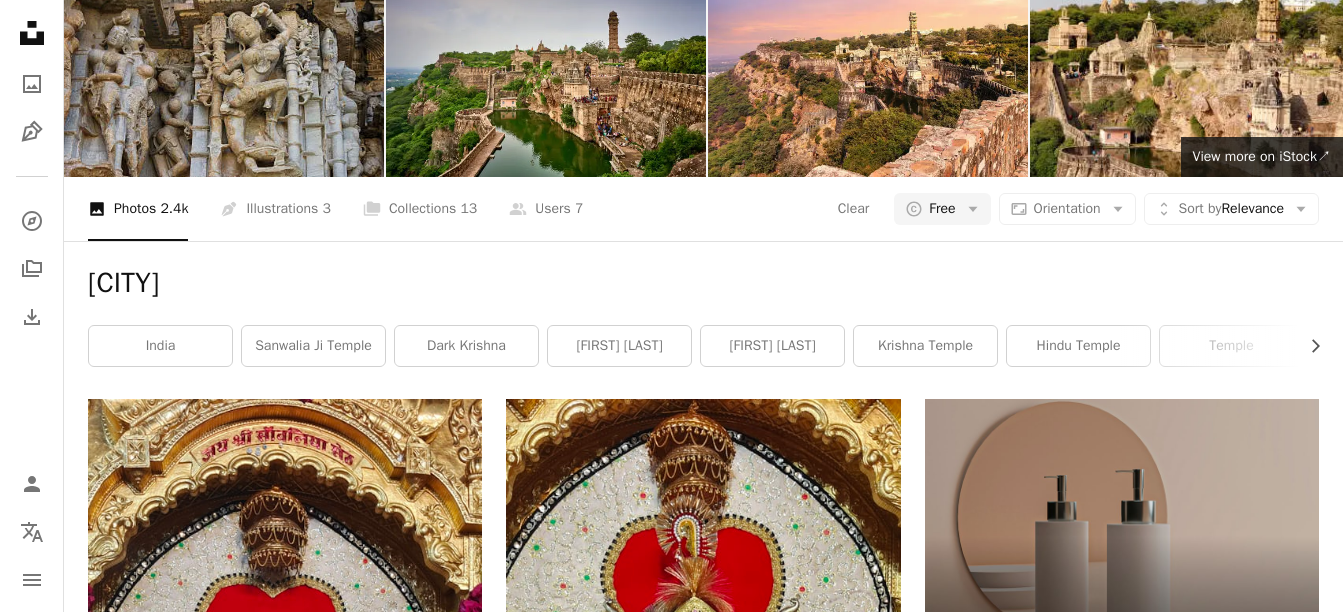 click on "Arrow pointing down" 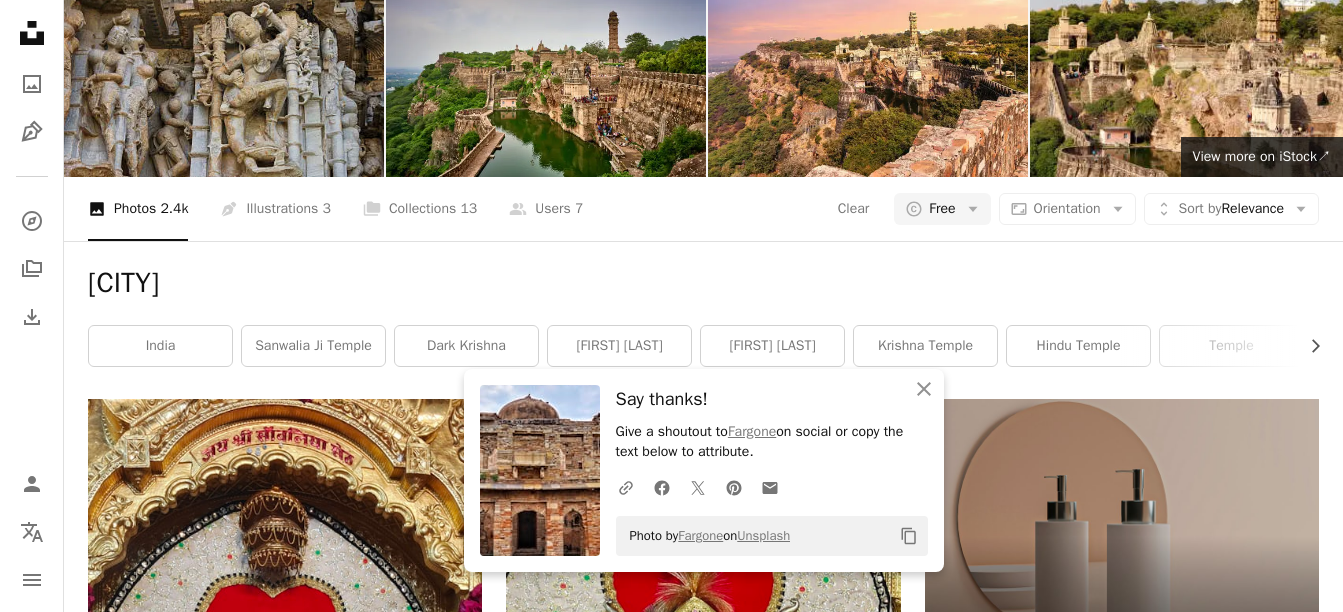scroll, scrollTop: 4400, scrollLeft: 0, axis: vertical 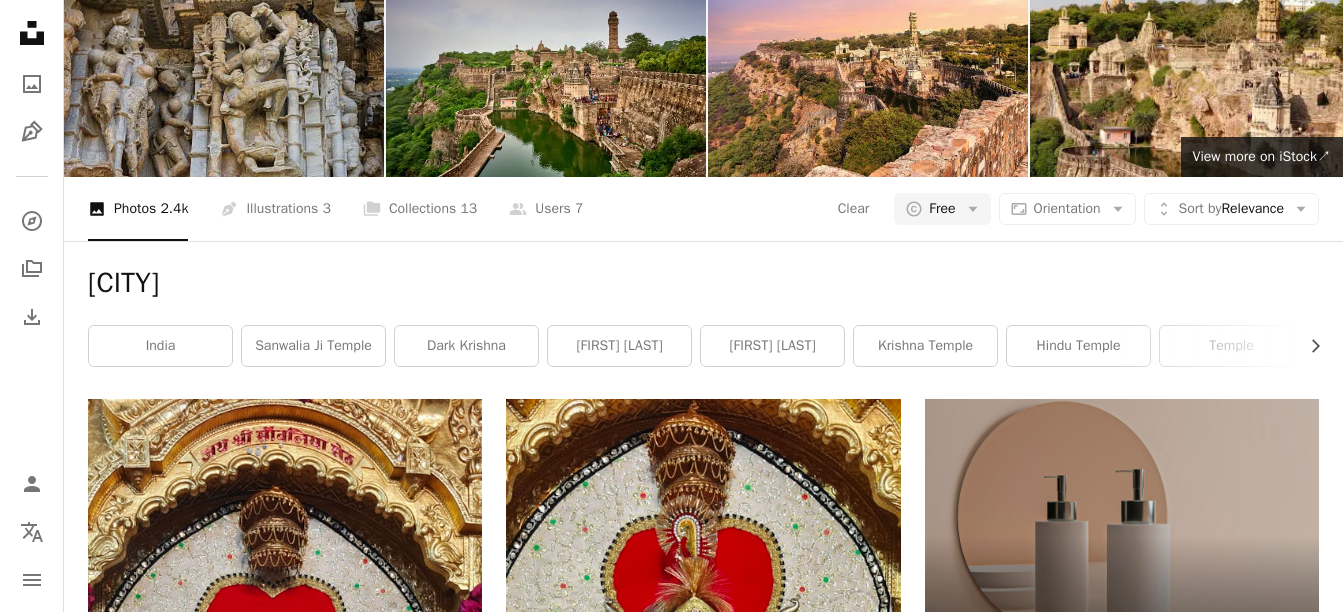 click on "Load more" at bounding box center (703, 5289) 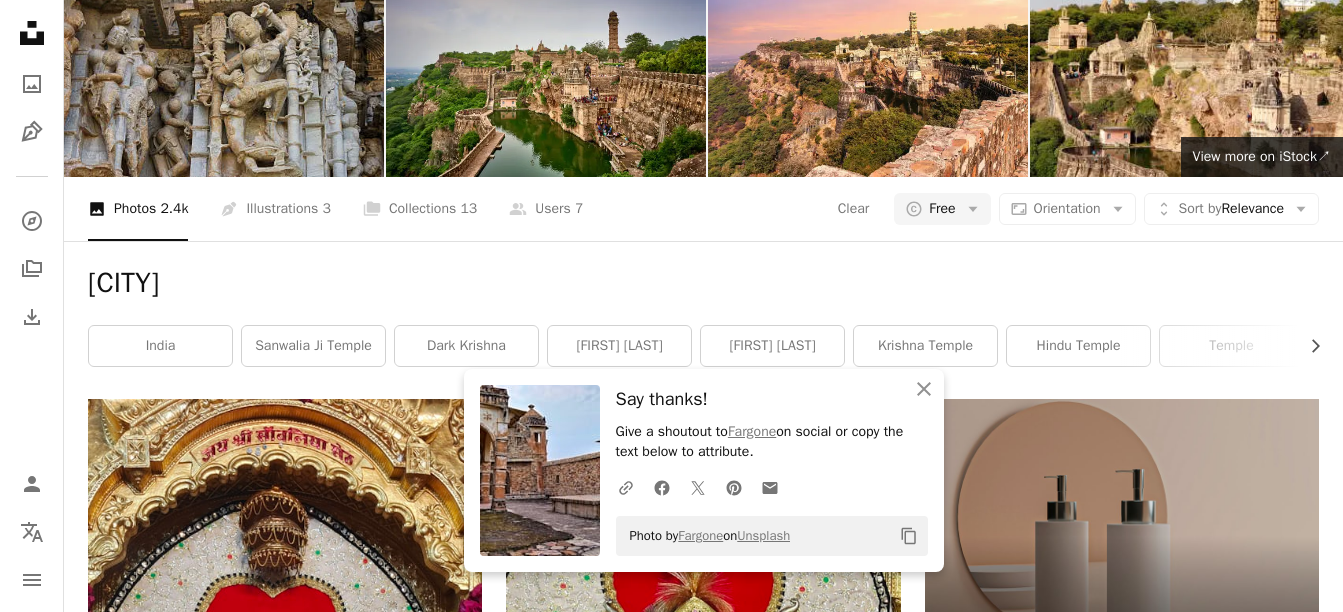 scroll, scrollTop: 4800, scrollLeft: 0, axis: vertical 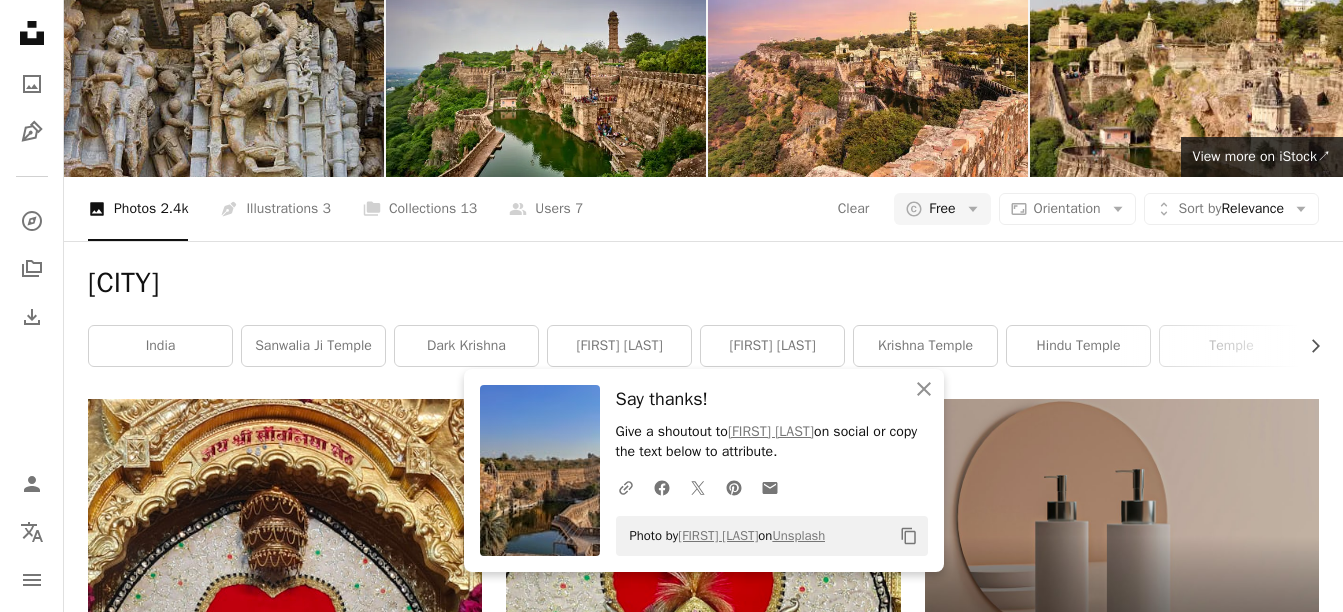 click on "Arrow pointing down" 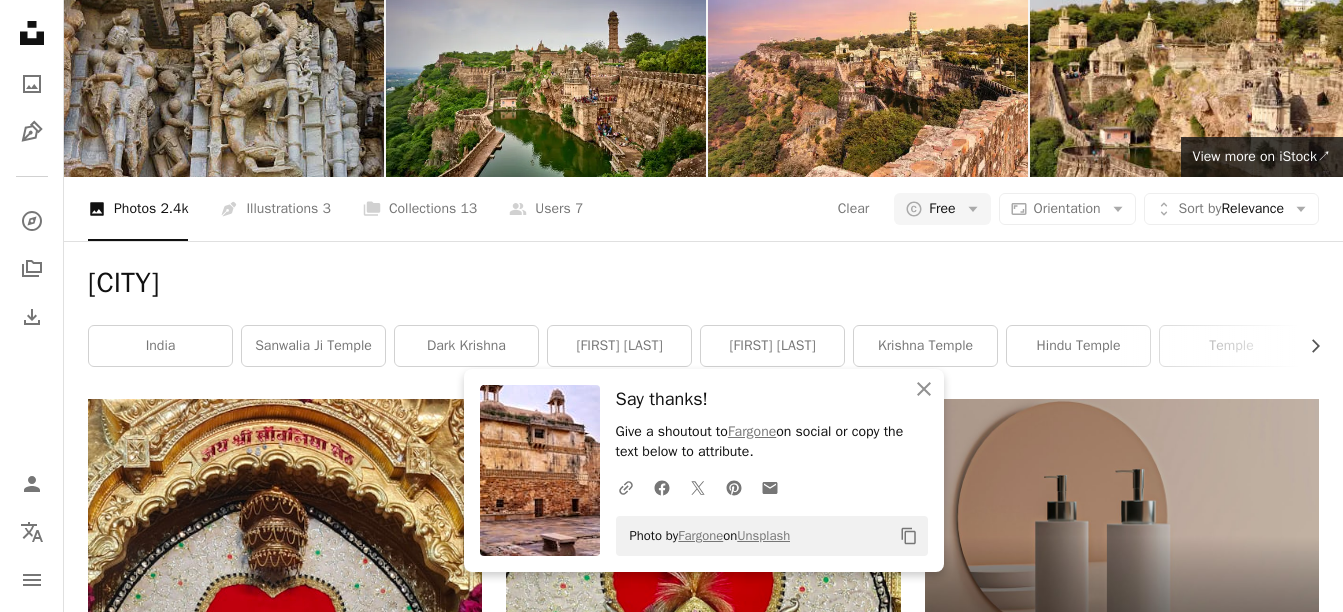 scroll, scrollTop: 5600, scrollLeft: 0, axis: vertical 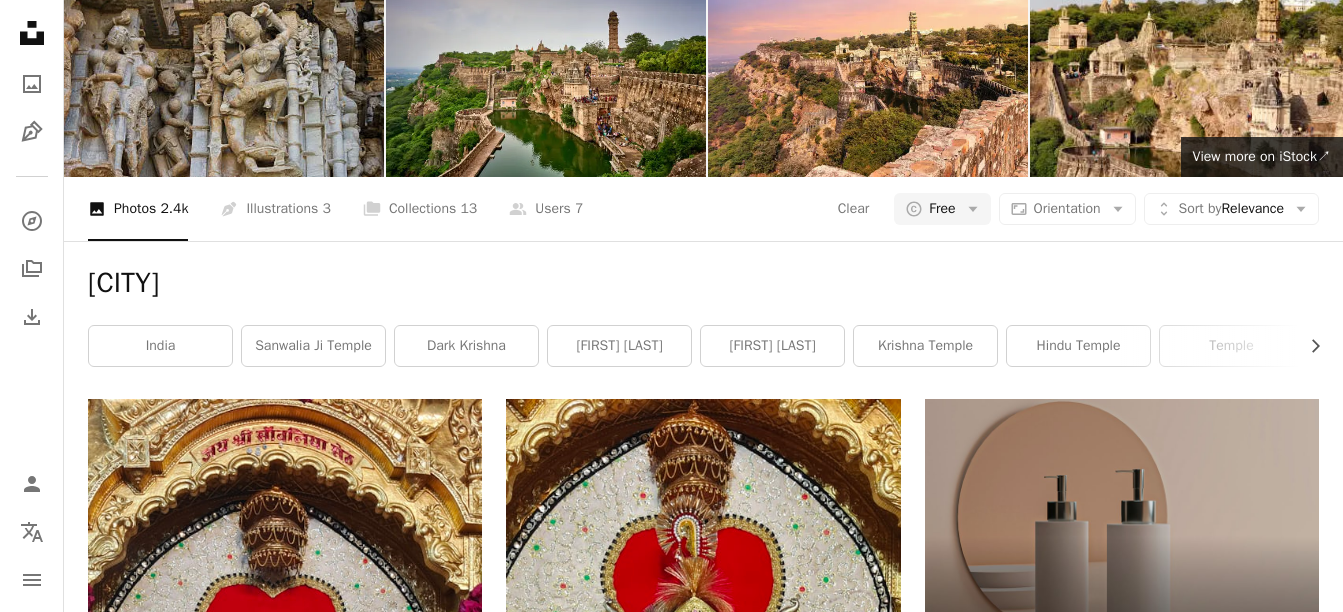 click 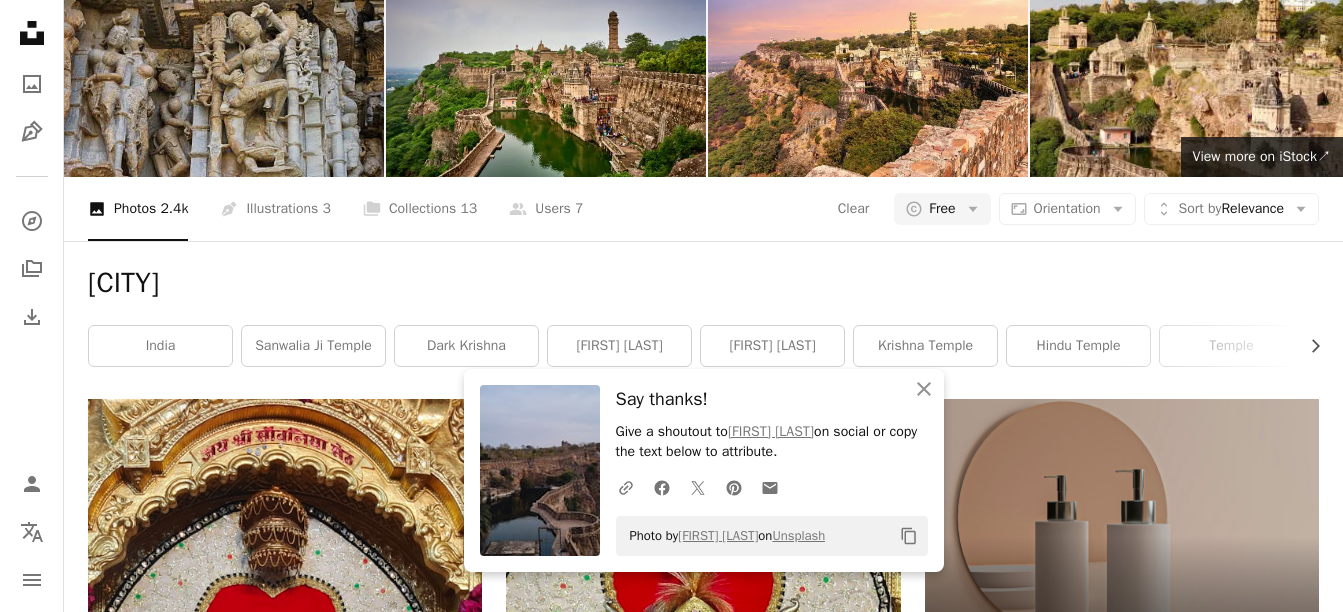 scroll, scrollTop: 6300, scrollLeft: 0, axis: vertical 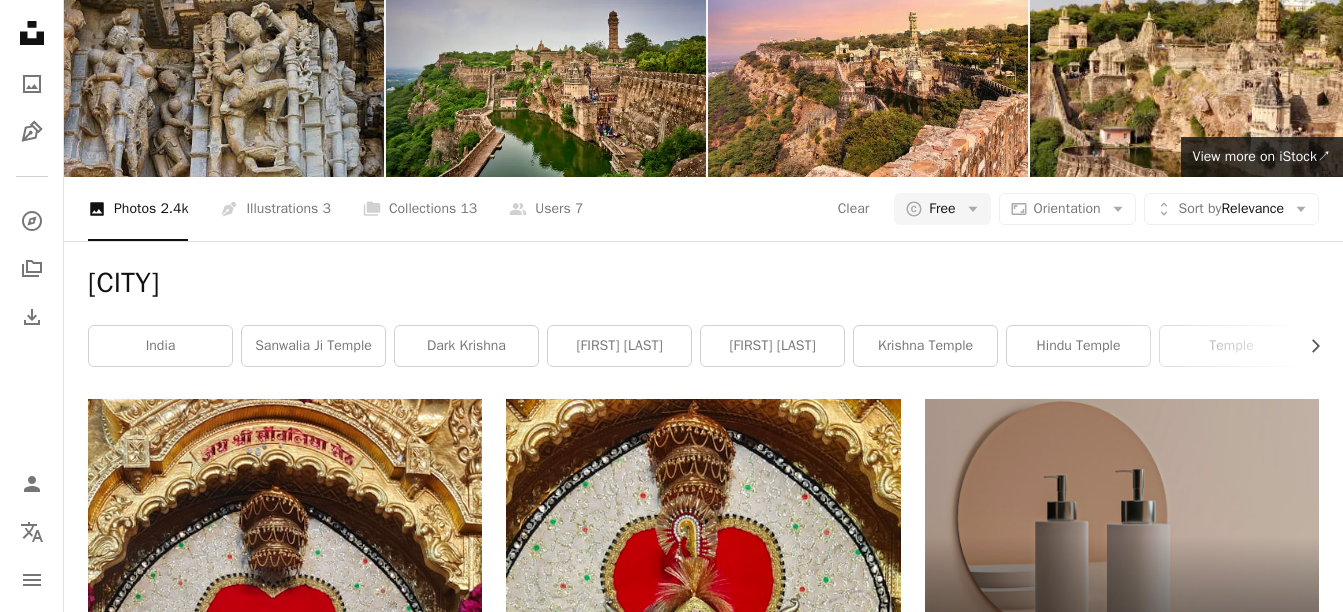 click on "Arrow pointing down" 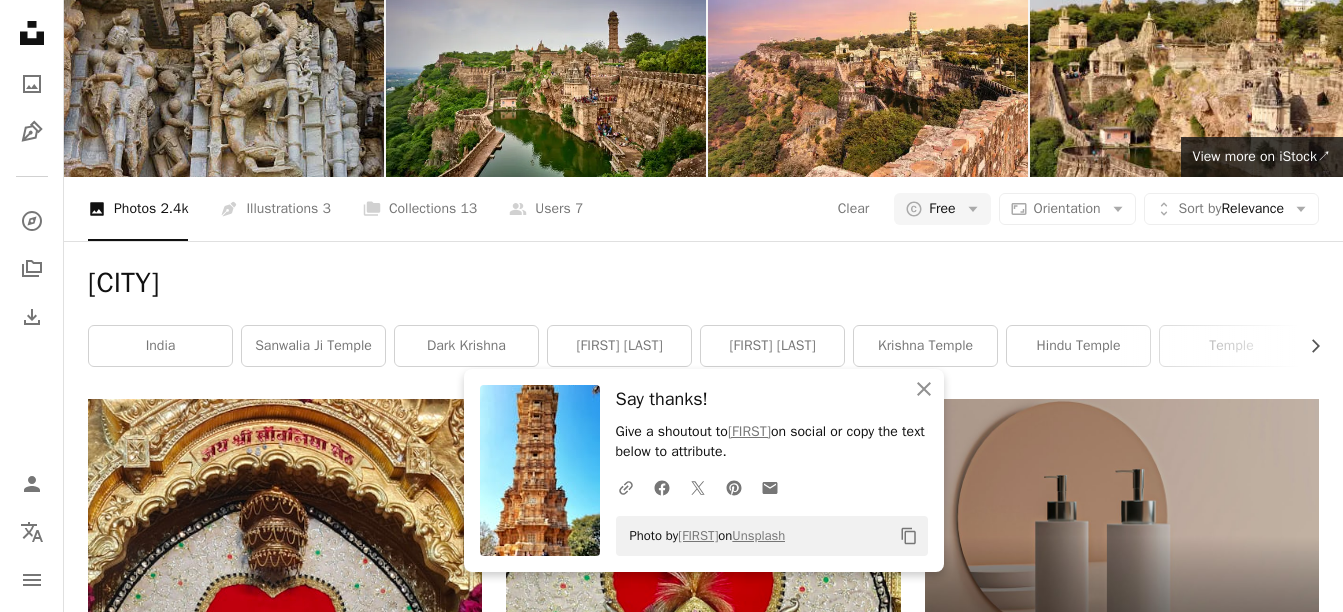 scroll, scrollTop: 7400, scrollLeft: 0, axis: vertical 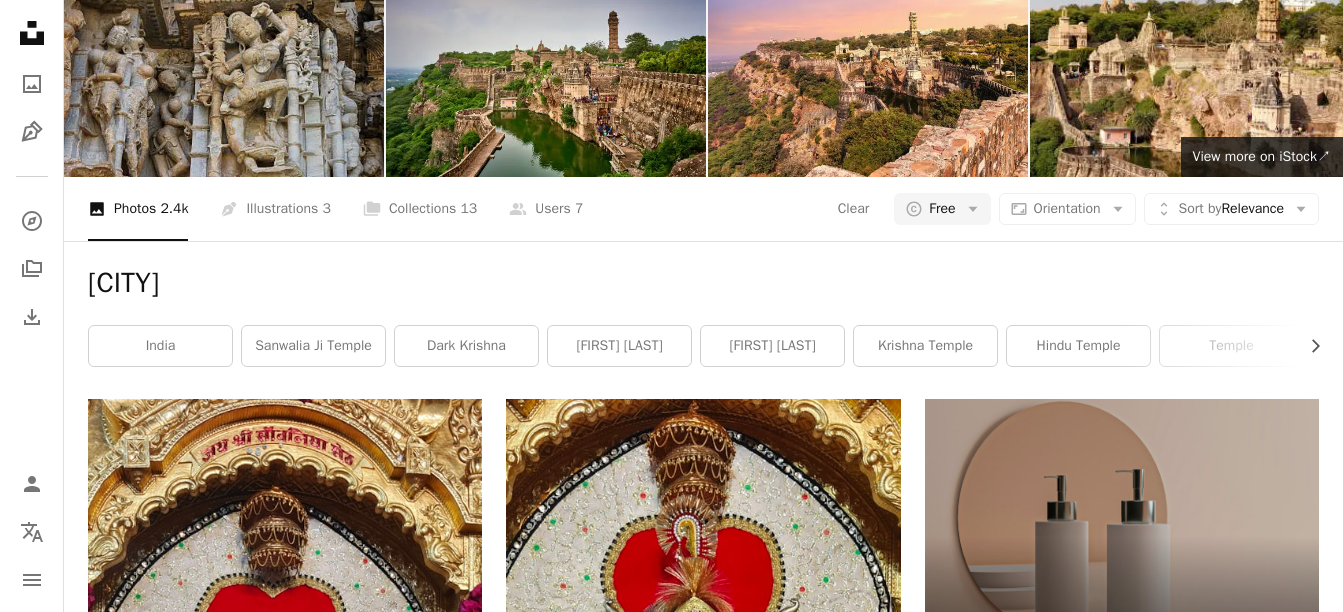 click on "A heart A plus sign [FIRST] [LAST] [CITY] Web Designer Arrow pointing down A heart A plus sign [FIRST] [LAST] [CITY] Web Designer Arrow pointing down A heart A plus sign [FIRST] [LAST] [CITY] Web Designer Arrow pointing down A heart A plus sign [FIRST] [LAST] [CITY] Web Designer Arrow pointing down A heart A plus sign Fargone Available for hire A checkmark inside of a circle Arrow pointing down A heart A plus sign Fargone Available for hire A checkmark inside of a circle Arrow pointing down A heart A plus sign Fargone Available for hire A checkmark inside of a circle Arrow pointing down A heart A plus sign [FIRST] [LAST] Available for hire A checkmark inside of a circle Arrow pointing down A heart A plus sign Fargone Available for hire A checkmark inside of a circle Arrow pointing down A heart A plus sign [FIRST] [LAST] [CITY] Web Designer Arrow pointing down The best in on-brand content creation Learn More A heart A plus sign [FIRST] [LAST] [CITY] Web Designer Arrow pointing down A heart A plus sign [FIRST] [LAST]" at bounding box center [703, 7416] 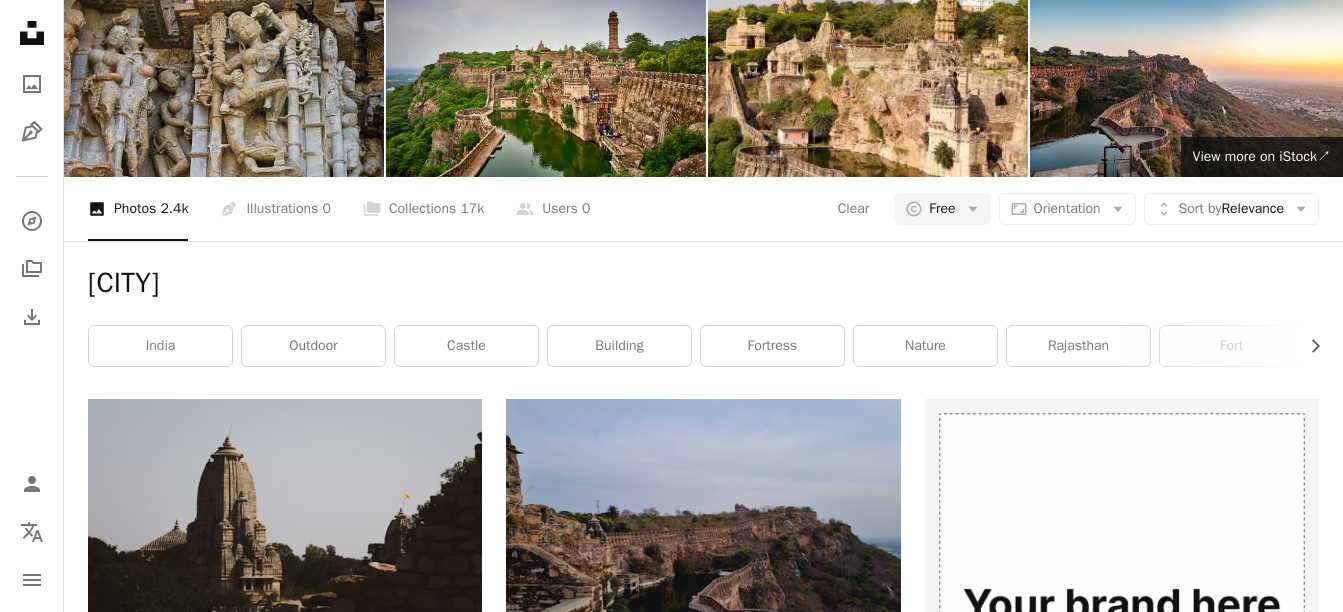scroll, scrollTop: 900, scrollLeft: 0, axis: vertical 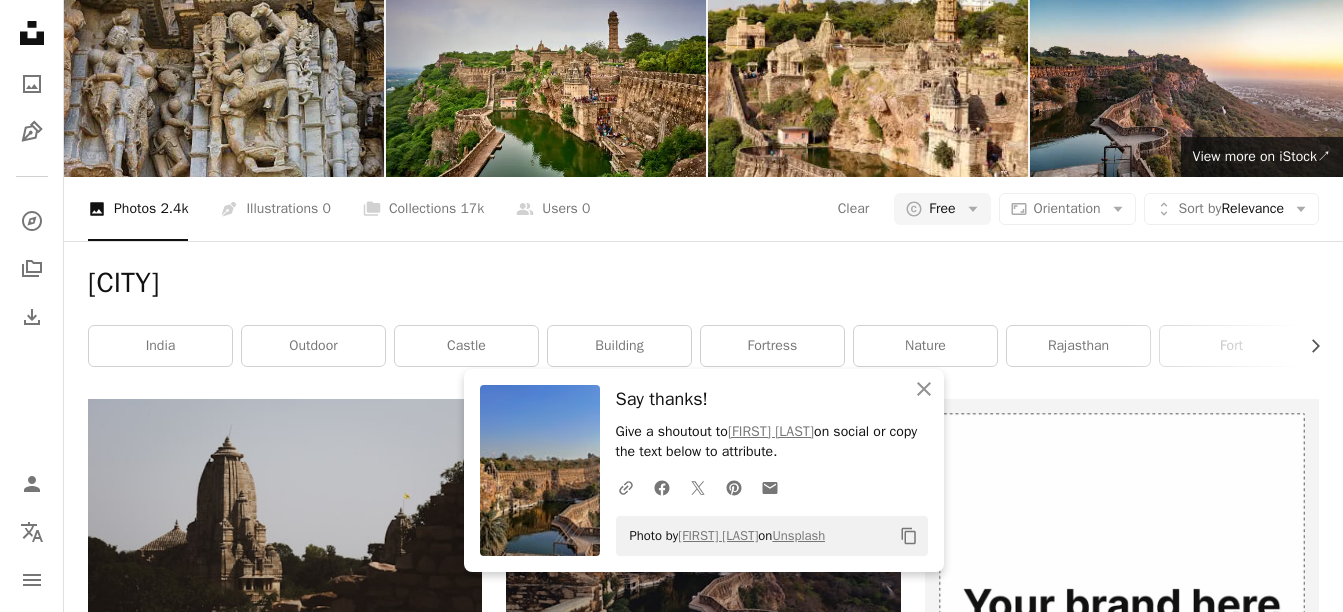 click on "A heart A plus sign [FIRST] [LAST] Arrow pointing down A heart A plus sign [FIRST] [LAST] Arrow pointing down A heart A plus sign [FIRST] [LAST] Arrow pointing down A heart A plus sign [FIRST] [LAST] Available for hire A checkmark inside of a circle Arrow pointing down A heart A plus sign Swipe 👋😍 Available for hire A checkmark inside of a circle Arrow pointing down A heart A plus sign [FIRST] [LAST] Available for hire A checkmark inside of a circle Arrow pointing down A heart A plus sign [FIRST] [LAST] Arrow pointing down A heart A plus sign [FIRST] [LAST] Available for hire A checkmark inside of a circle Arrow pointing down A heart A plus sign [FIRST] [LAST] Arrow pointing down A heart A plus sign [FIRST] [LAST] Available for hire A checkmark inside of a circle Arrow pointing down A heart A plus sign [FIRST] [LAST] Available for hire Arrow pointing down" at bounding box center (703, 1645) 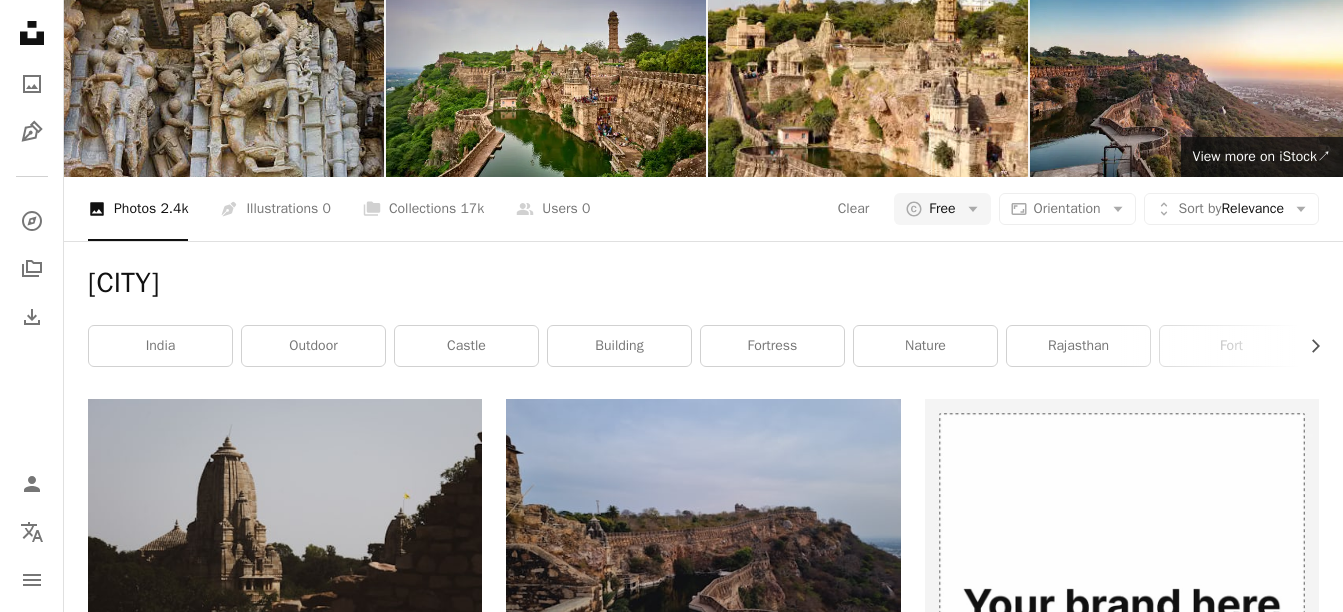 scroll, scrollTop: 2100, scrollLeft: 0, axis: vertical 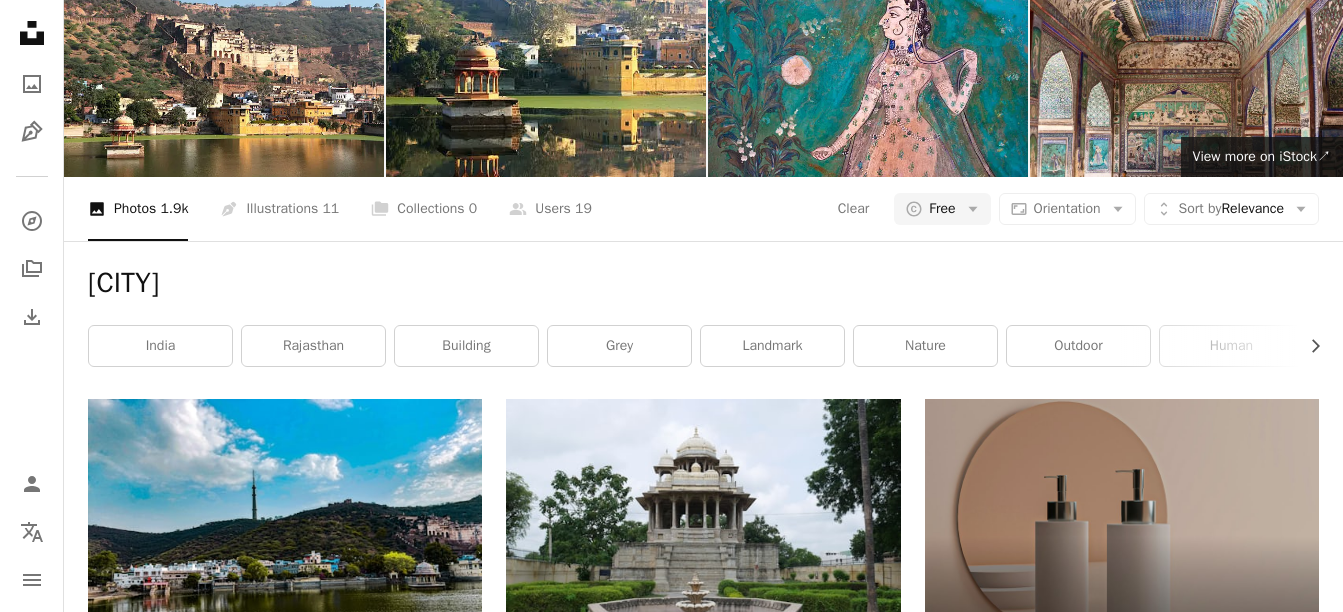 click on "Arrow pointing down" at bounding box center [1279, 1167] 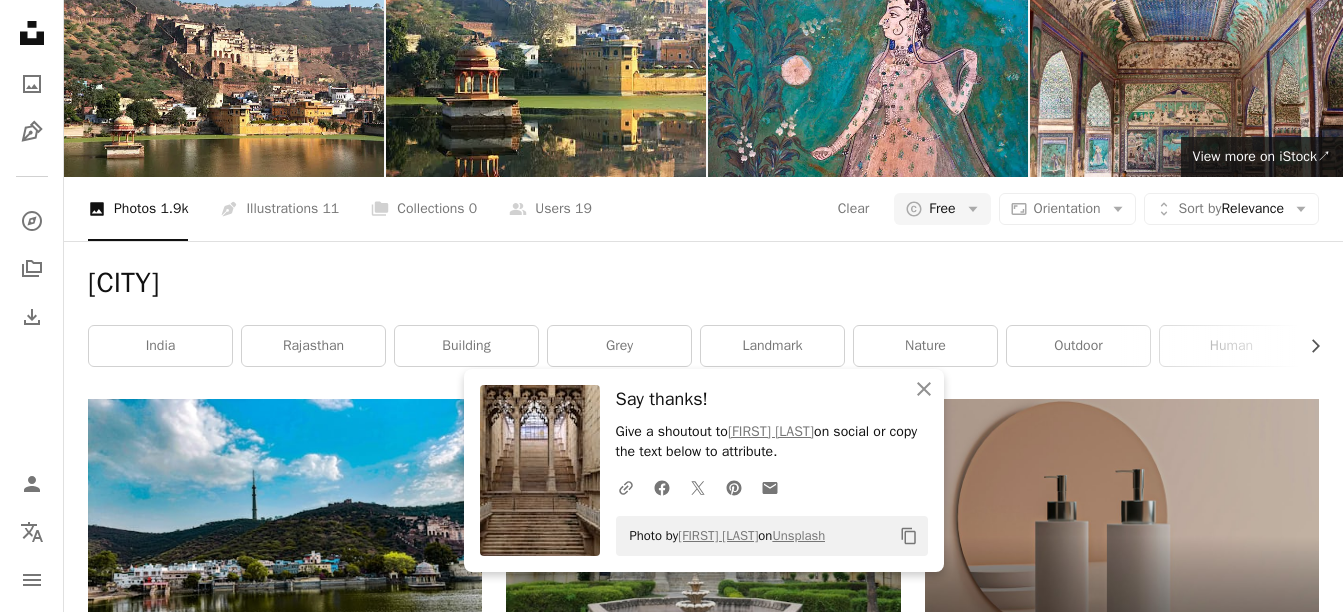 click on "Arrow pointing down" 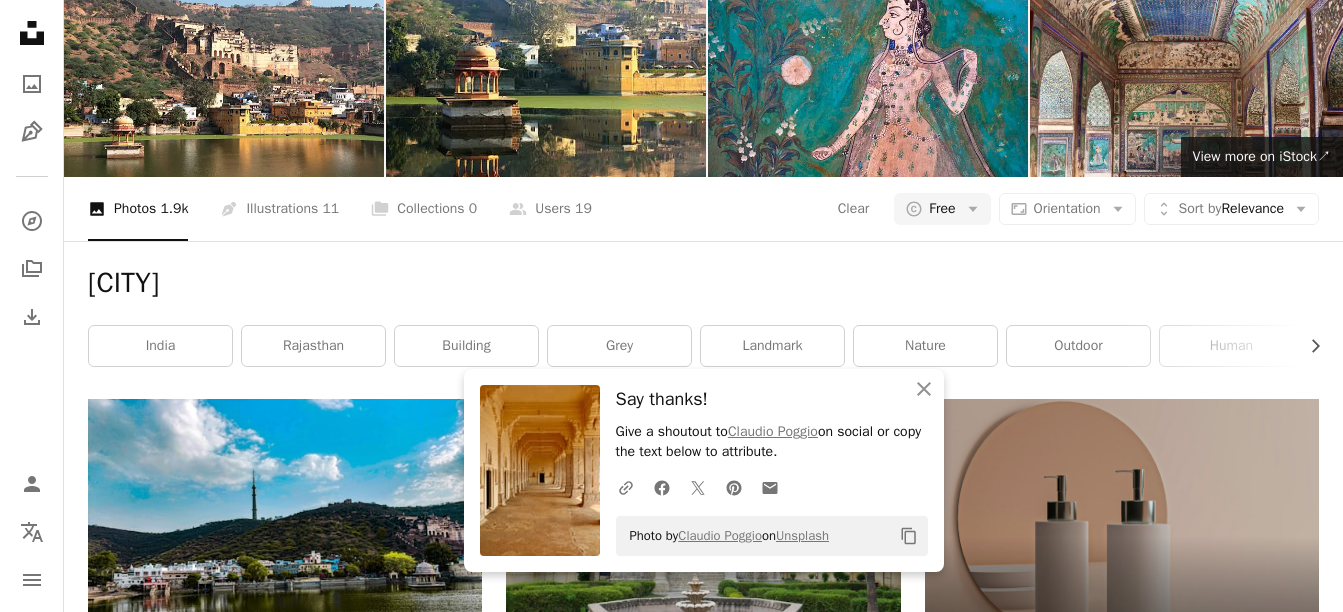 scroll, scrollTop: 1600, scrollLeft: 0, axis: vertical 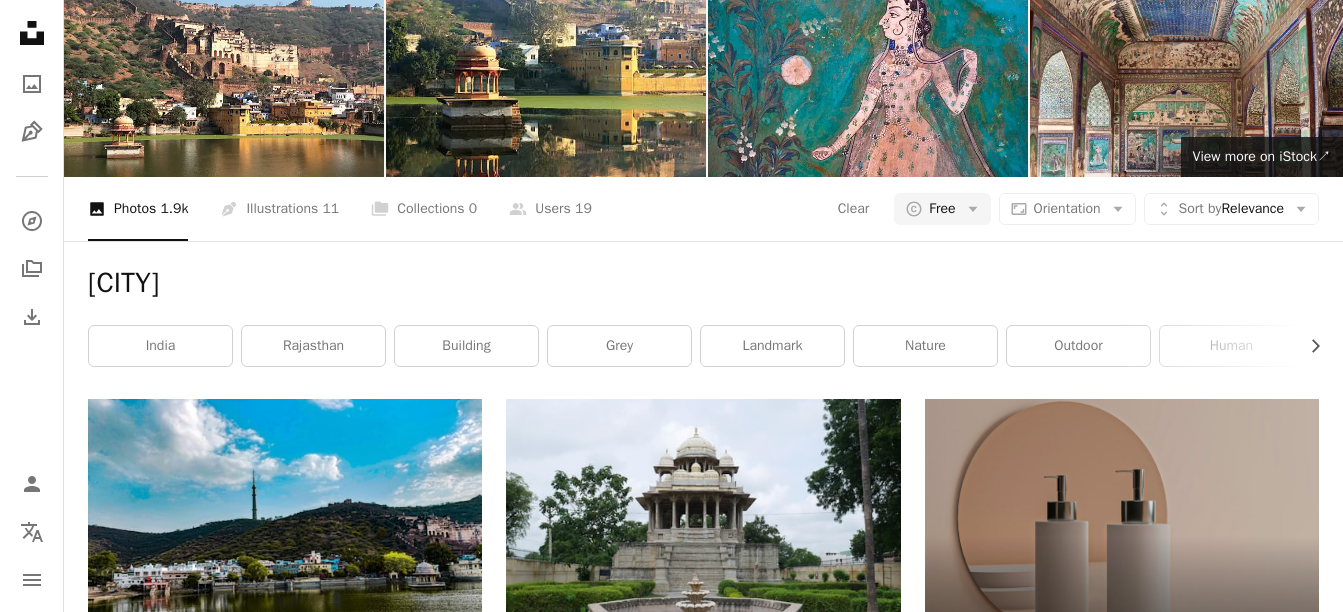 click on "Load more" at bounding box center (703, 4109) 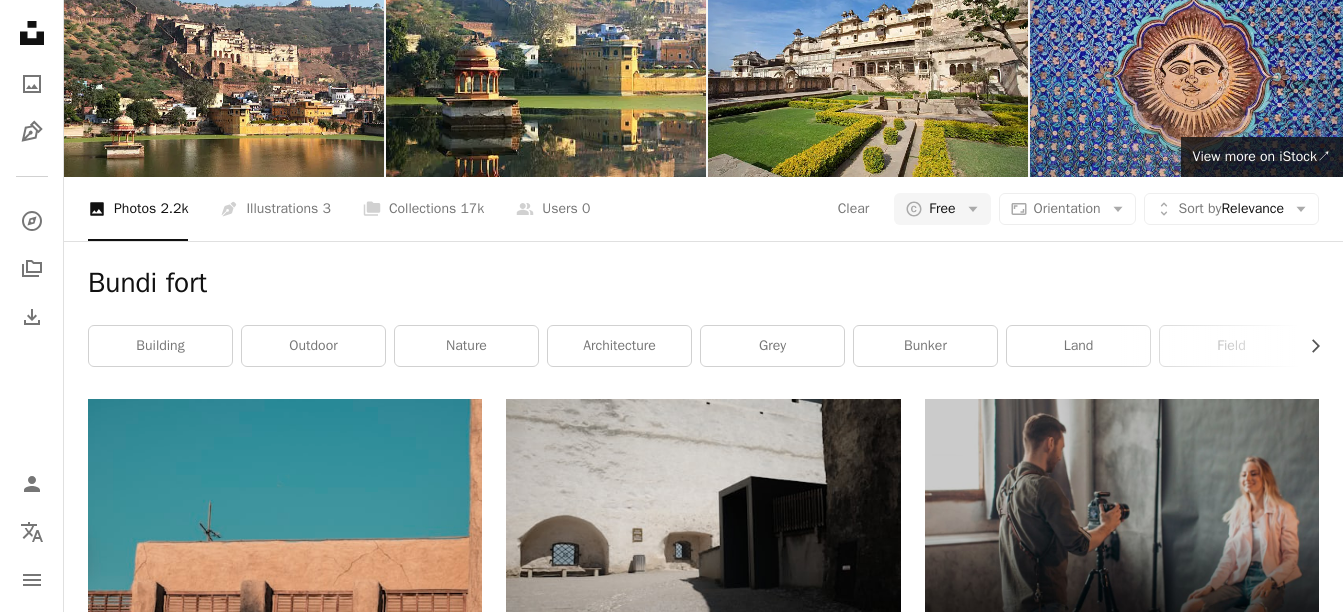 scroll, scrollTop: 1399, scrollLeft: 0, axis: vertical 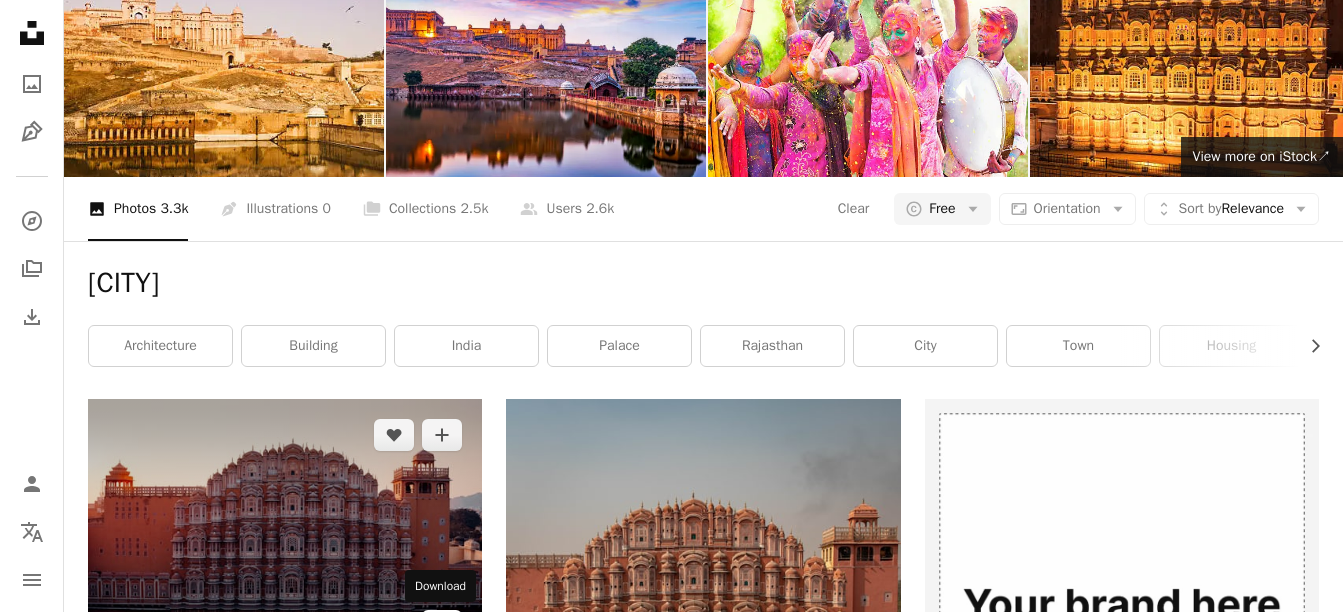 click on "Arrow pointing down" at bounding box center (442, 626) 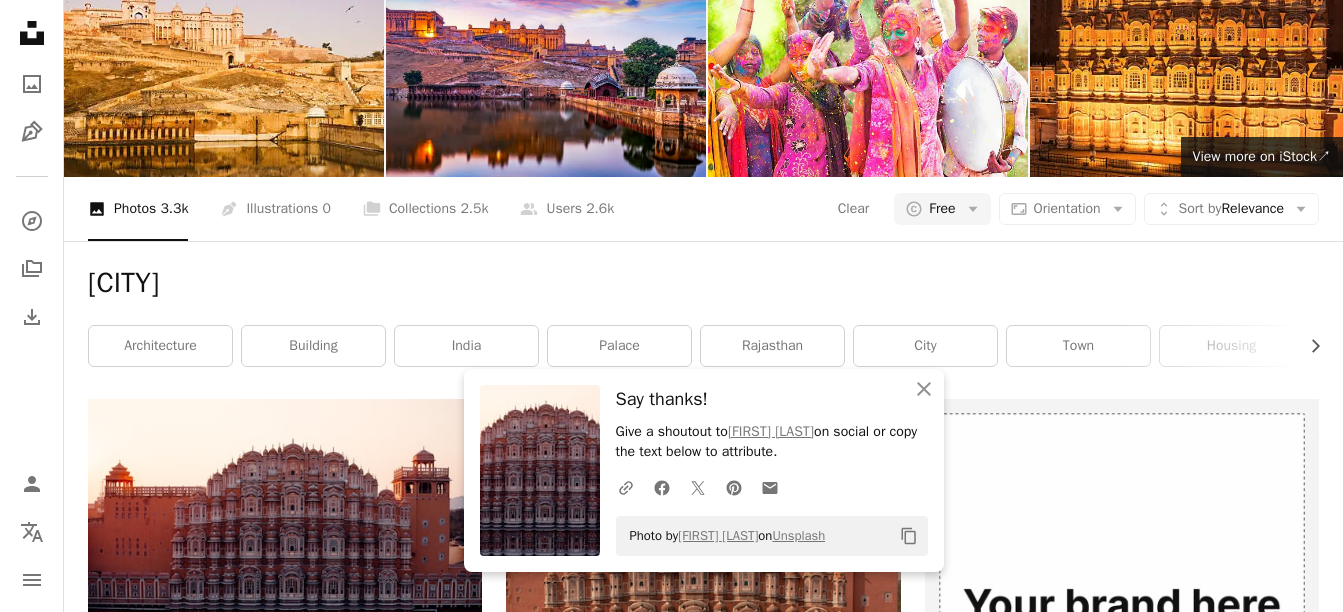 click on "A heart A plus sign [FIRST] [LAST] Available for hire A checkmark inside of a circle Arrow pointing down A heart A plus sign AXP Photography Available for hire A checkmark inside of a circle Arrow pointing down A heart A plus sign [FIRST] [LAST] Arrow pointing down A heart A plus sign [FIRST] [LAST] Arrow pointing down A heart A plus sign [FIRST] [LAST] Arrow pointing down A heart A plus sign [FIRST] [LAST] Arrow pointing down A heart A plus sign VED Available for hire A checkmark inside of a circle Arrow pointing down A heart A plus sign [FIRST] [LAST] Available for hire A checkmark inside of a circle Arrow pointing down A heart A plus sign [FIRST] [LAST] Arrow pointing down A heart A plus sign [FIRST] [LAST] Arrow pointing down A heart A plus sign [FIRST] [LAST] Arrow pointing down A heart A plus sign [FIRST] [LAST] Arrow pointing down A heart A plus sign [FIRST] [LAST] Available for hire A checkmark inside of a circle Arrow pointing down for the internet." at bounding box center (703, 2076) 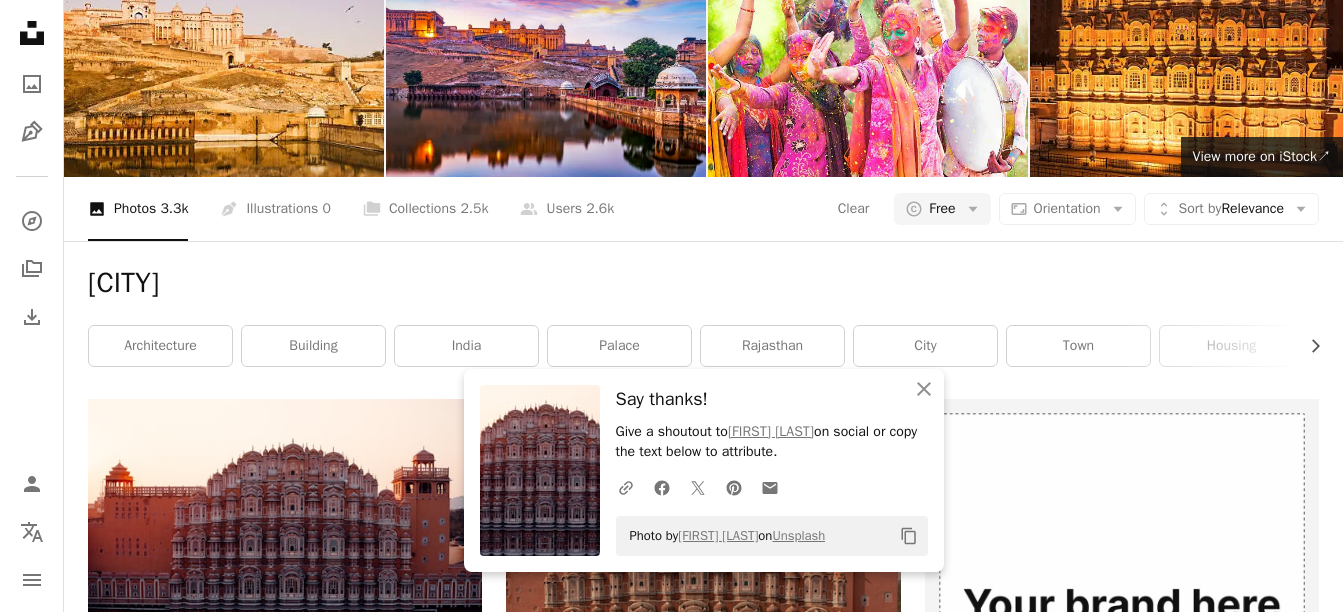 click on "Arrow pointing down" 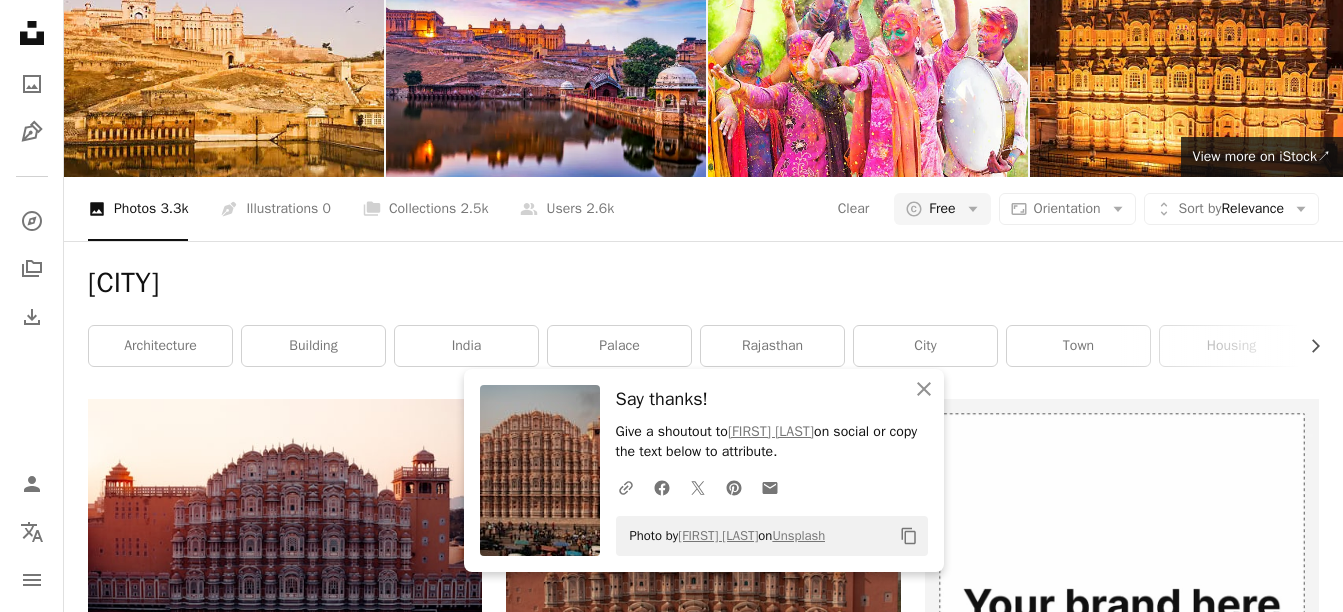 scroll, scrollTop: 1100, scrollLeft: 0, axis: vertical 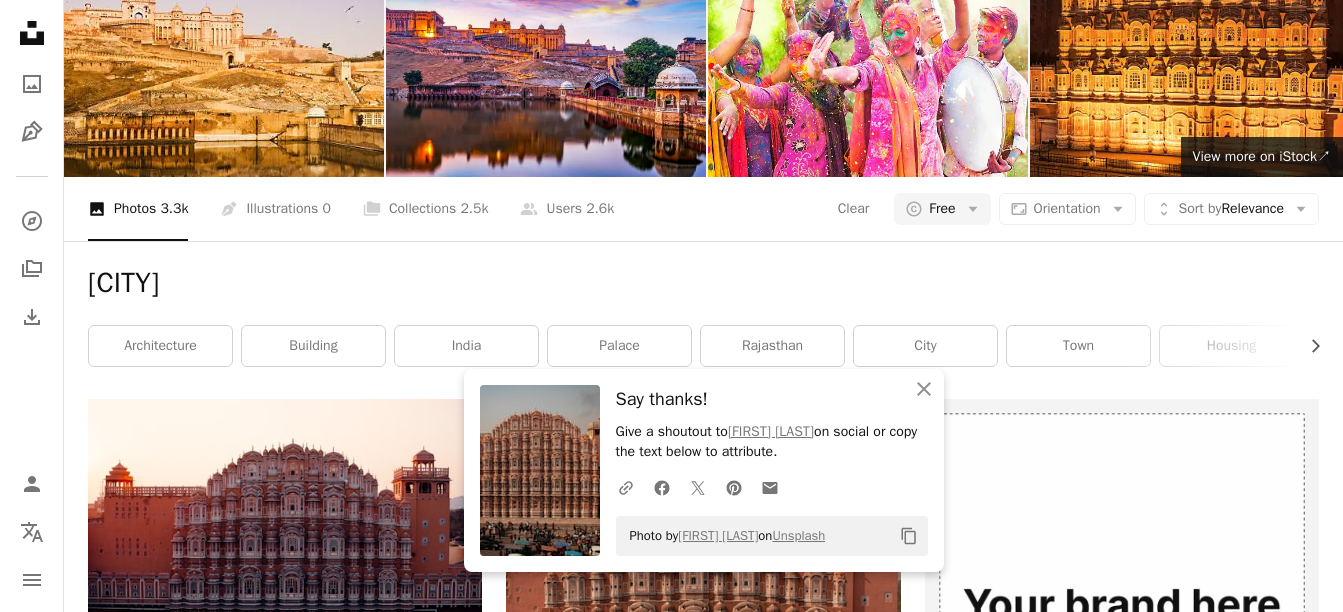 click on "Arrow pointing down" 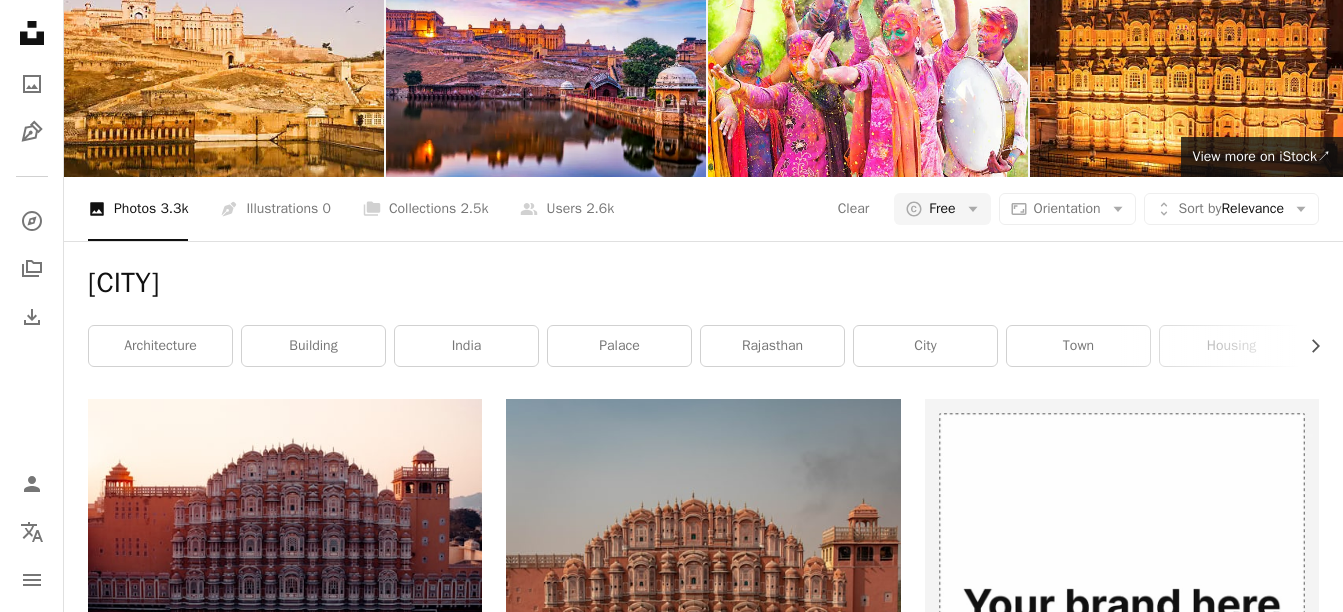 scroll, scrollTop: 1400, scrollLeft: 0, axis: vertical 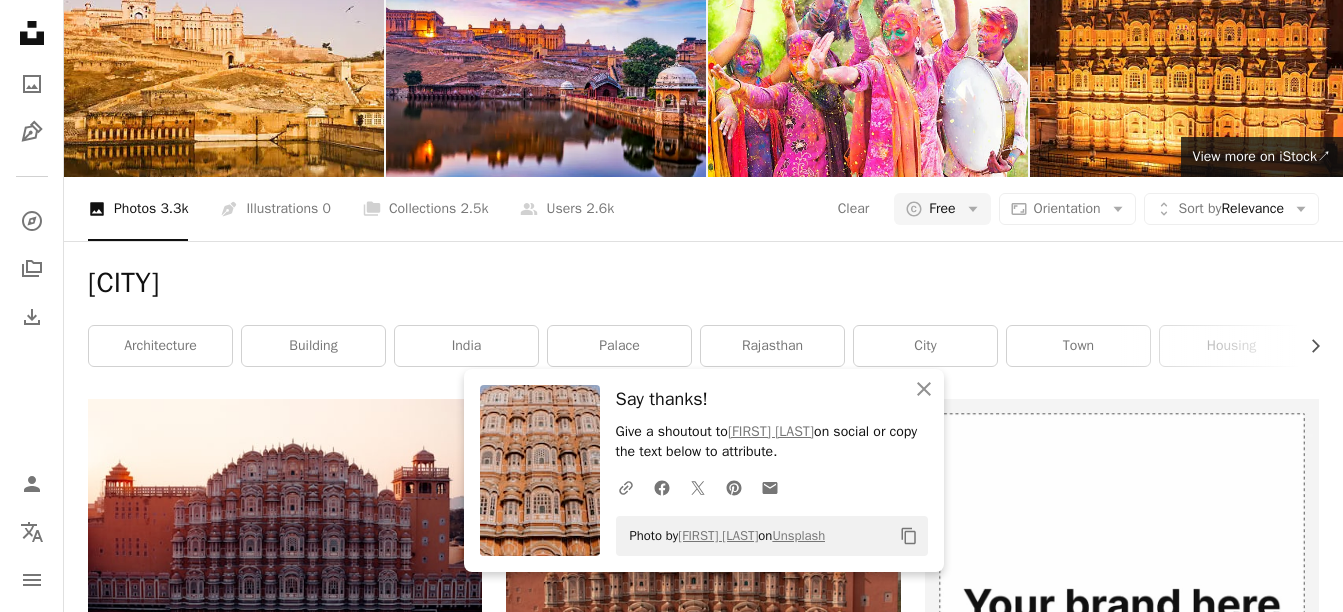 click on "A heart A plus sign [FIRST] [LAST] Available for hire A checkmark inside of a circle Arrow pointing down A heart A plus sign AXP Photography Available for hire A checkmark inside of a circle Arrow pointing down A heart A plus sign [FIRST] [LAST] Arrow pointing down A heart A plus sign [FIRST] [LAST] Arrow pointing down A heart A plus sign [FIRST] [LAST] Arrow pointing down A heart A plus sign [FIRST] [LAST] Arrow pointing down A heart A plus sign VED Available for hire A checkmark inside of a circle Arrow pointing down A heart A plus sign [FIRST] [LAST] Available for hire A checkmark inside of a circle Arrow pointing down A heart A plus sign [FIRST] [LAST] Arrow pointing down A heart A plus sign [FIRST] [LAST] Arrow pointing down A heart A plus sign [FIRST] [LAST] Arrow pointing down A heart A plus sign [FIRST] [LAST] Arrow pointing down A heart A plus sign [FIRST] [LAST] Available for hire A checkmark inside of a circle Arrow pointing down for the internet." at bounding box center [703, 2076] 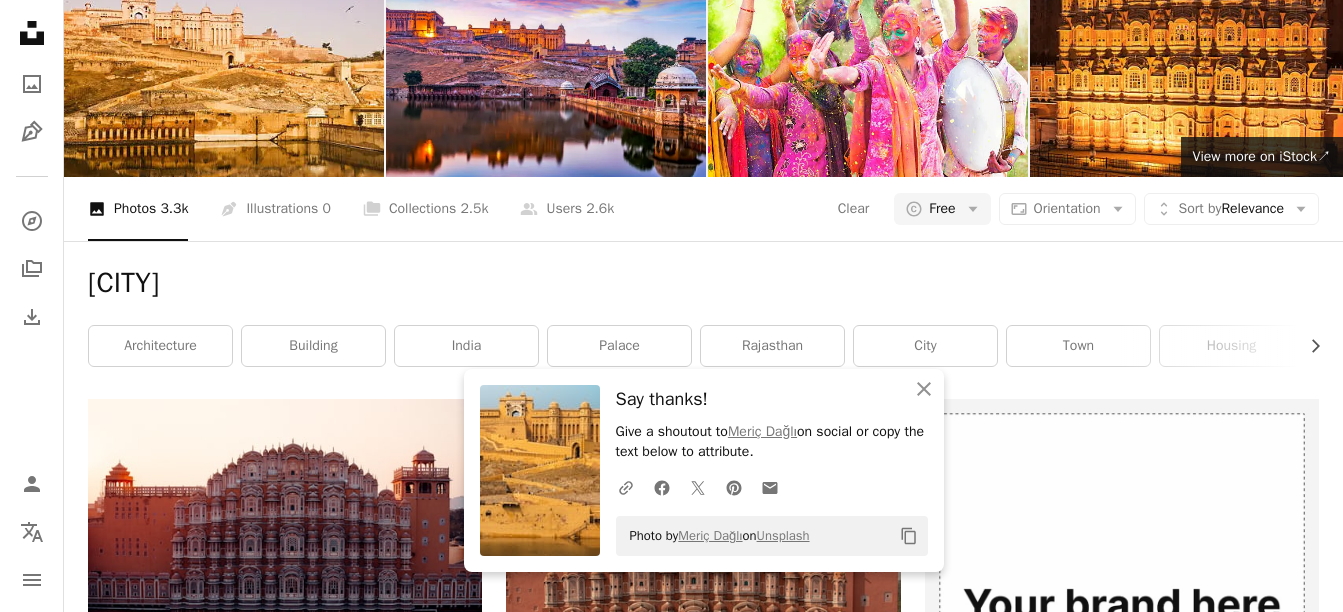 scroll, scrollTop: 1700, scrollLeft: 0, axis: vertical 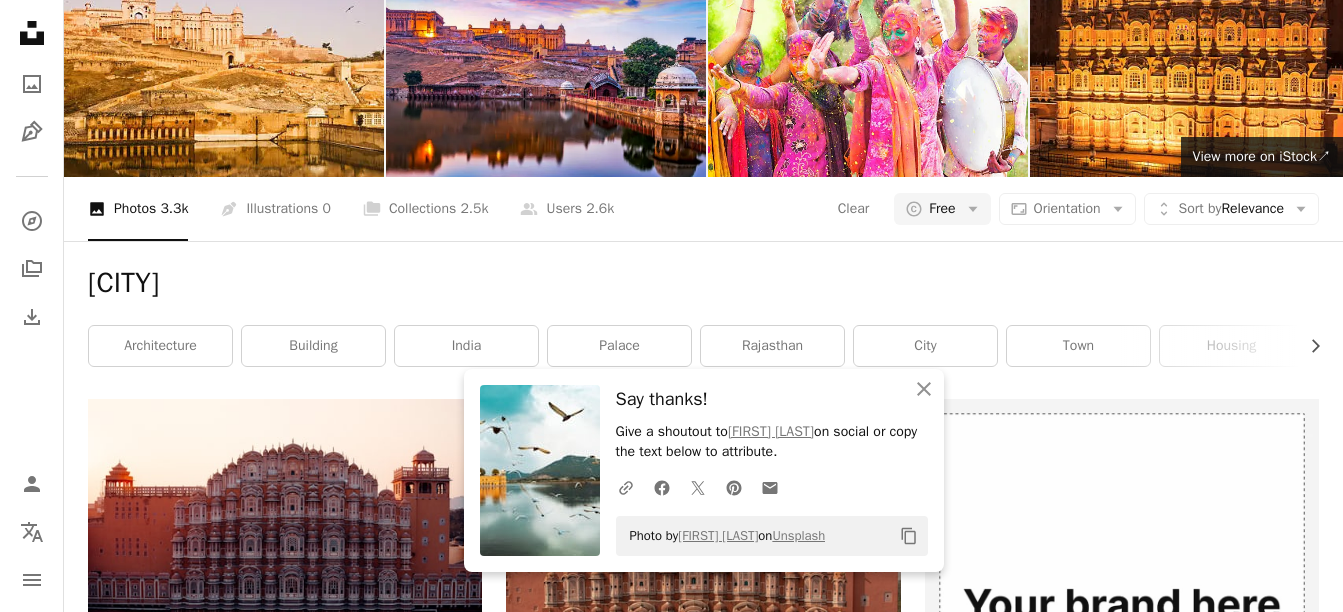 click on "A heart A plus sign [FIRST] [LAST] Arrow pointing down A heart A plus sign [FIRST] [LAST] Arrow pointing down A heart A plus sign [FIRST] [LAST] Arrow pointing down A heart A plus sign [FIRST] [LAST] Arrow pointing down A heart A plus sign [FIRST] [LAST] Arrow pointing down A heart A plus sign [FIRST] [LAST] Available for hire A checkmark inside of a circle Arrow pointing down" at bounding box center [703, 1746] 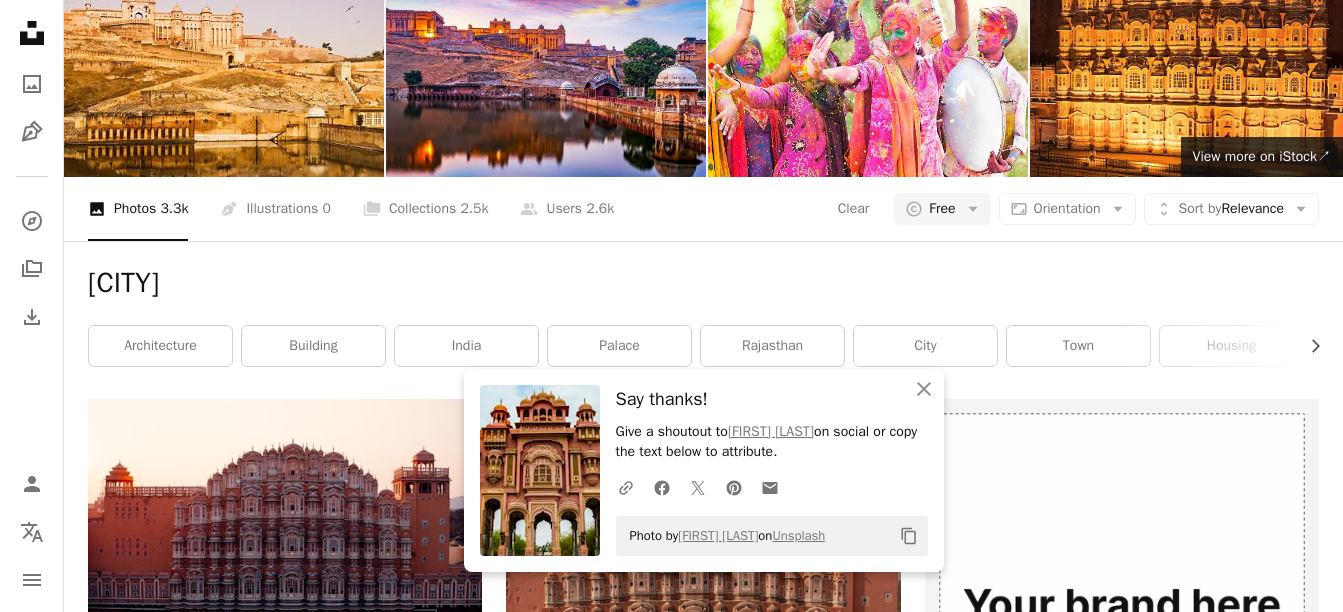 click on "Arrow pointing down" 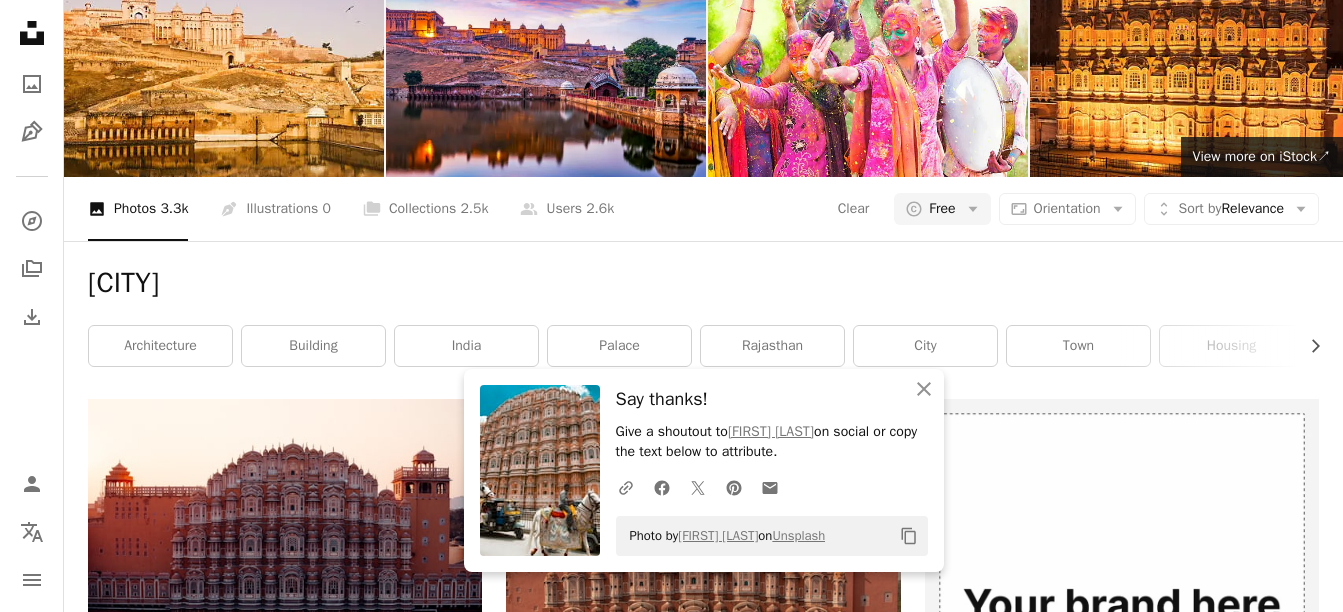 click on "Arrow pointing down" 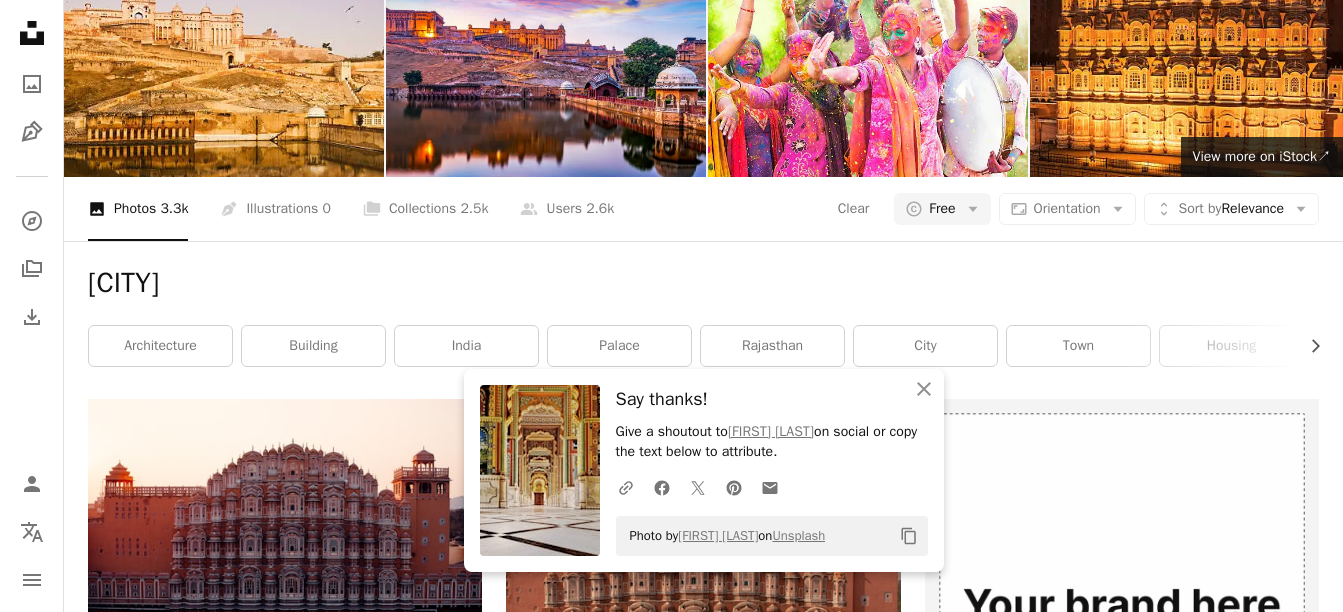 click on "A heart A plus sign [FIRST] [LAST] Available for hire A checkmark inside of a circle Arrow pointing down A heart A plus sign AXP Photography Available for hire A checkmark inside of a circle Arrow pointing down A heart A plus sign [FIRST] [LAST] Arrow pointing down A heart A plus sign [FIRST] [LAST] Arrow pointing down A heart A plus sign [FIRST] [LAST] Arrow pointing down A heart A plus sign [FIRST] [LAST] Arrow pointing down A heart A plus sign VED Available for hire A checkmark inside of a circle Arrow pointing down A heart A plus sign [FIRST] [LAST] Available for hire A checkmark inside of a circle Arrow pointing down A heart A plus sign [FIRST] [LAST] Arrow pointing down A heart A plus sign [FIRST] [LAST] Arrow pointing down A heart A plus sign [FIRST] [LAST] Arrow pointing down A heart A plus sign [FIRST] [LAST] Arrow pointing down A heart A plus sign [FIRST] [LAST] Available for hire A checkmark inside of a circle Arrow pointing down for the internet." at bounding box center (703, 2076) 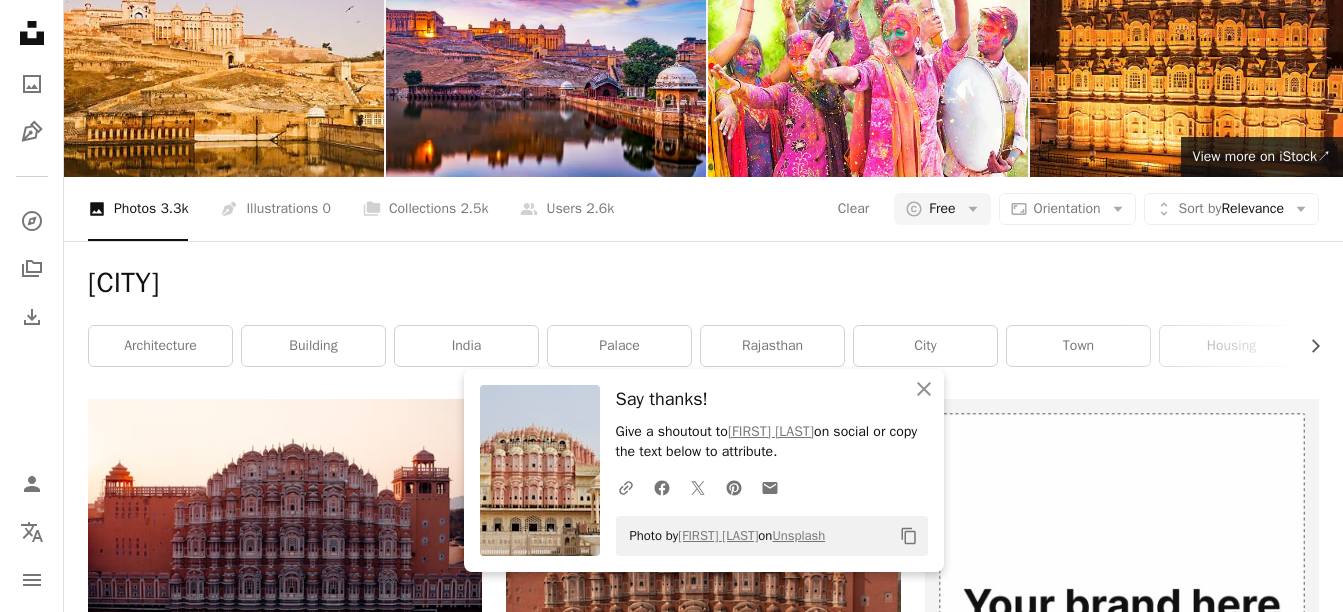 scroll, scrollTop: 2300, scrollLeft: 0, axis: vertical 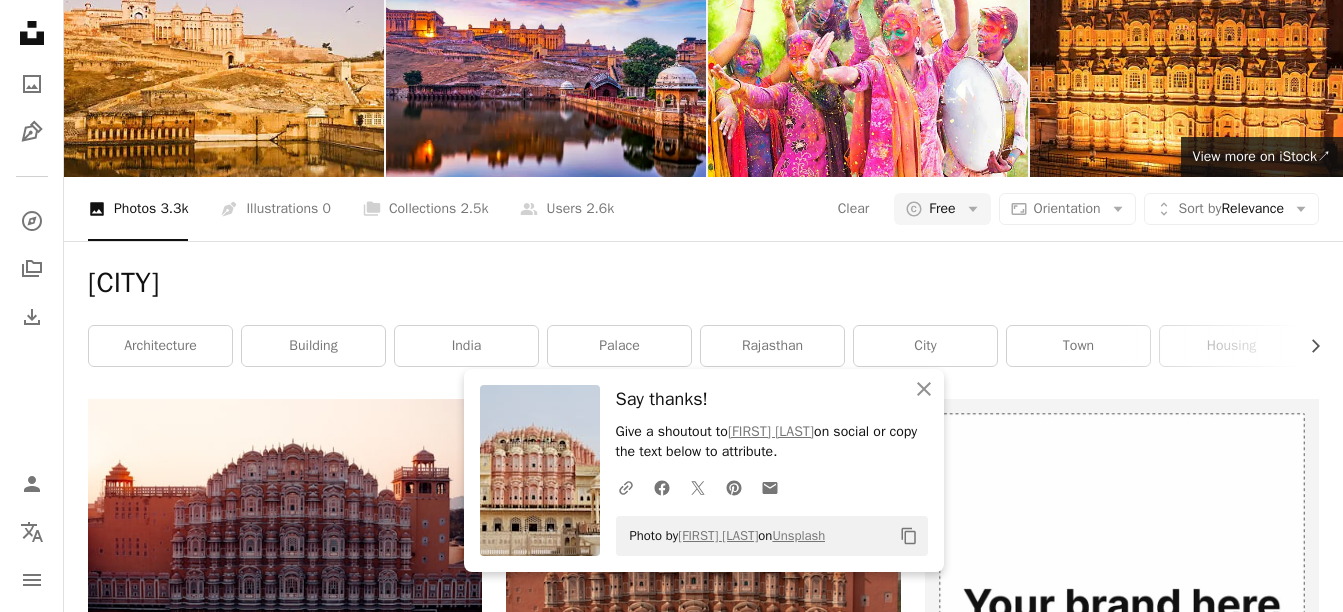 click 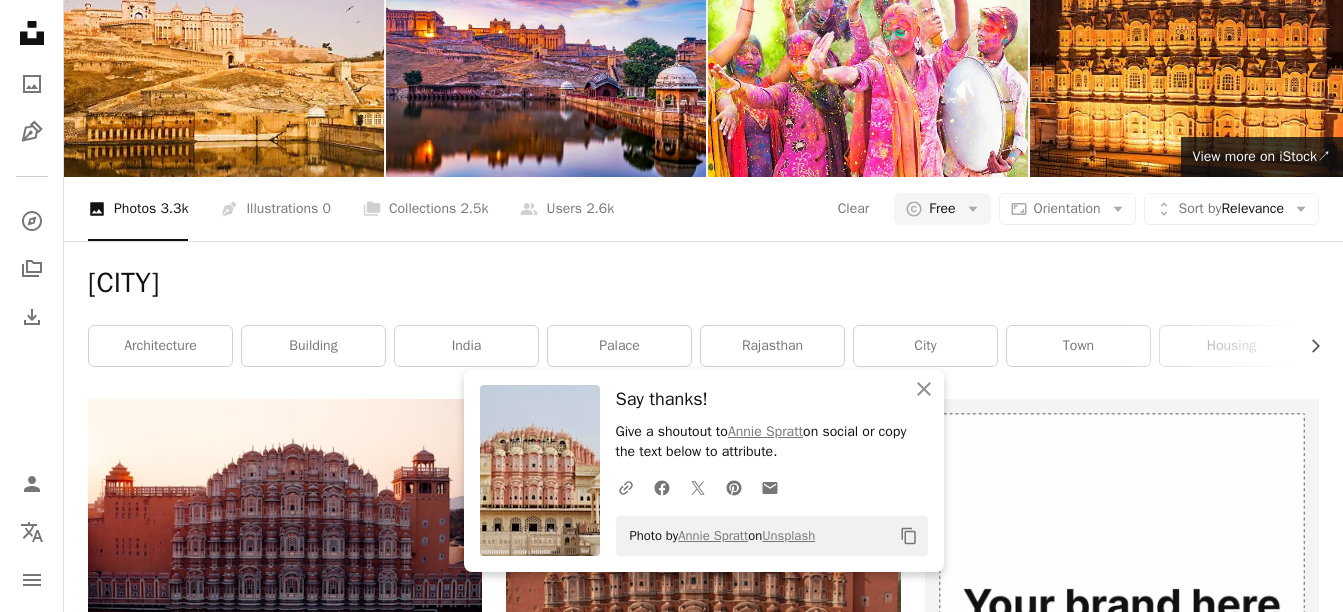 drag, startPoint x: 746, startPoint y: 290, endPoint x: 768, endPoint y: 287, distance: 22.203604 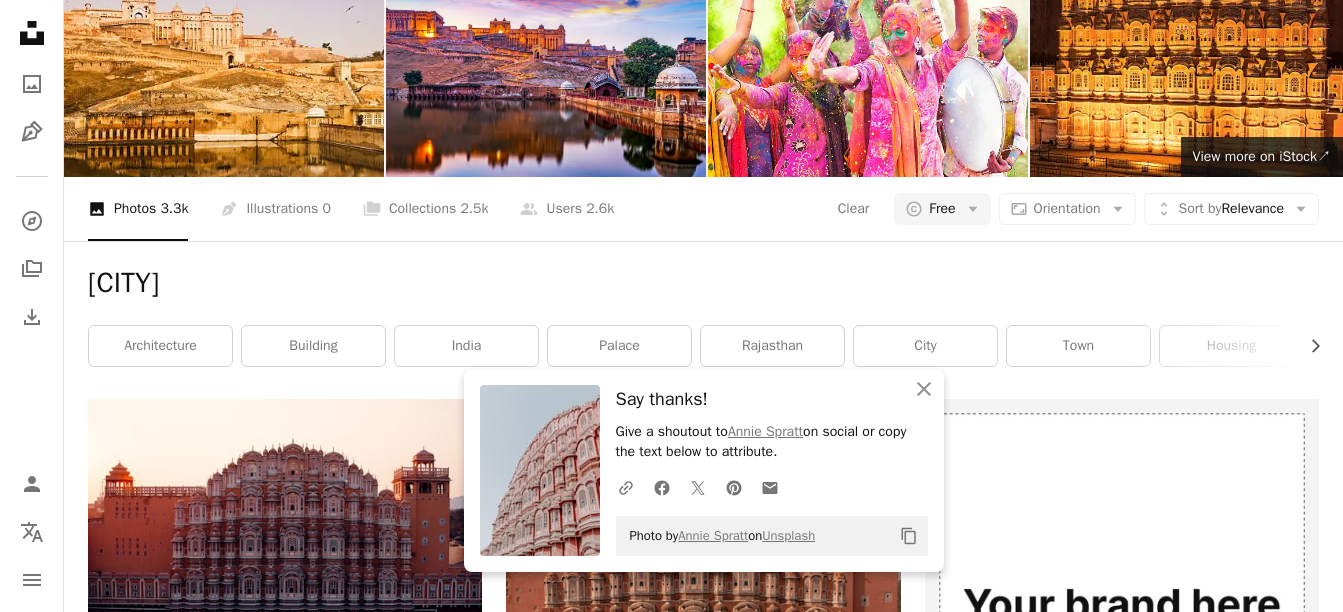 click on "A heart A plus sign [FIRST] [LAST] Arrow pointing down A heart A plus sign [FIRST] [LAST] Arrow pointing down A heart A plus sign [FIRST] [LAST] Arrow pointing down A heart A plus sign [FIRST] [LAST] Arrow pointing down A heart A plus sign [FIRST] [LAST] Arrow pointing down A heart A plus sign [FIRST] [LAST] Available for hire A checkmark inside of a circle Arrow pointing down" at bounding box center (703, 1746) 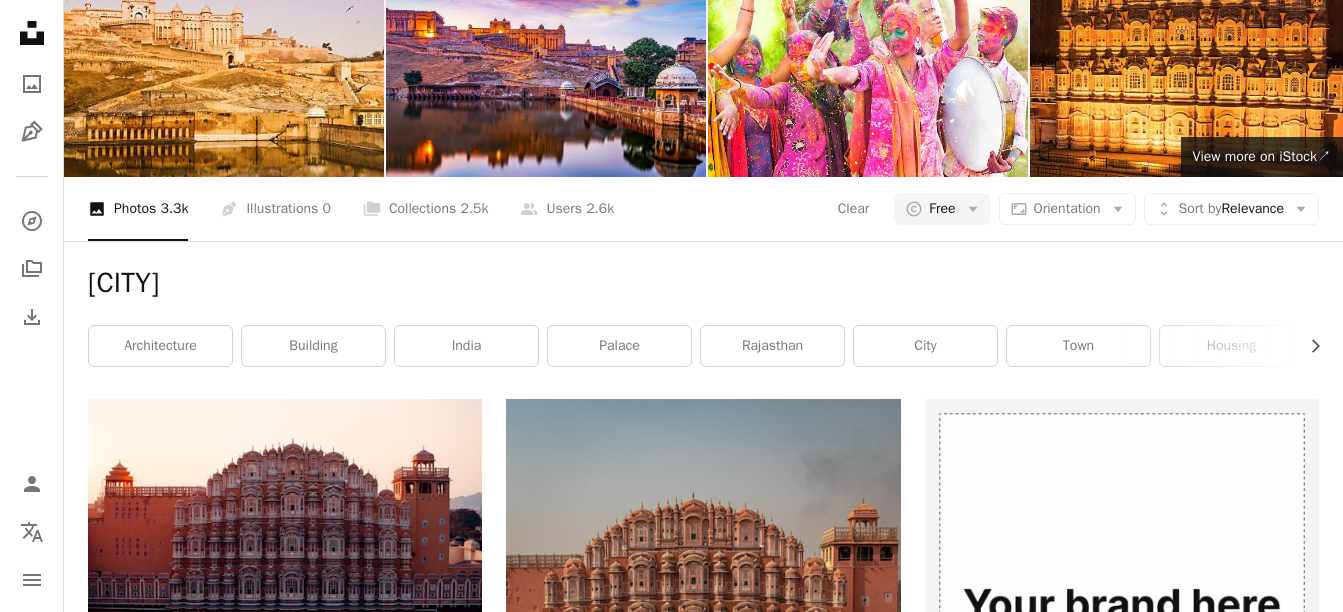 scroll, scrollTop: 2600, scrollLeft: 0, axis: vertical 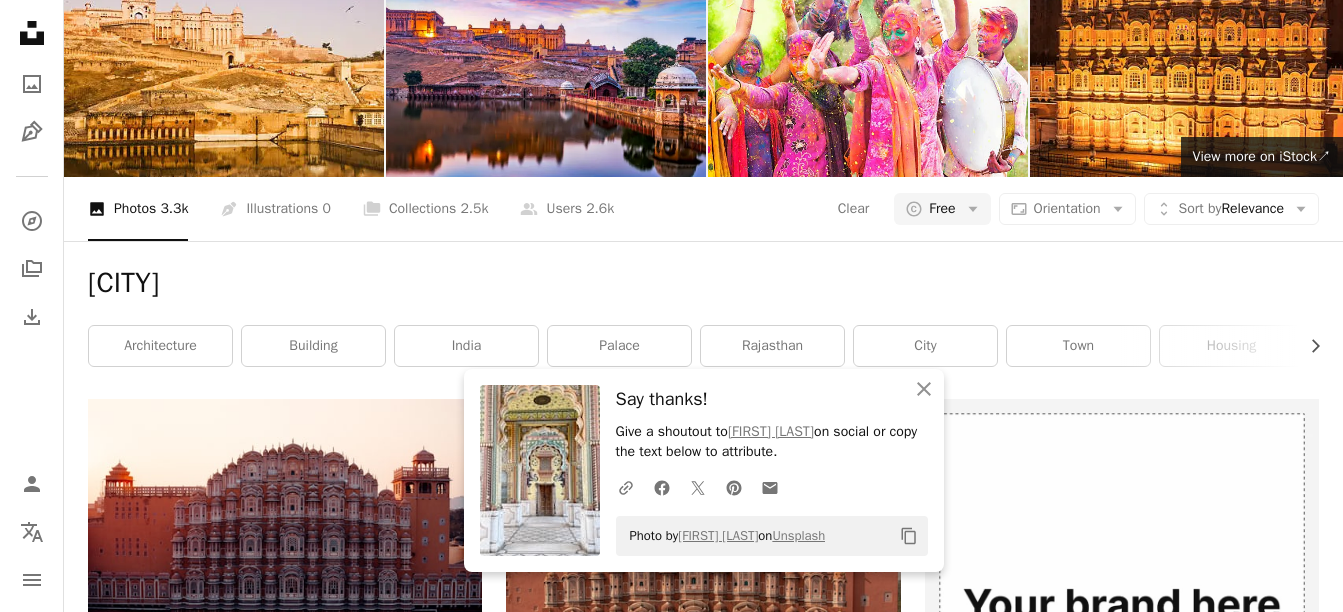 click on "Arrow pointing down" 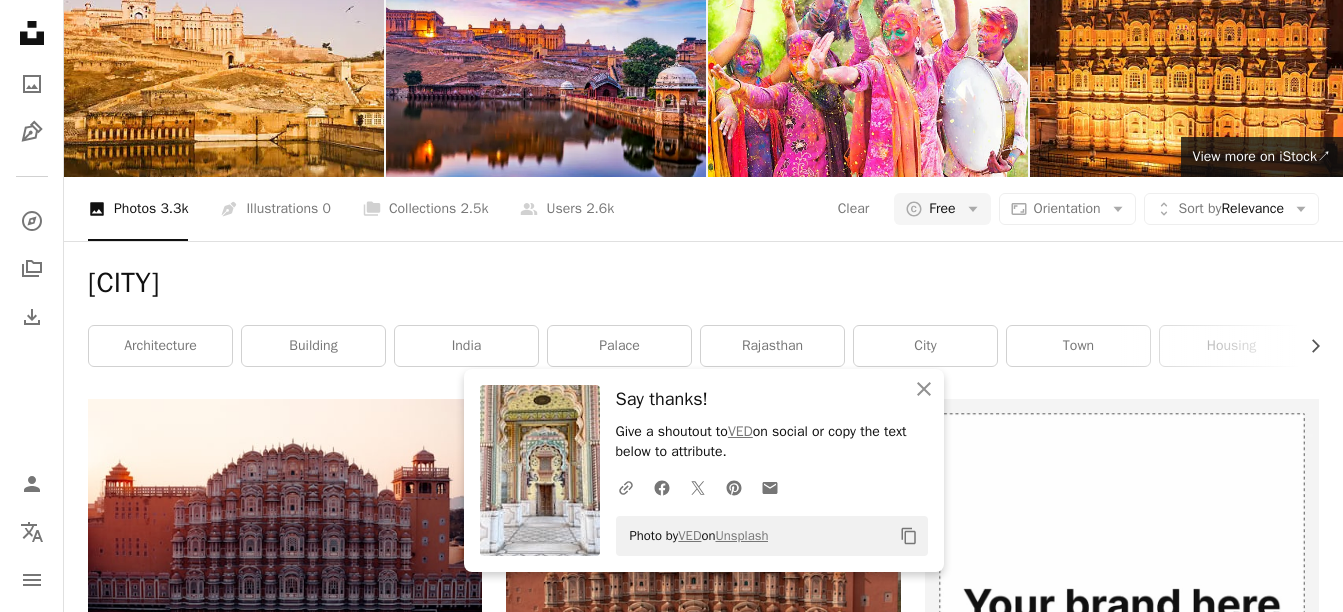 click on "A heart A plus sign [FIRST] [LAST] Available for hire A checkmark inside of a circle Arrow pointing down A heart A plus sign AXP Photography Available for hire A checkmark inside of a circle Arrow pointing down A heart A plus sign [FIRST] [LAST] Arrow pointing down A heart A plus sign [FIRST] [LAST] Arrow pointing down A heart A plus sign [FIRST] [LAST] Arrow pointing down A heart A plus sign [FIRST] [LAST] Arrow pointing down A heart A plus sign VED Available for hire A checkmark inside of a circle Arrow pointing down A heart A plus sign [FIRST] [LAST] Available for hire A checkmark inside of a circle Arrow pointing down A heart A plus sign [FIRST] [LAST] Arrow pointing down A heart A plus sign [FIRST] [LAST] Arrow pointing down A heart A plus sign [FIRST] [LAST] Arrow pointing down A heart A plus sign [FIRST] [LAST] Arrow pointing down A heart A plus sign [FIRST] [LAST] Available for hire A checkmark inside of a circle Arrow pointing down for the internet." at bounding box center [703, 2076] 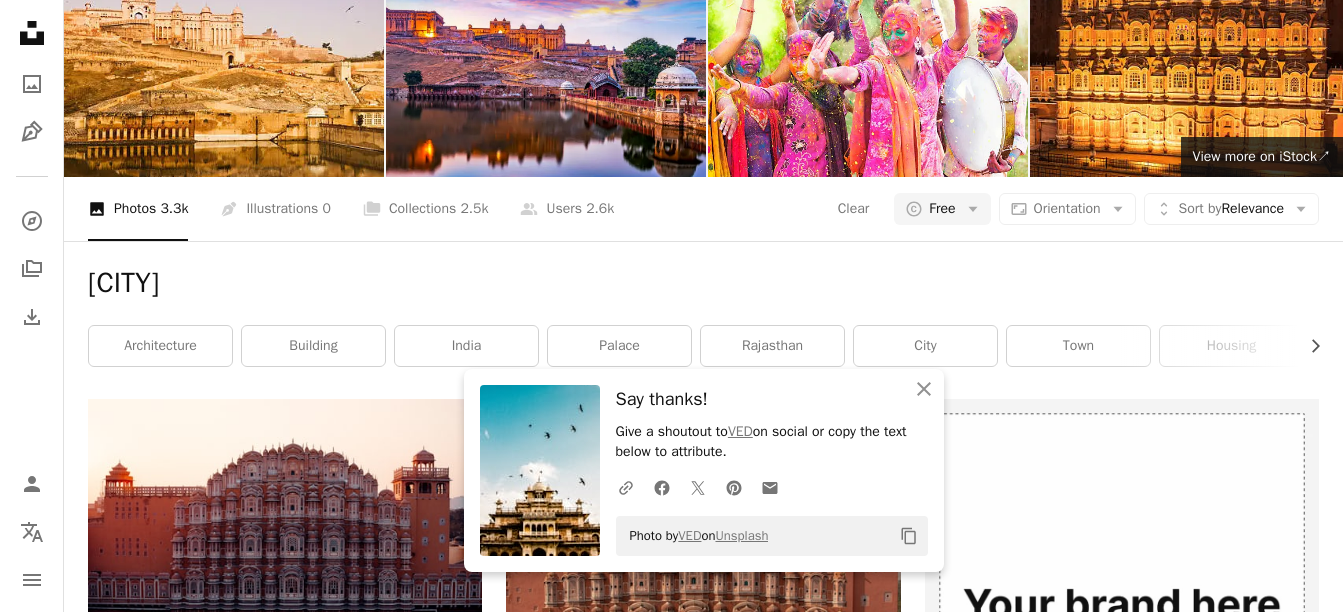 click on "Arrow pointing down" 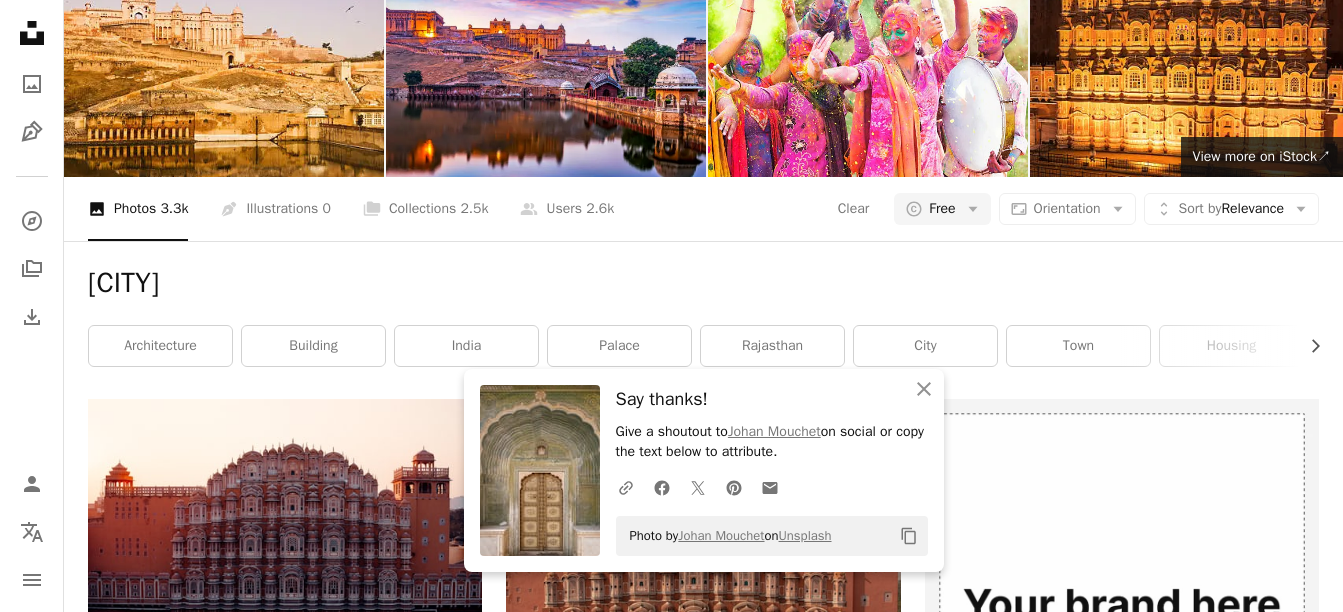 scroll, scrollTop: 3200, scrollLeft: 0, axis: vertical 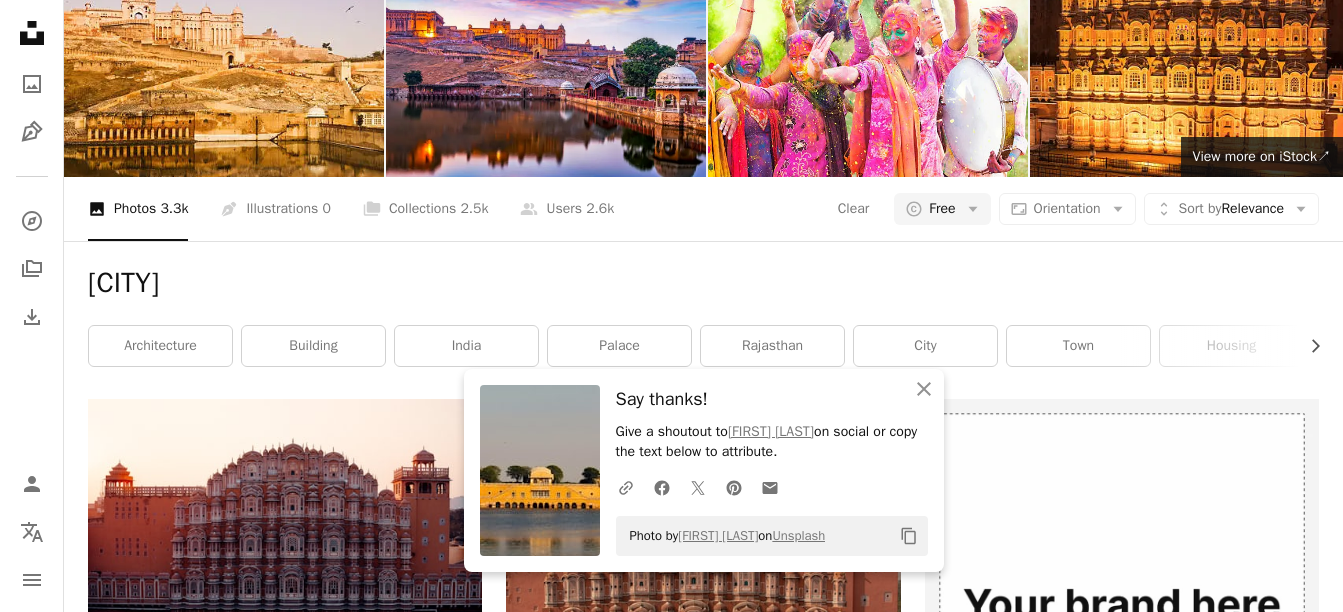 click on "Arrow pointing down" 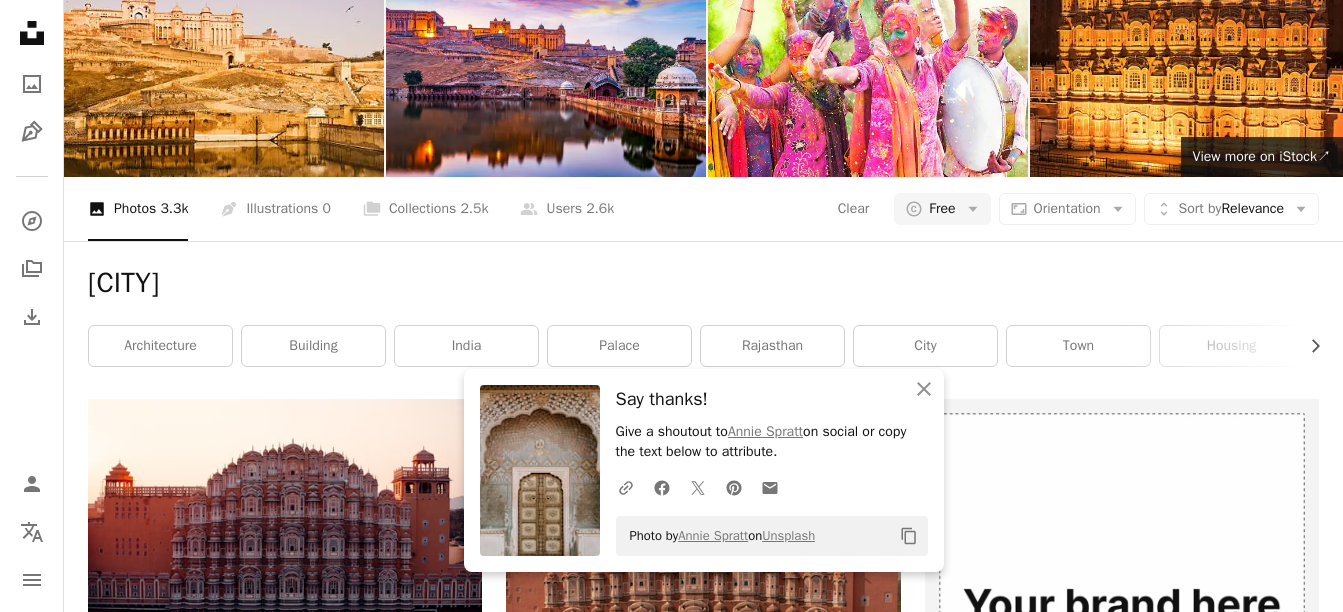 click on "Load more" at bounding box center [703, 3834] 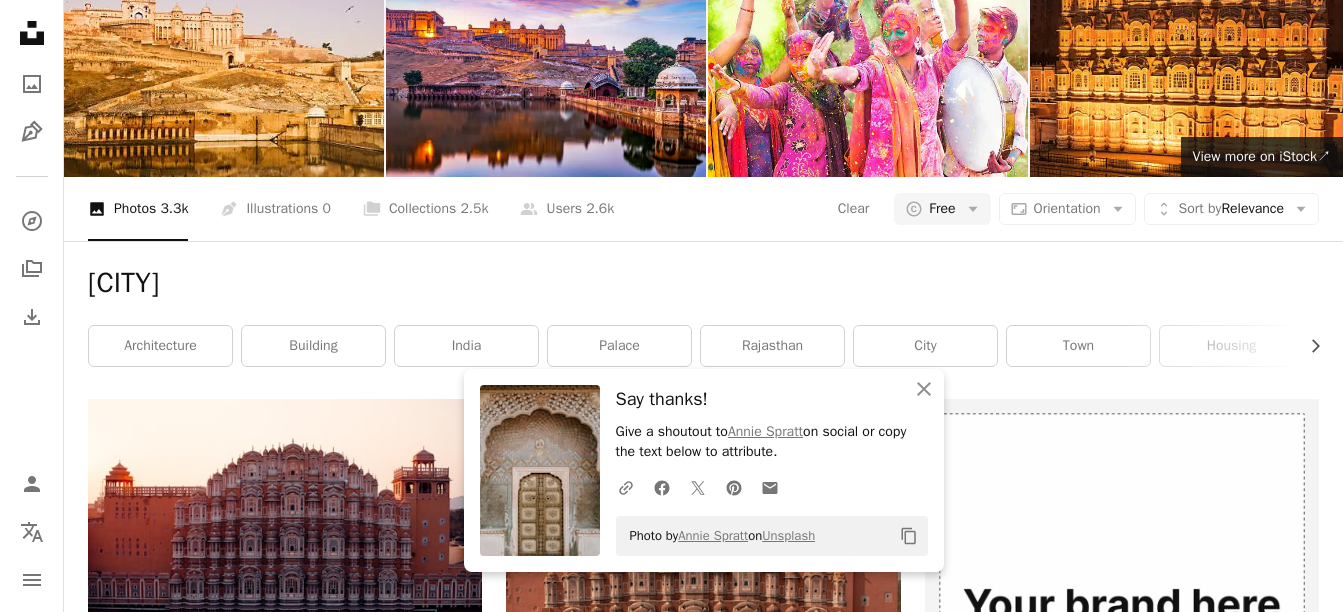 scroll, scrollTop: 3200, scrollLeft: 0, axis: vertical 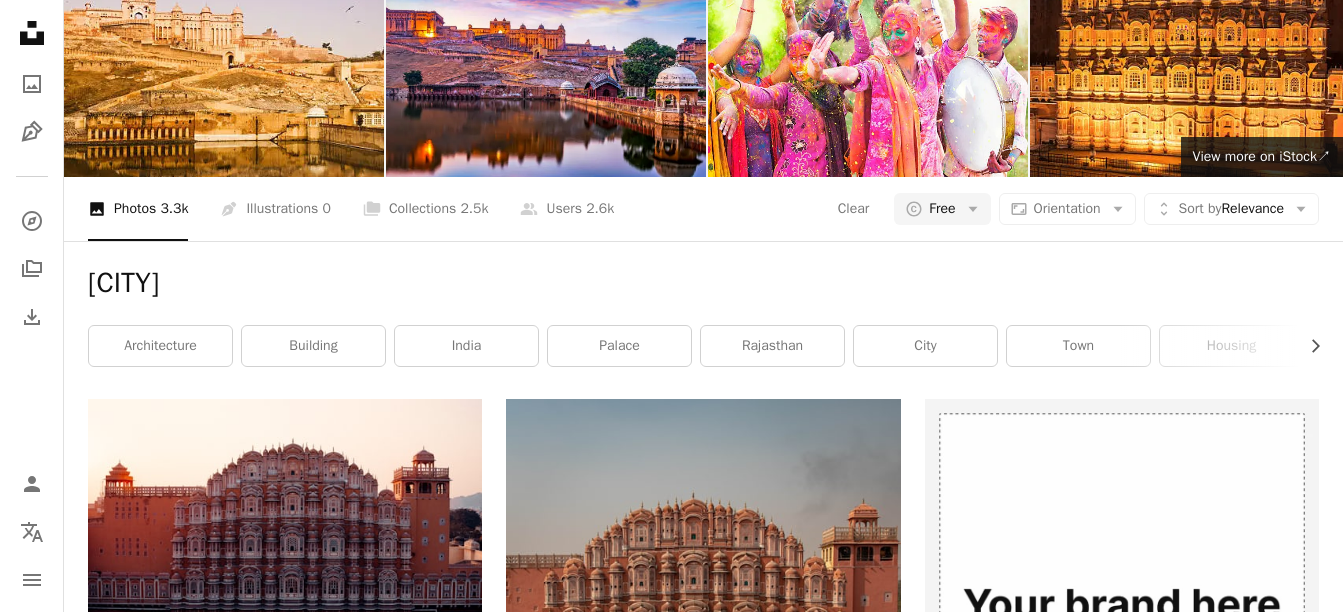 click on "Arrow pointing down" 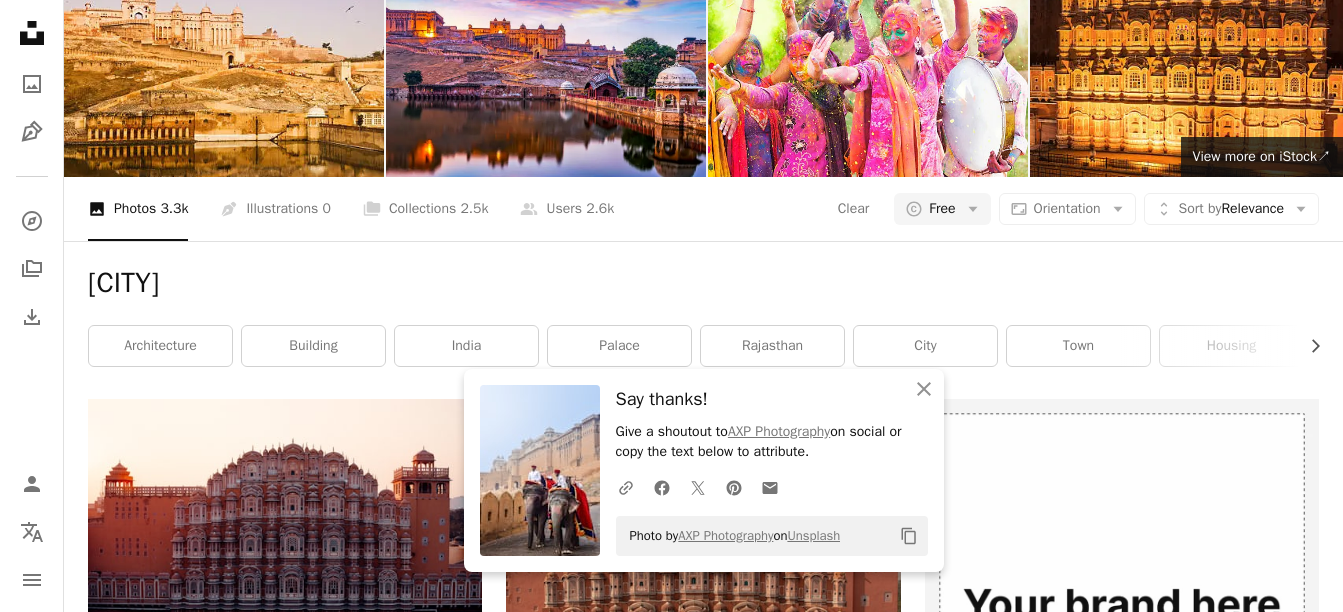 click on "Arrow pointing down" 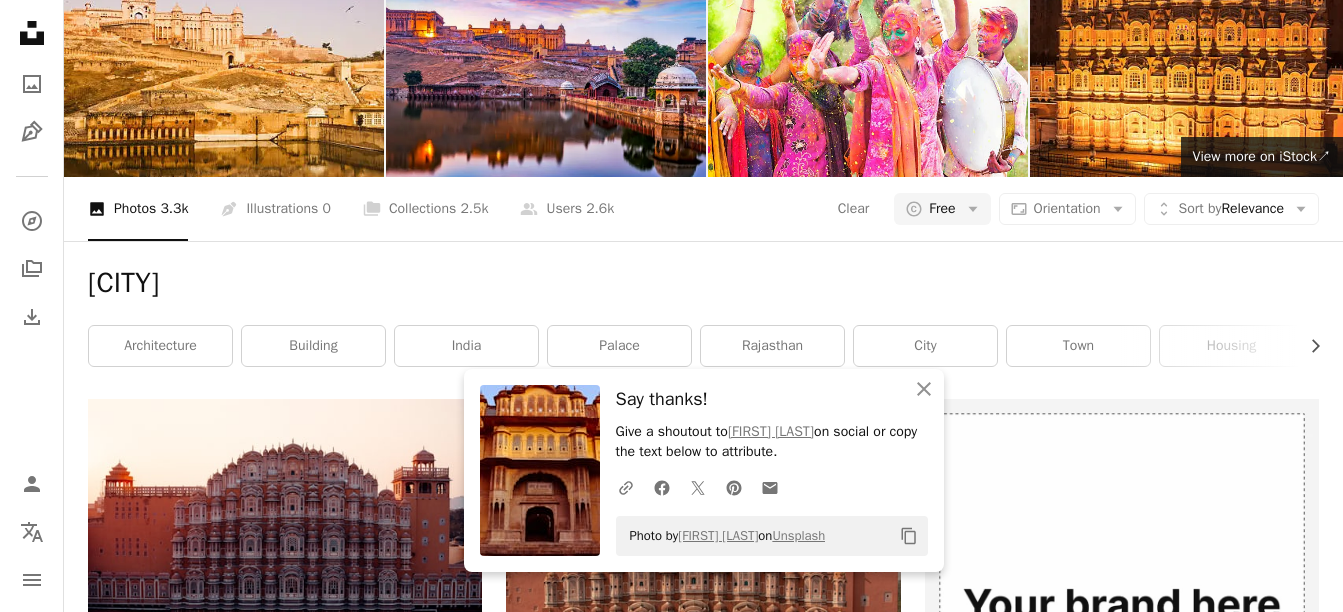 scroll, scrollTop: 4000, scrollLeft: 0, axis: vertical 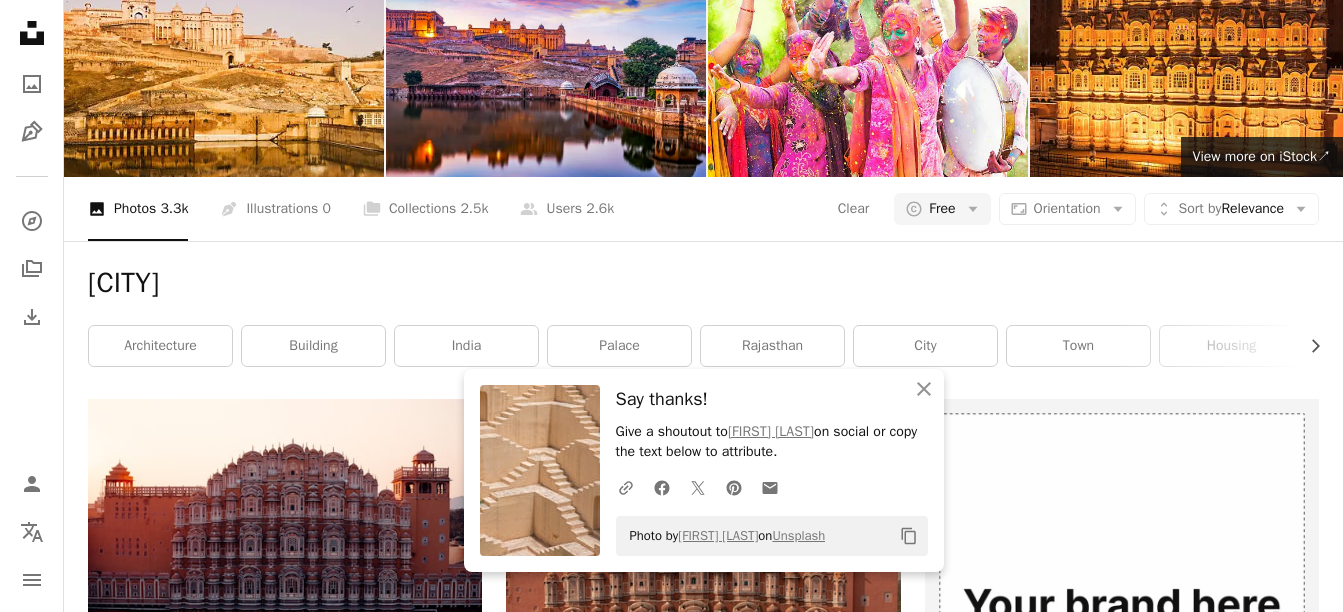 click 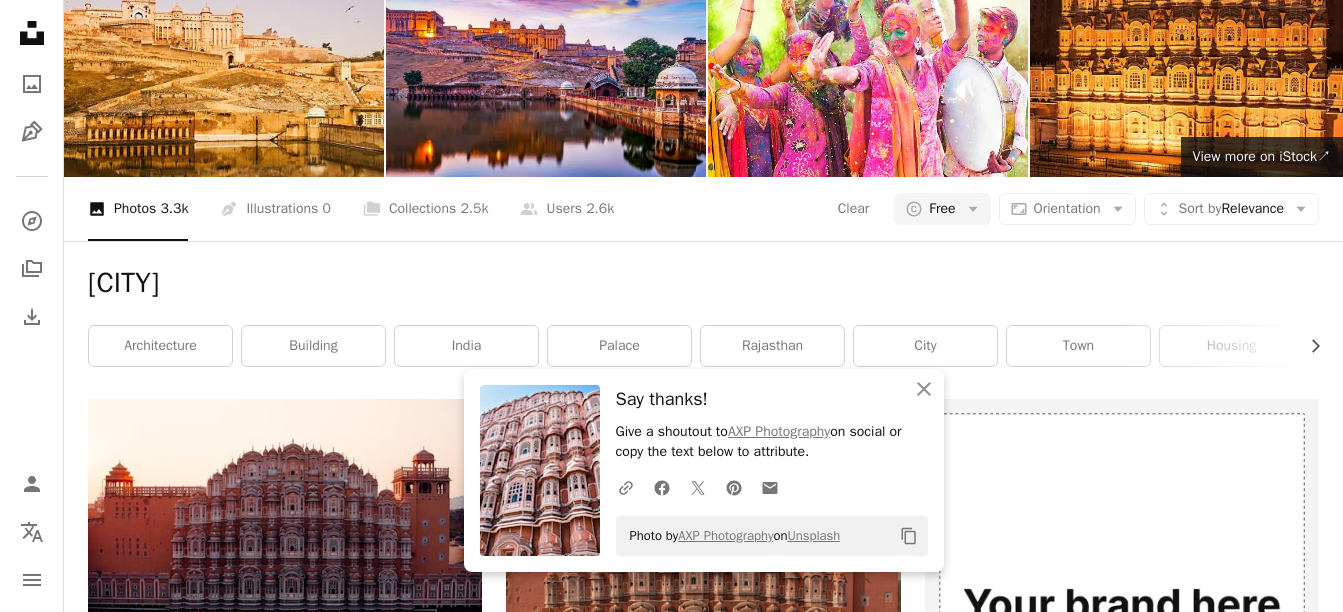 scroll, scrollTop: 4600, scrollLeft: 0, axis: vertical 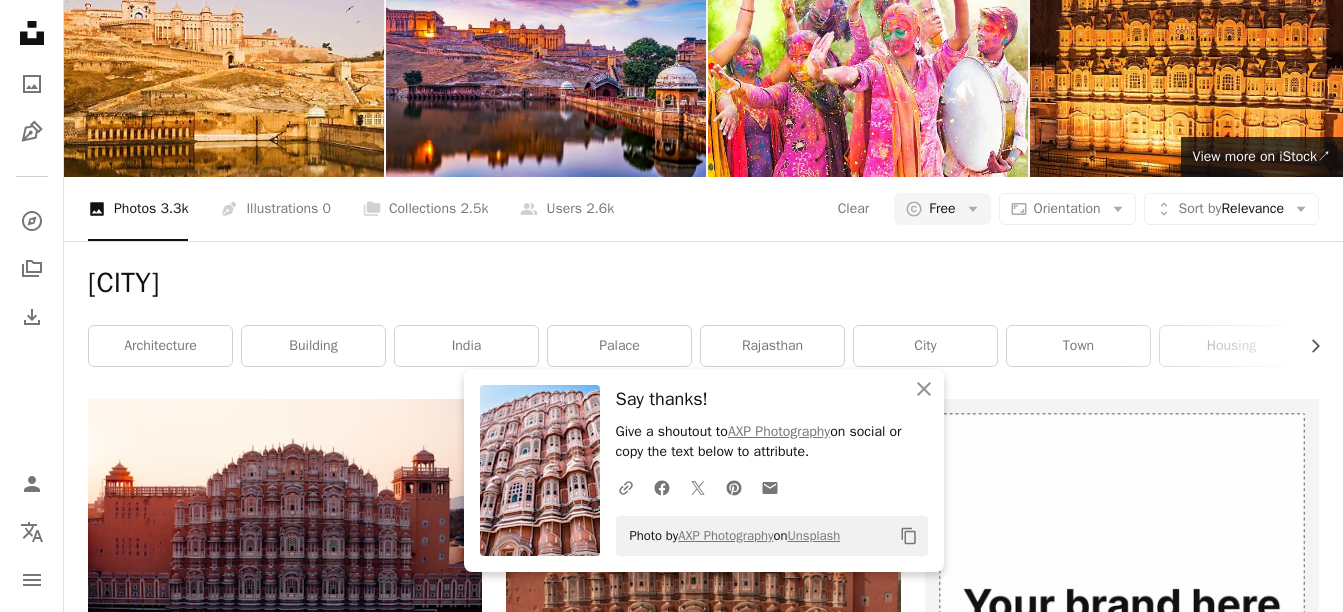 click 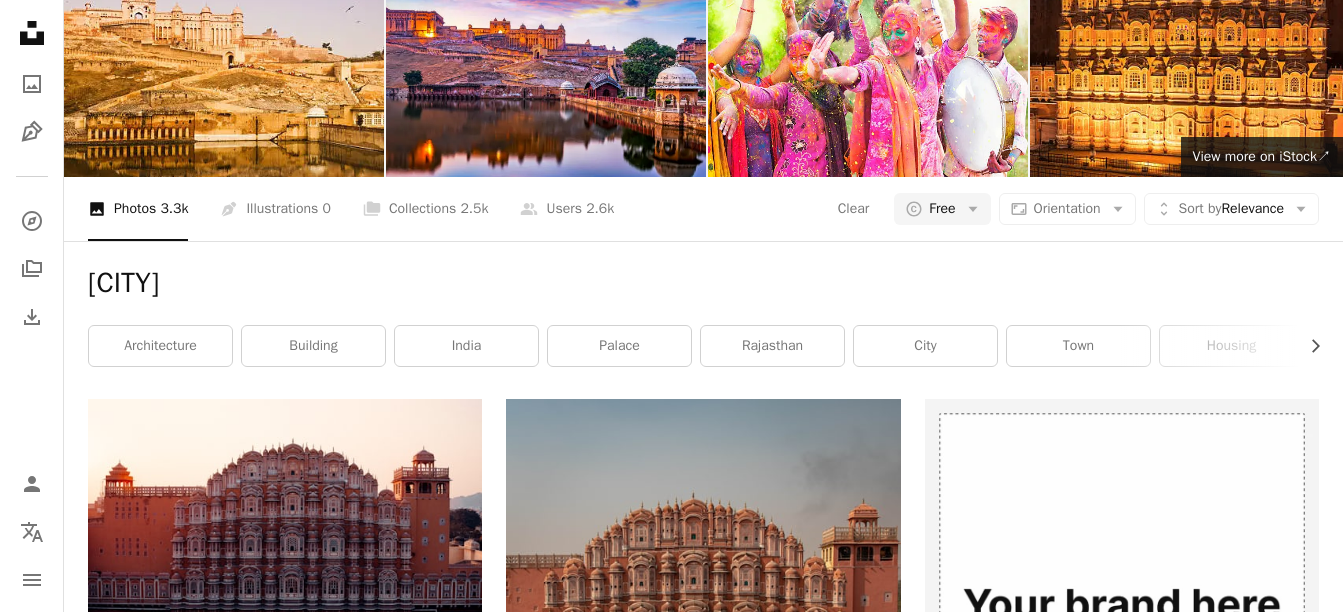scroll, scrollTop: 5000, scrollLeft: 0, axis: vertical 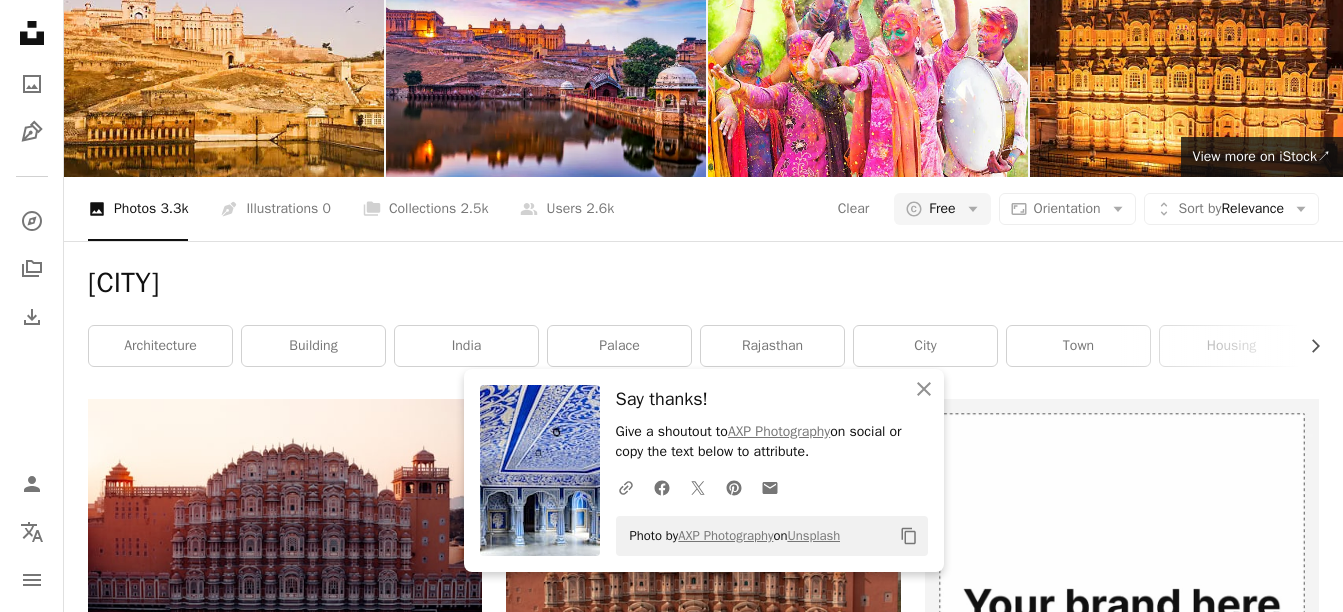 click on "Arrow pointing down" 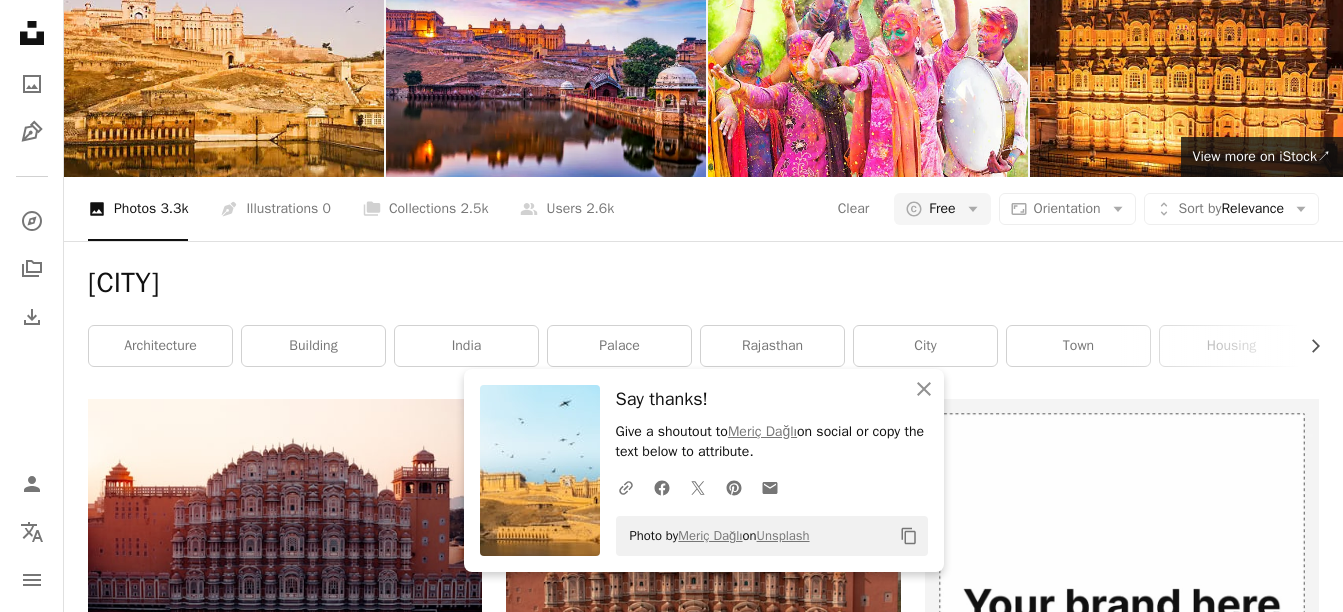 click on "Arrow pointing down" 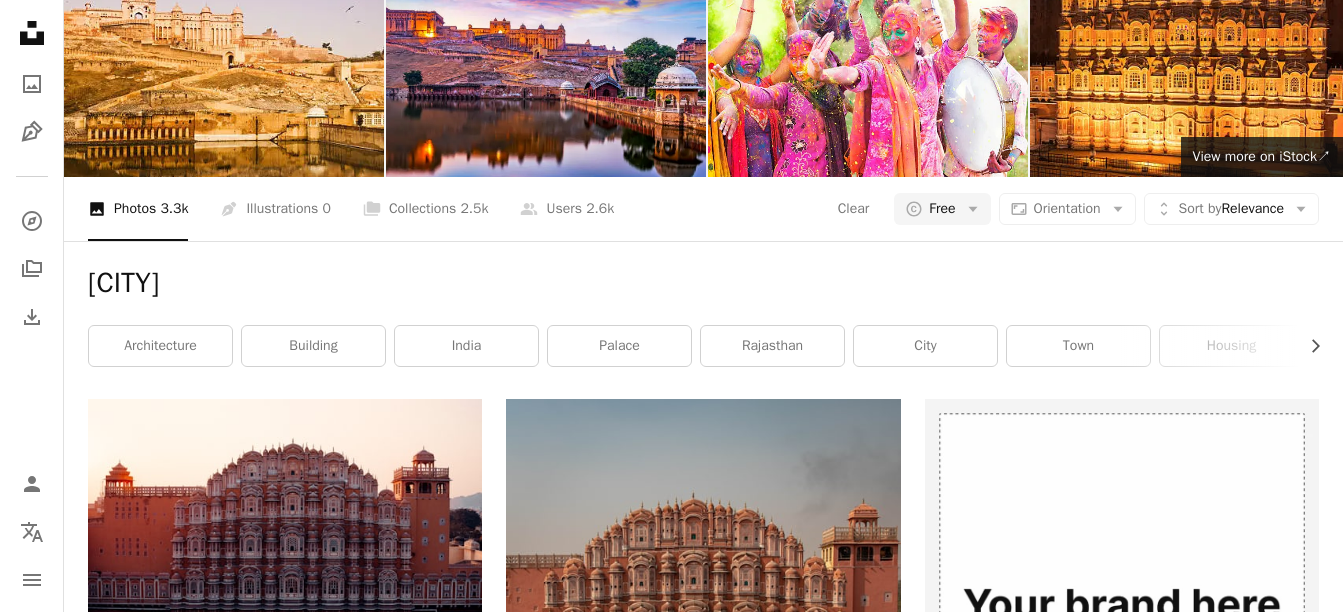 scroll, scrollTop: 6300, scrollLeft: 0, axis: vertical 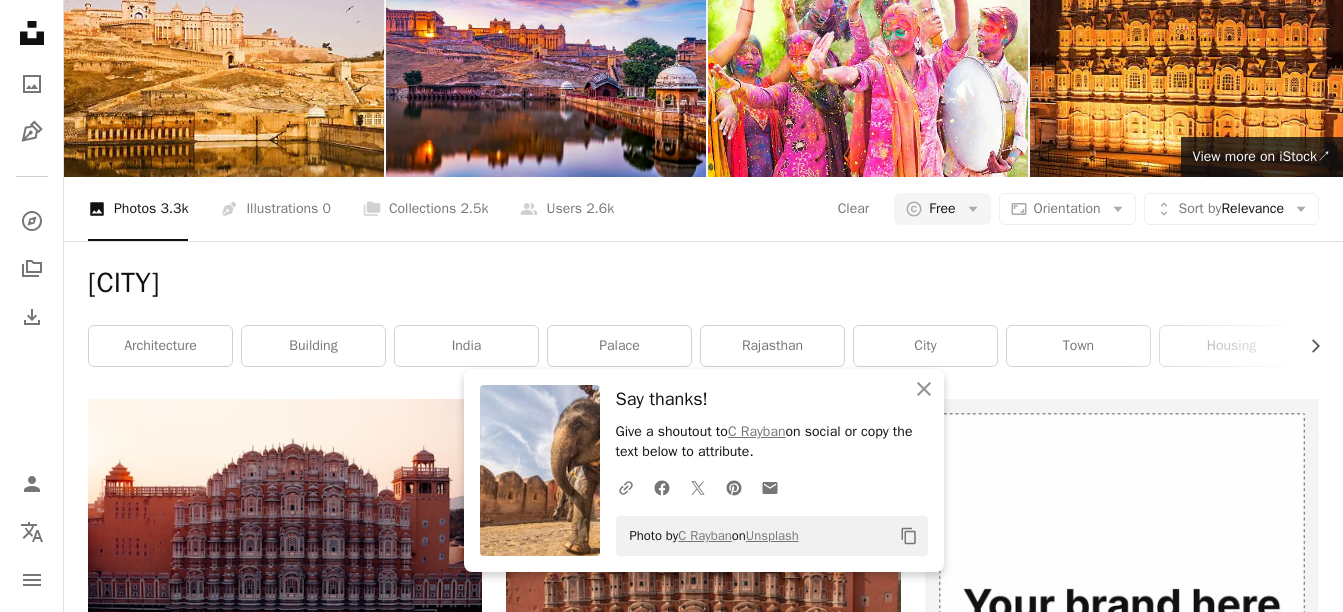 click 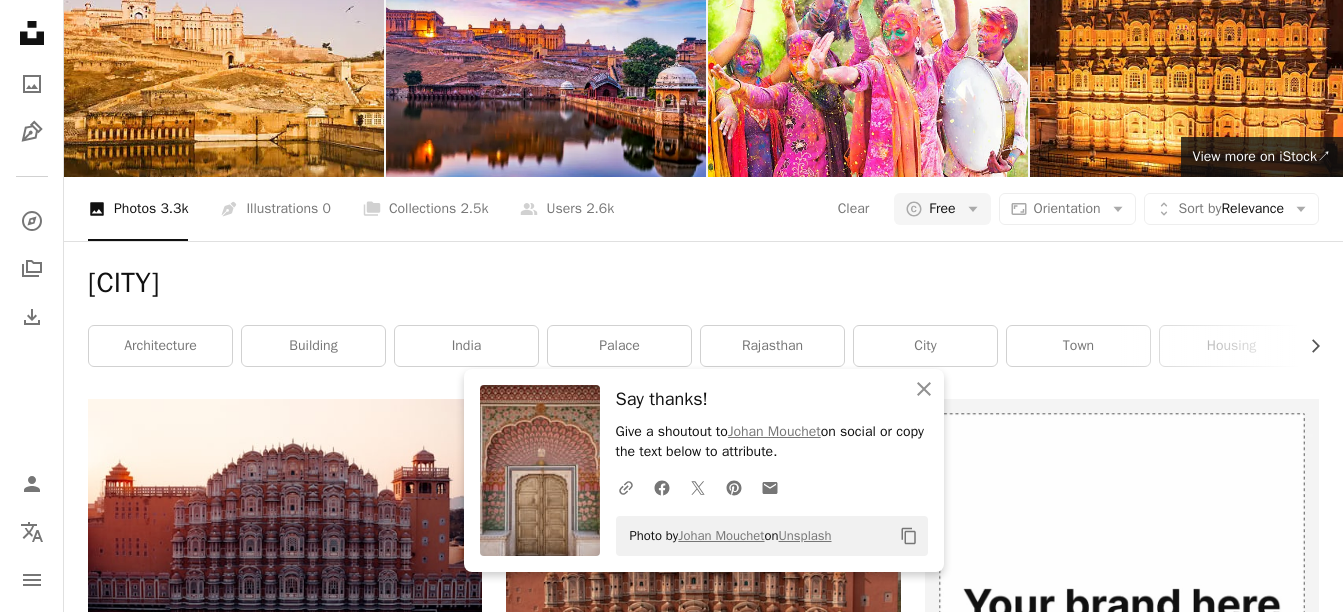 click on "A heart A plus sign [FIRST] [LAST] Available for hire A checkmark inside of a circle Arrow pointing down A heart A plus sign [FIRST] [LAST] Available for hire A checkmark inside of a circle Arrow pointing down A heart A plus sign [FIRST] [LAST] Arrow pointing down A heart A plus sign [FIRST] [LAST] Arrow pointing down A heart A plus sign [FIRST] [LAST] Arrow pointing down A heart A plus sign Vg Bingi Available for hire A checkmark inside of a circle Arrow pointing down A heart A plus sign [FIRST] [LAST] Available for hire A checkmark inside of a circle Arrow pointing down A heart A plus sign AXP Photography Available for hire A checkmark inside of a circle Arrow pointing down A heart A plus sign AXP Photography Available for hire A checkmark inside of a circle Arrow pointing down –– ––– –––  –– ––– –  ––– –––  ––––  –   – –– –––  – – ––– –– –– –––– –– A website makes it real." at bounding box center [703, 5323] 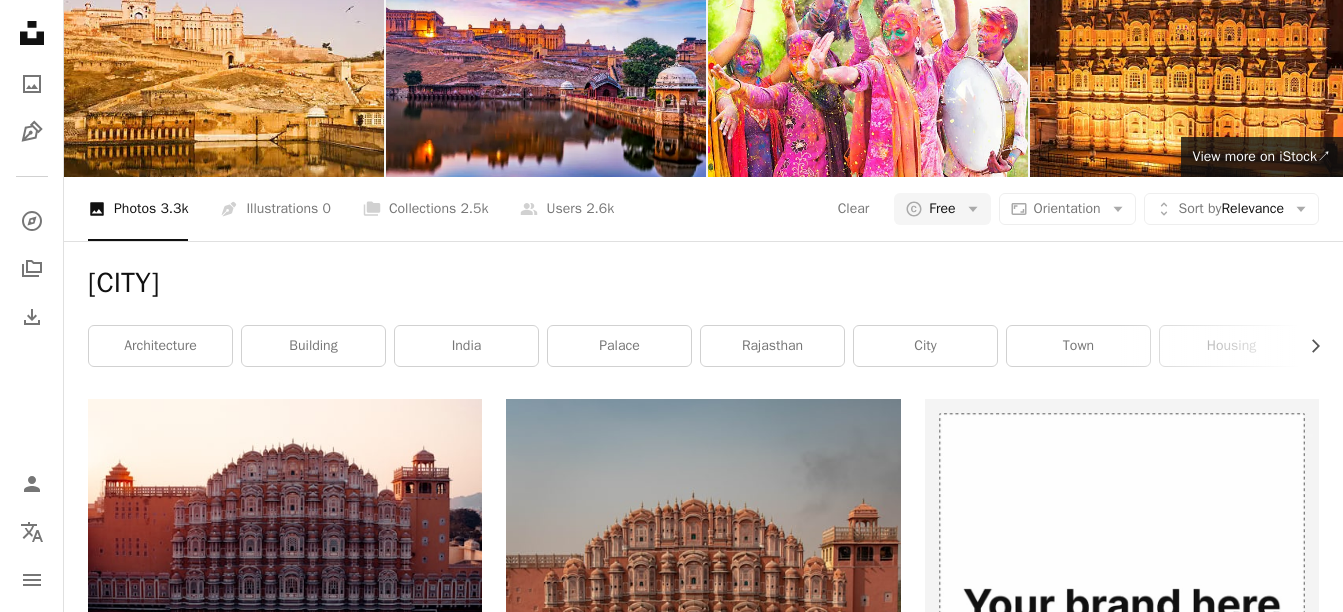 scroll, scrollTop: 7600, scrollLeft: 0, axis: vertical 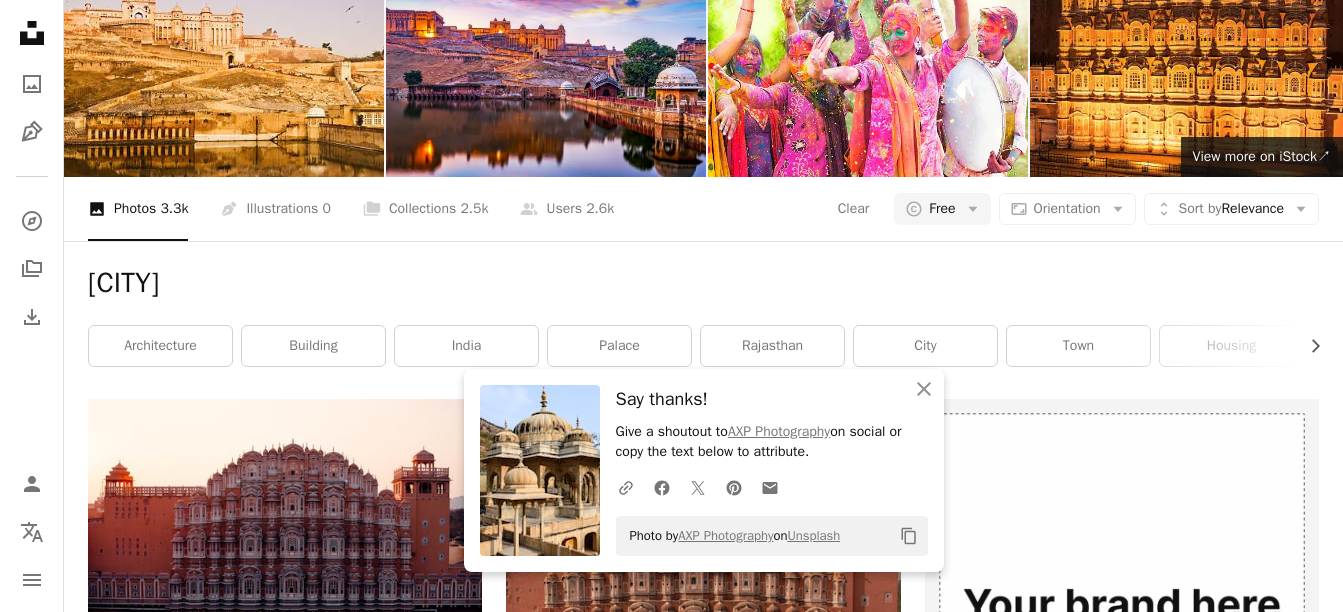 click on "A heart A plus sign [FIRST] [LAST] Available for hire A checkmark inside of a circle Arrow pointing down A heart A plus sign [FIRST] [LAST] Available for hire A checkmark inside of a circle Arrow pointing down A heart A plus sign [FIRST] [LAST] Arrow pointing down A heart A plus sign [FIRST] [LAST] Arrow pointing down A heart A plus sign [FIRST] [LAST] Arrow pointing down A heart A plus sign Vg Bingi Available for hire A checkmark inside of a circle Arrow pointing down A heart A plus sign [FIRST] [LAST] Available for hire A checkmark inside of a circle Arrow pointing down A heart A plus sign AXP Photography Available for hire A checkmark inside of a circle Arrow pointing down A heart A plus sign AXP Photography Available for hire A checkmark inside of a circle Arrow pointing down –– ––– –––  –– ––– –  ––– –––  ––––  –   – –– –––  – – ––– –– –– –––– –– A website makes it real." at bounding box center (703, 5323) 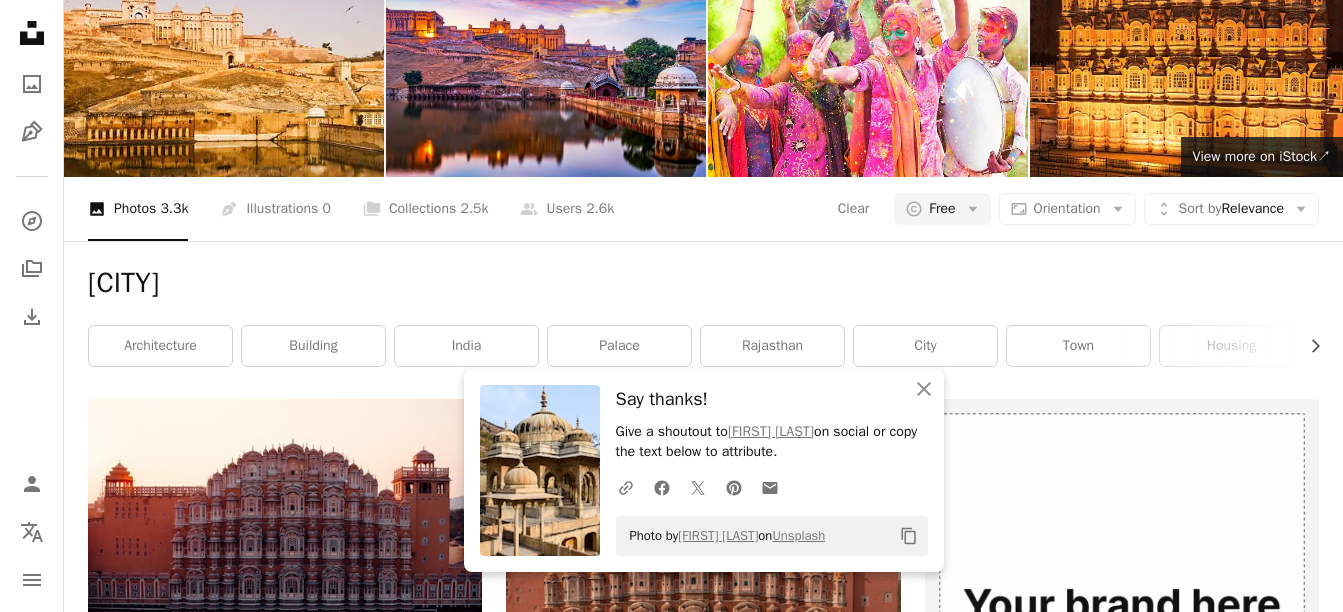 scroll, scrollTop: 8200, scrollLeft: 0, axis: vertical 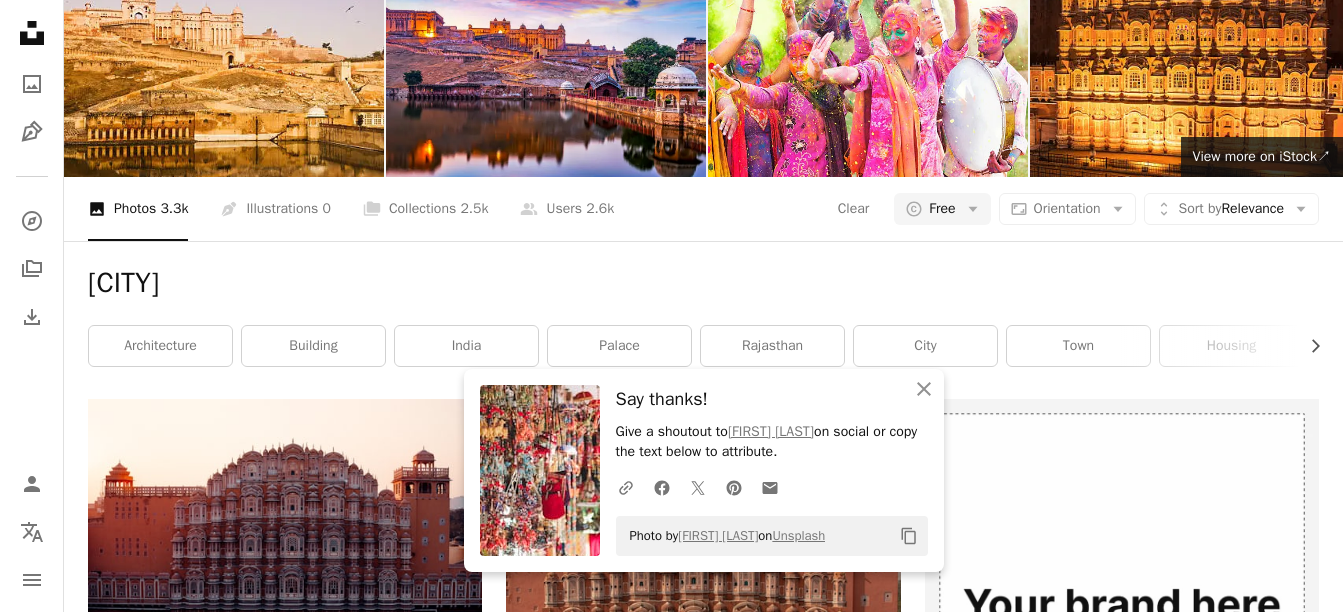 click on "Arrow pointing down" 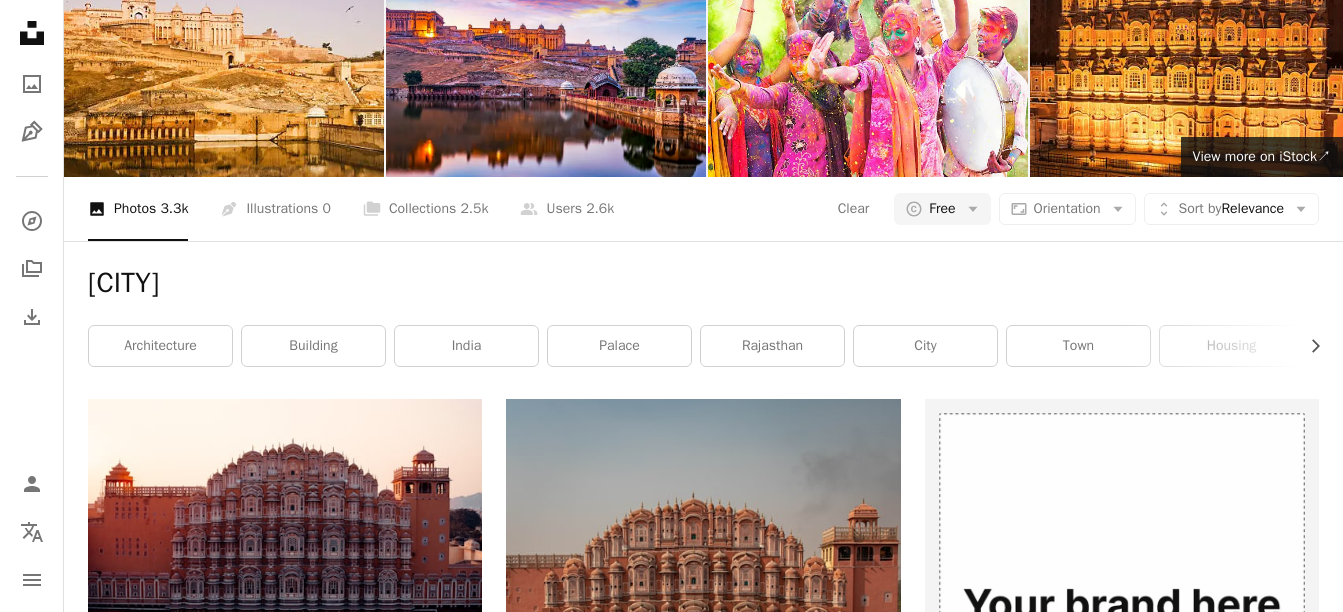 scroll, scrollTop: 8800, scrollLeft: 0, axis: vertical 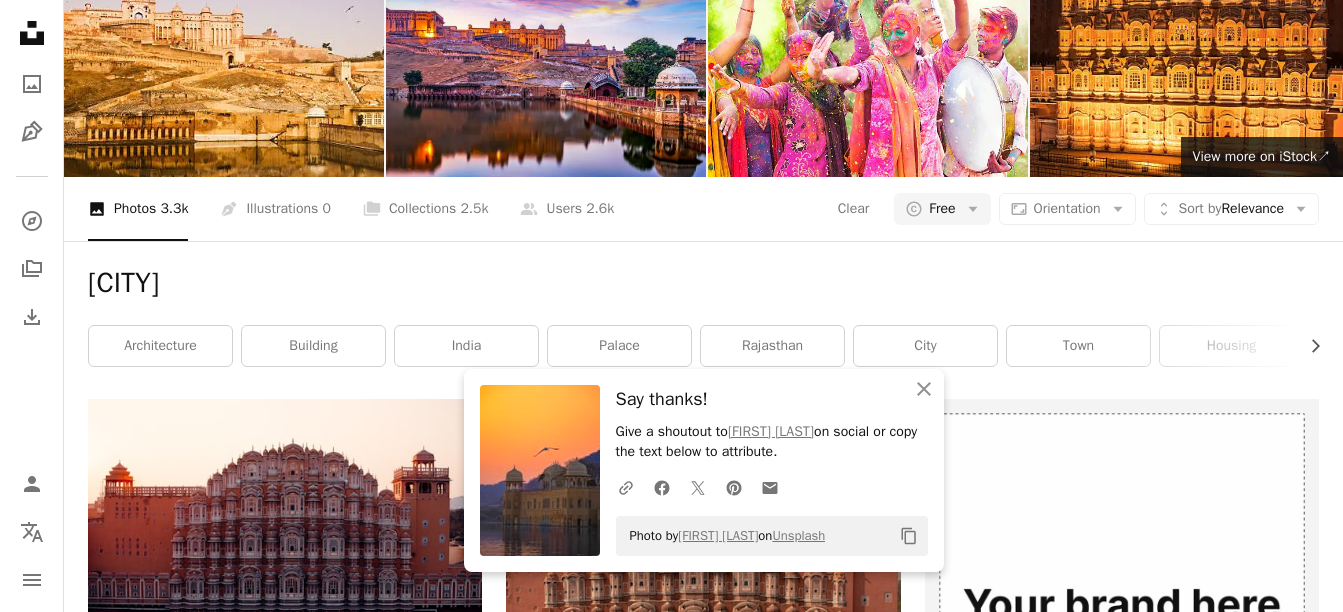 click on "A heart A plus sign [FIRST] [LAST] Available for hire A checkmark inside of a circle Arrow pointing down A heart A plus sign [FIRST] [LAST] Available for hire A checkmark inside of a circle Arrow pointing down A heart A plus sign [FIRST] [LAST] Arrow pointing down A heart A plus sign [FIRST] [LAST] Arrow pointing down A heart A plus sign [FIRST] [LAST] Arrow pointing down A heart A plus sign Vg Bingi Available for hire A checkmark inside of a circle Arrow pointing down A heart A plus sign [FIRST] [LAST] Available for hire A checkmark inside of a circle Arrow pointing down A heart A plus sign AXP Photography Available for hire A checkmark inside of a circle Arrow pointing down A heart A plus sign AXP Photography Available for hire A checkmark inside of a circle Arrow pointing down –– ––– –––  –– ––– –  ––– –––  ––––  –   – –– –––  – – ––– –– –– –––– –– A website makes it real." at bounding box center [285, 6816] 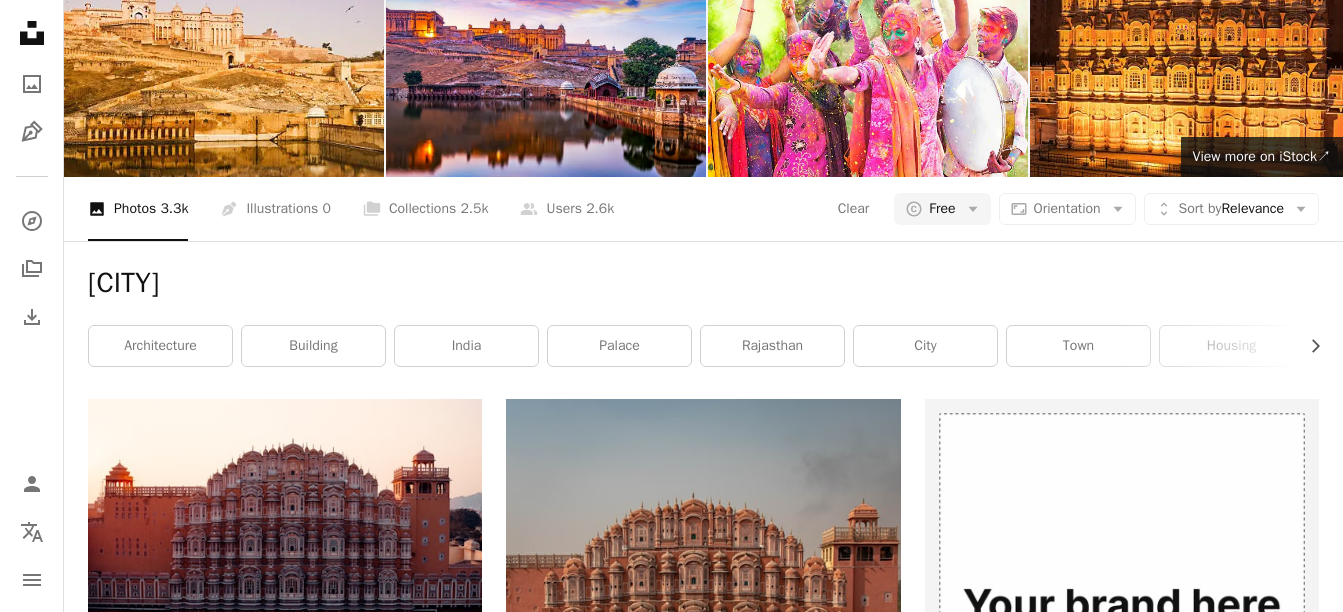 scroll, scrollTop: 9800, scrollLeft: 0, axis: vertical 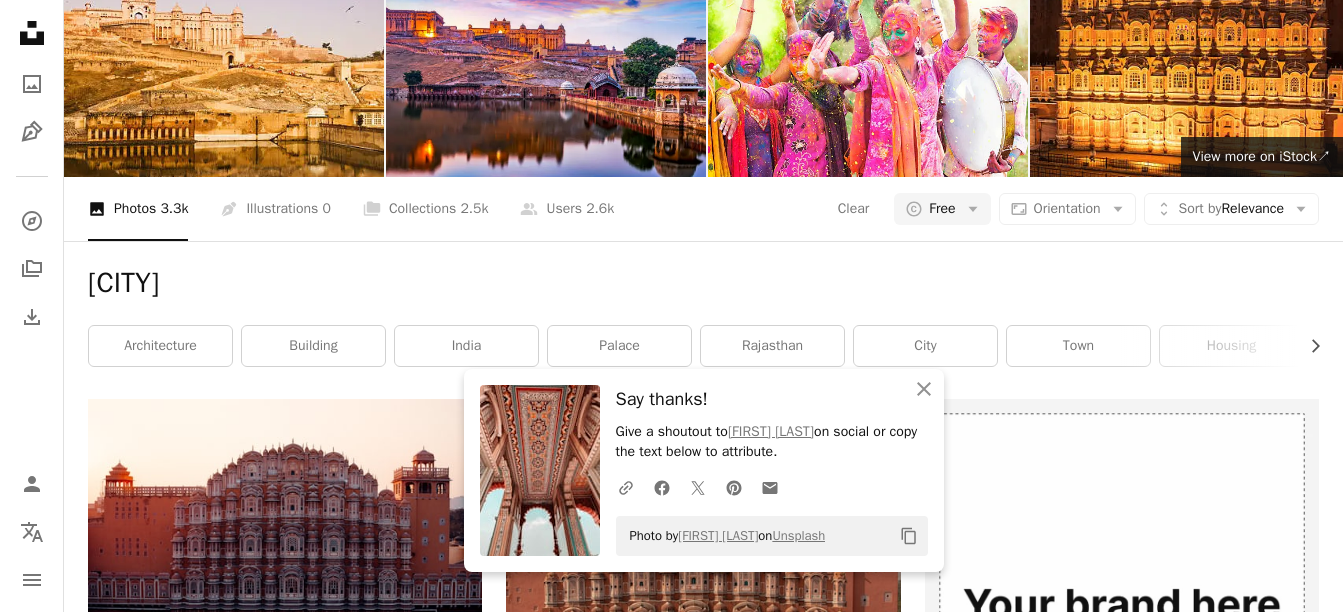 click on "A heart A plus sign [FIRST] [LAST] Arrow pointing down A heart A plus sign [FIRST] [LAST] Arrow pointing down A heart A plus sign [FIRST] [LAST] Arrow pointing down A heart A plus sign [FIRST] [LAST] Arrow pointing down A heart A plus sign [FIRST] [LAST] Arrow pointing down A heart A plus sign [FIRST] Available for hire A checkmark inside of a circle Arrow pointing down A heart A plus sign [FIRST] [LAST] Available for hire A checkmark inside of a circle Arrow pointing down A heart A plus sign [FIRST] [LAST] Arrow pointing down A heart A plus sign [FIRST] [LAST] Available for hire A checkmark inside of a circle Arrow pointing down A heart A plus sign [FIRST] [LAST] Arrow pointing down A heart A plus sign AXP Photography Available for hire A checkmark inside of a circle Arrow pointing down A heart A plus sign [FIRST] [LAST] Arrow pointing down A heart A plus sign [FIRST] [LAST] Arrow pointing down" at bounding box center [703, 6279] 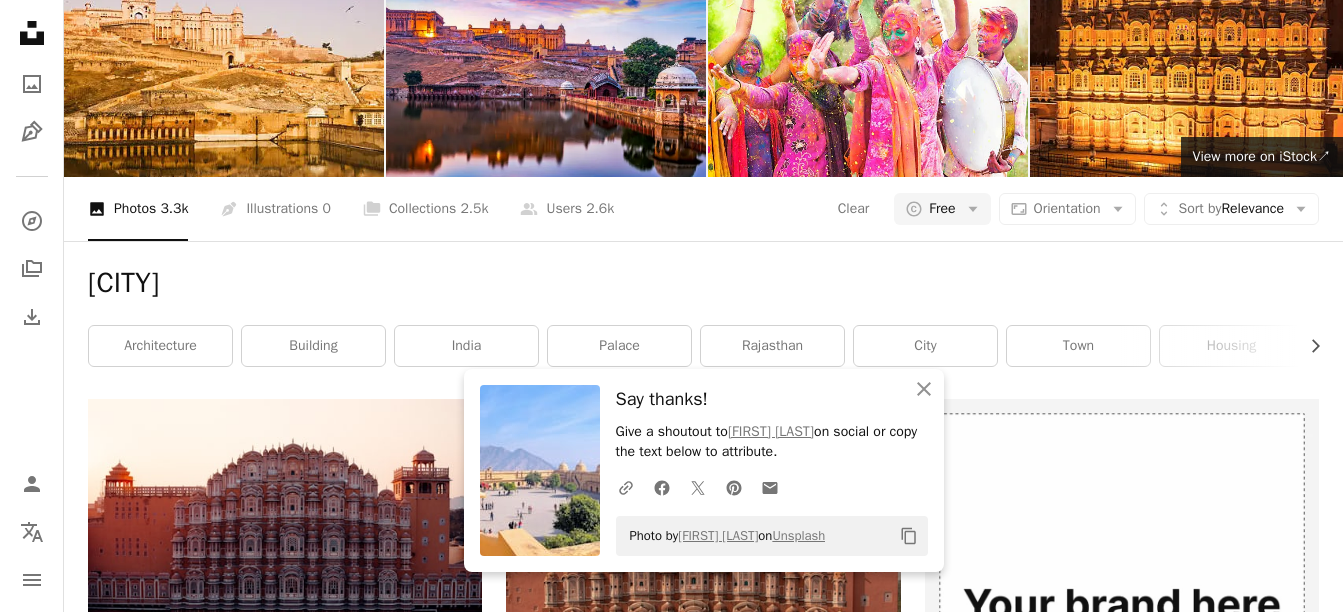 scroll, scrollTop: 10100, scrollLeft: 0, axis: vertical 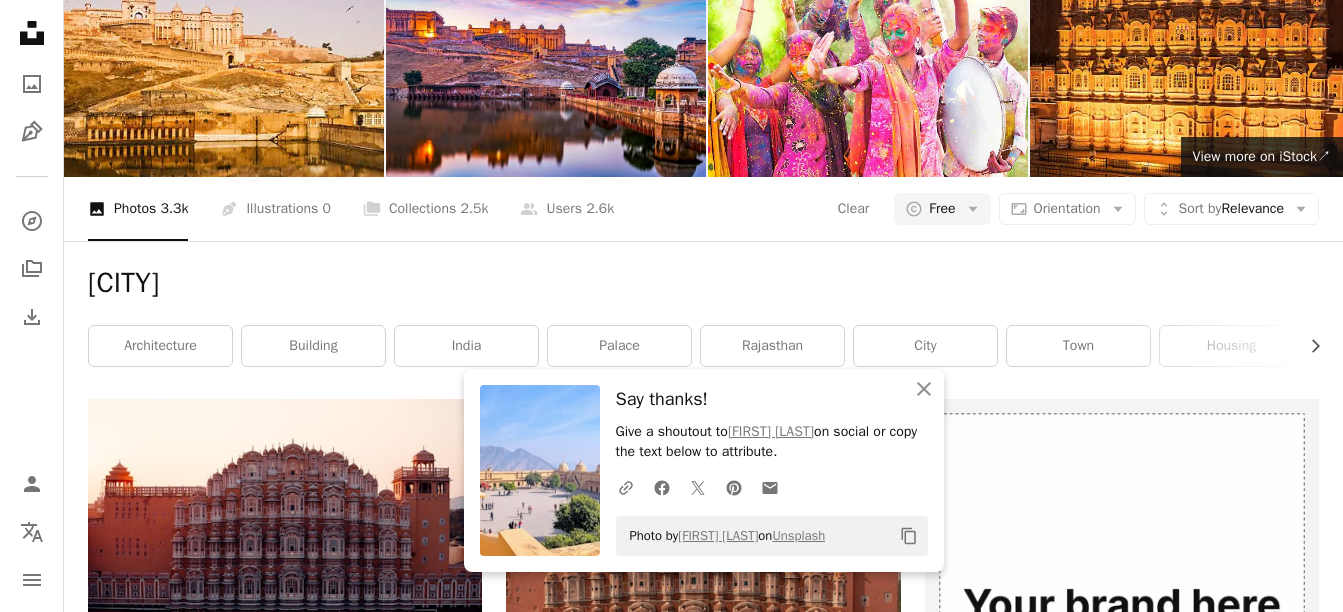 click on "A heart A plus sign [FIRST] [LAST] Arrow pointing down A heart A plus sign [FIRST] [LAST] Arrow pointing down A heart A plus sign [FIRST] [LAST] Arrow pointing down A heart A plus sign [FIRST] [LAST] Arrow pointing down A heart A plus sign [FIRST] [LAST] Arrow pointing down A heart A plus sign [FIRST] Available for hire A checkmark inside of a circle Arrow pointing down A heart A plus sign [FIRST] [LAST] Available for hire A checkmark inside of a circle Arrow pointing down A heart A plus sign [FIRST] [LAST] Arrow pointing down A heart A plus sign [FIRST] [LAST] Available for hire A checkmark inside of a circle Arrow pointing down A heart A plus sign [FIRST] [LAST] Arrow pointing down A heart A plus sign AXP Photography Available for hire A checkmark inside of a circle Arrow pointing down A heart A plus sign [FIRST] [LAST] Arrow pointing down A heart A plus sign [FIRST] [LAST] Arrow pointing down" at bounding box center (703, 6279) 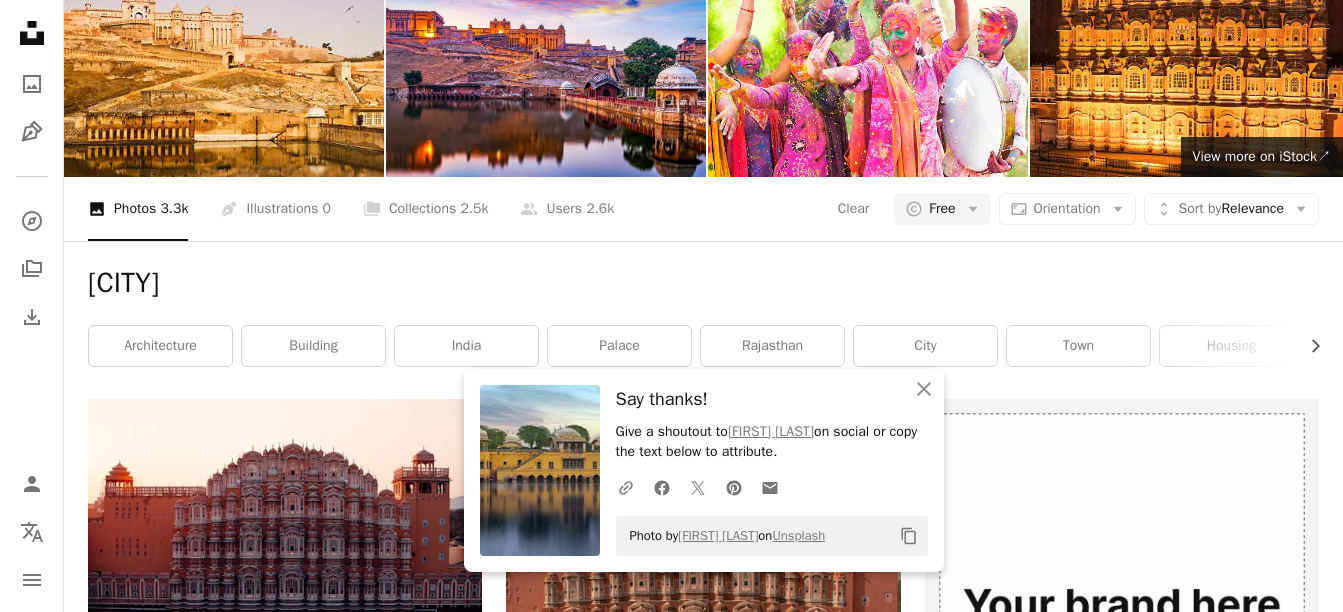 scroll, scrollTop: 10600, scrollLeft: 0, axis: vertical 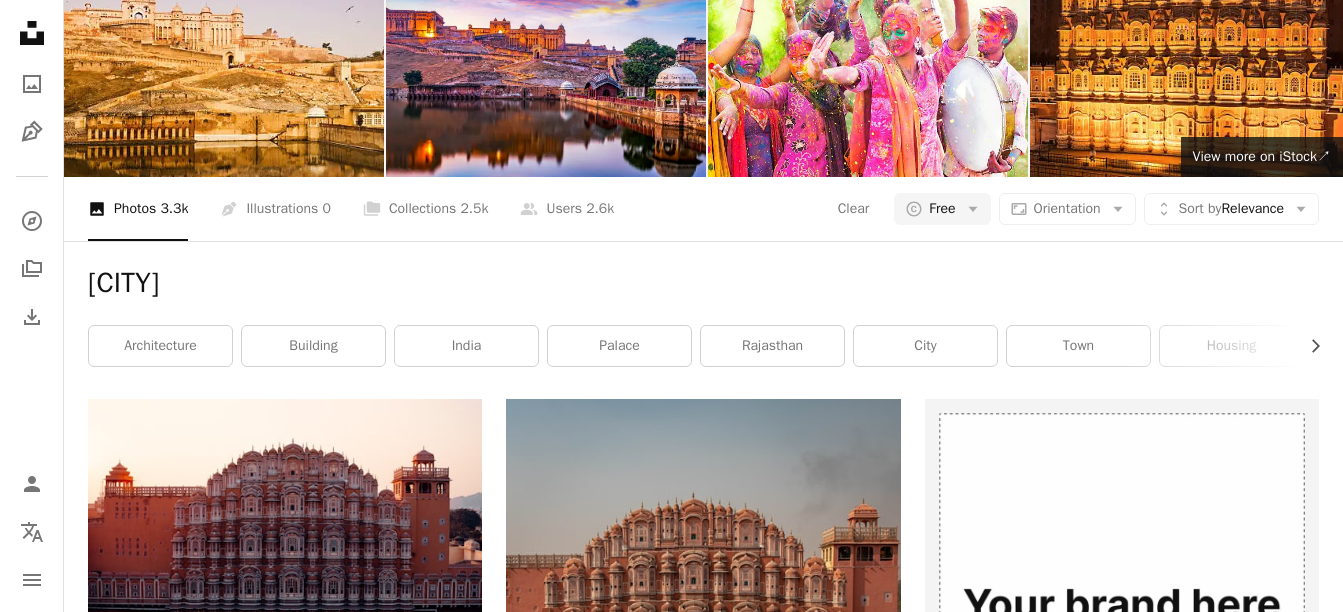 click on "Arrow pointing down" 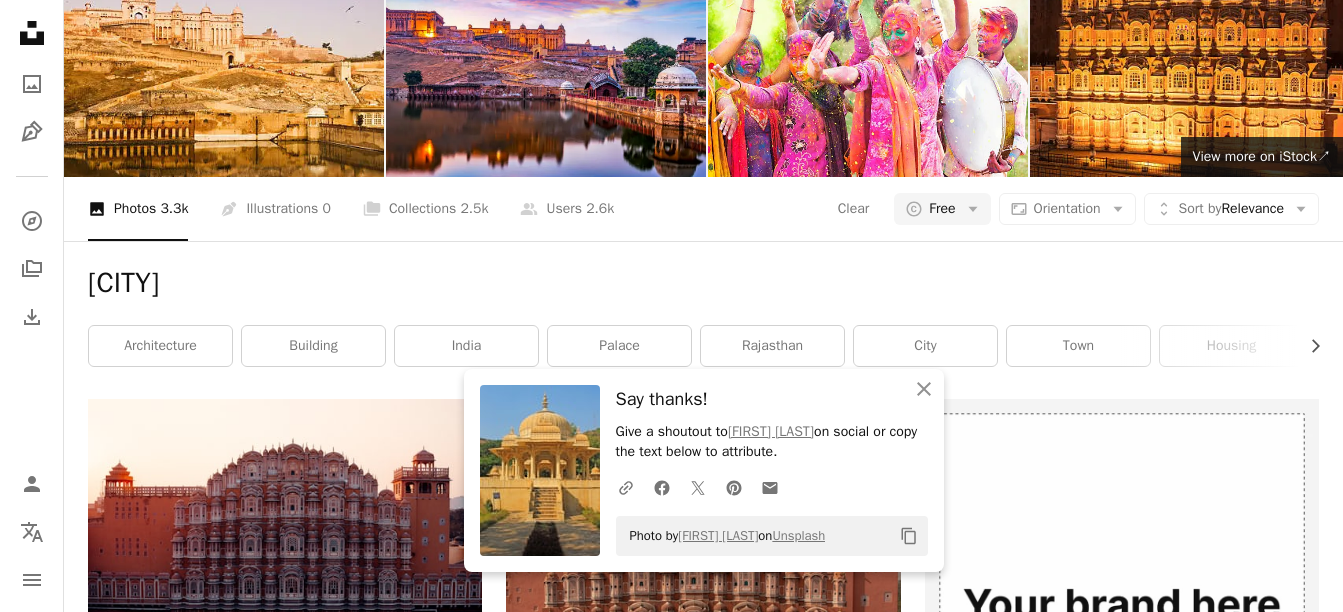 scroll, scrollTop: 11000, scrollLeft: 0, axis: vertical 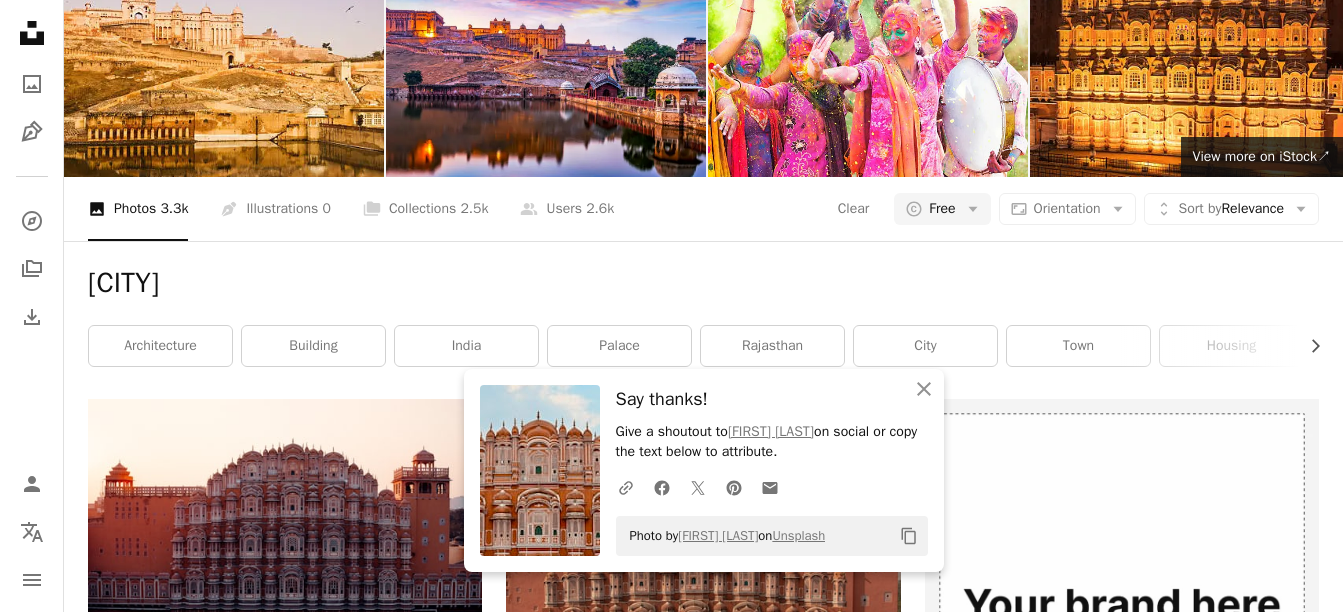 click on "A heart A plus sign [FIRST] [LAST] Arrow pointing down A heart A plus sign [FIRST] [LAST] Arrow pointing down A heart A plus sign [FIRST] [LAST] Arrow pointing down A heart A plus sign [FIRST] [LAST] Arrow pointing down A heart A plus sign [FIRST] [LAST] Arrow pointing down A heart A plus sign [FIRST] [LAST] Available for hire A checkmark inside of a circle Arrow pointing down A heart A plus sign [FIRST] [LAST] Available for hire A checkmark inside of a circle Arrow pointing down A heart A plus sign [FIRST] [LAST] Arrow pointing down A heart A plus sign [FIRST] [LAST] Available for hire A checkmark inside of a circle Arrow pointing down A heart A plus sign [FIRST] [LAST] Arrow pointing down A heart A plus sign [FIRST] [LAST] Arrow pointing down A heart A plus sign [FIRST] [LAST] Available for hire A checkmark inside of a circle Arrow pointing down A heart A plus sign [FIRST] [LAST] Arrow pointing down A heart A plus sign [FIRST] [LAST] Arrow pointing down Sumat" at bounding box center (703, 7898) 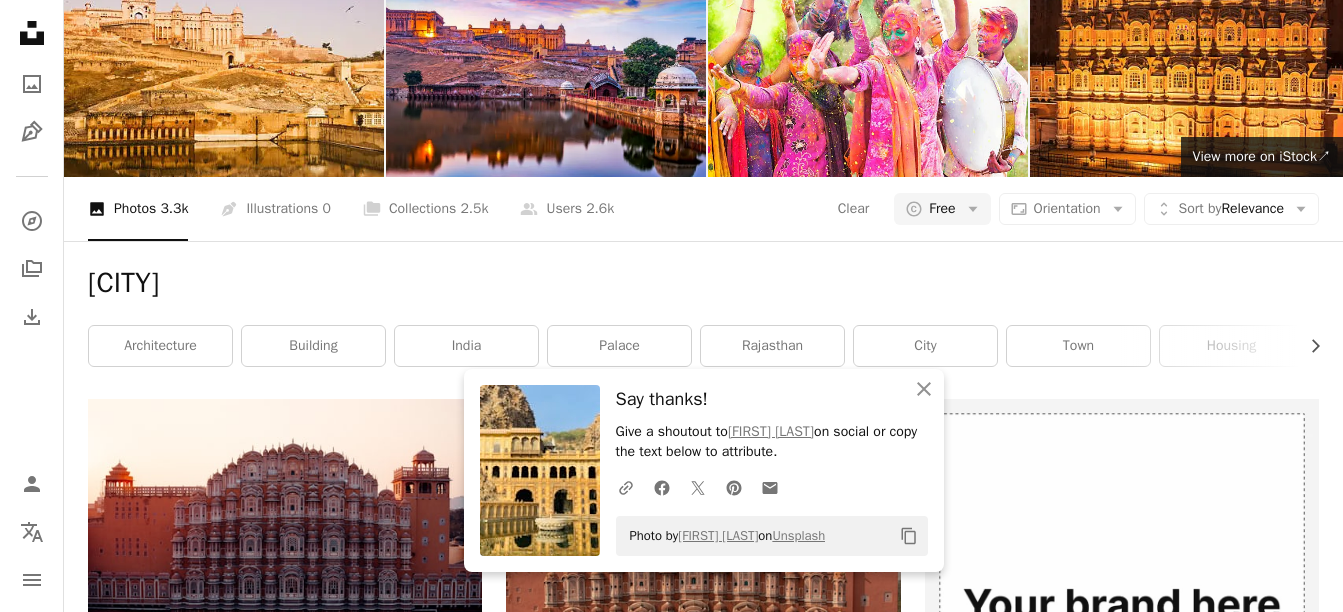 scroll, scrollTop: 11600, scrollLeft: 0, axis: vertical 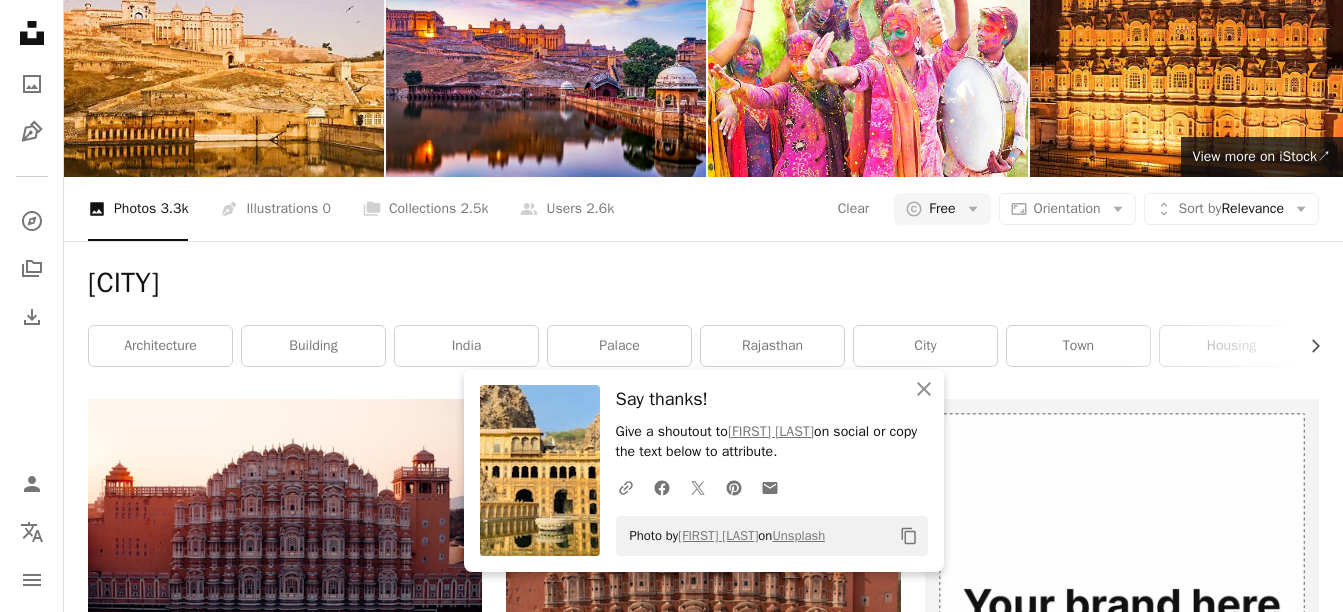 click 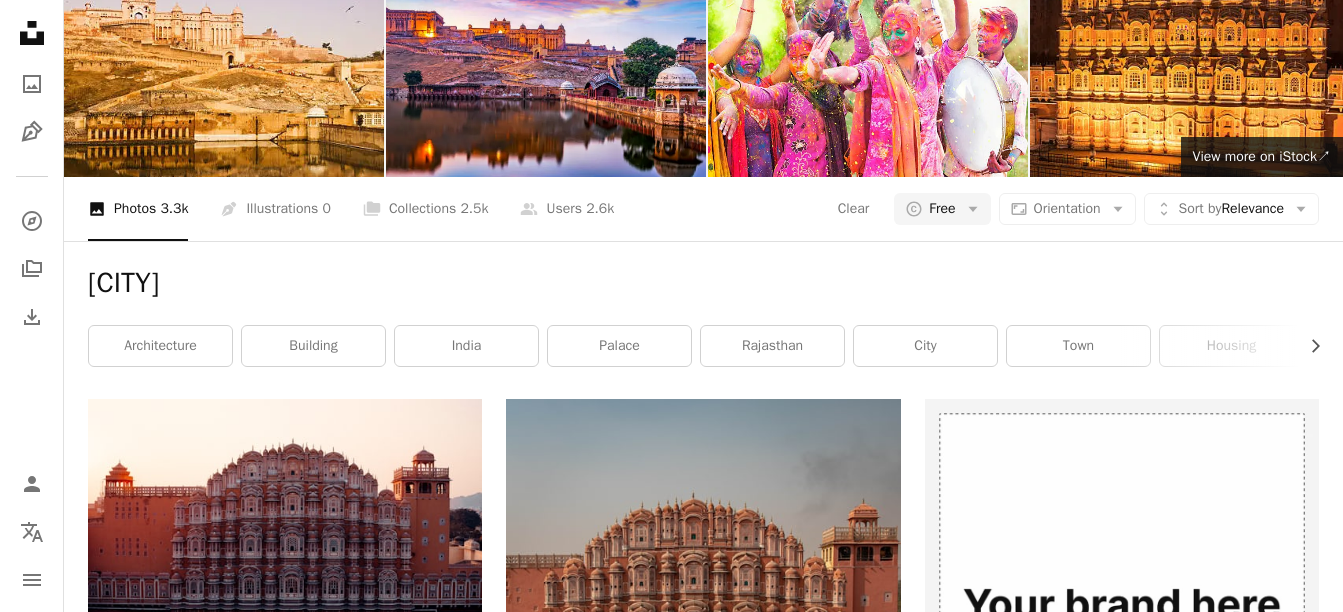 scroll, scrollTop: 12000, scrollLeft: 0, axis: vertical 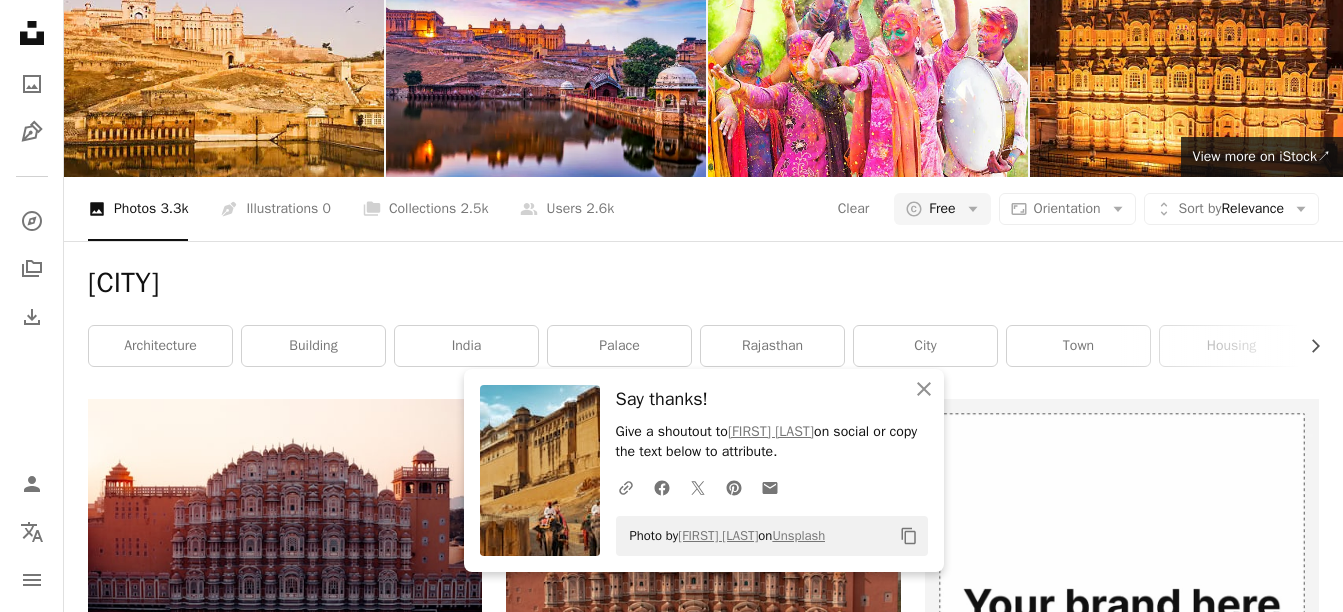 click on "An X shape Close Say thanks! Give a shoutout to [FIRST] [LAST] on social or copy the text below to attribute. A URL sharing icon (chains) Facebook icon X (formerly Twitter) icon Pinterest icon An envelope Photo by [FIRST] [LAST] on Unsplash
Copy content" at bounding box center [704, 470] 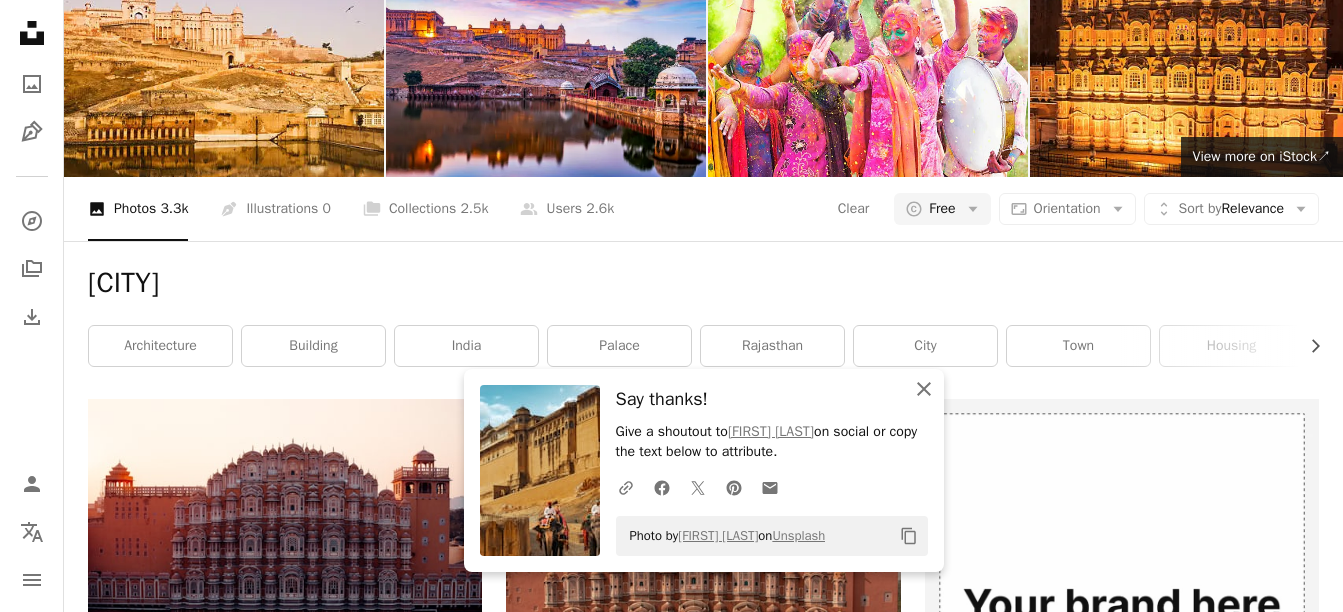 drag, startPoint x: 925, startPoint y: 391, endPoint x: 759, endPoint y: 382, distance: 166.24379 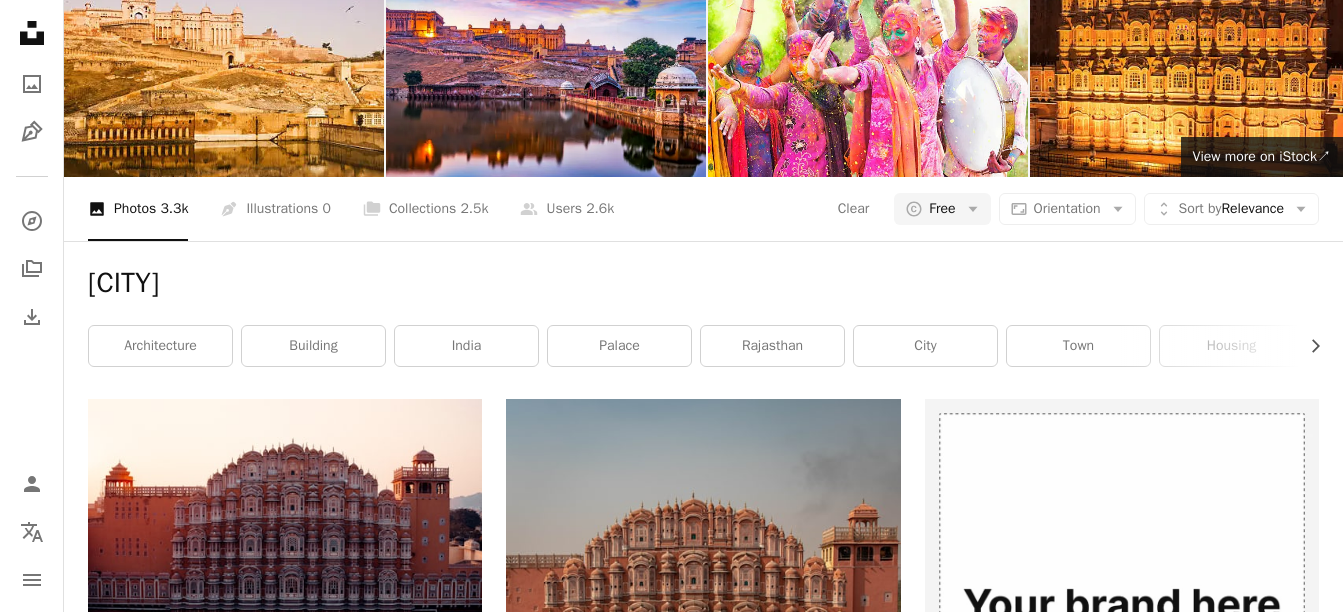 drag, startPoint x: 439, startPoint y: 497, endPoint x: 452, endPoint y: 494, distance: 13.341664 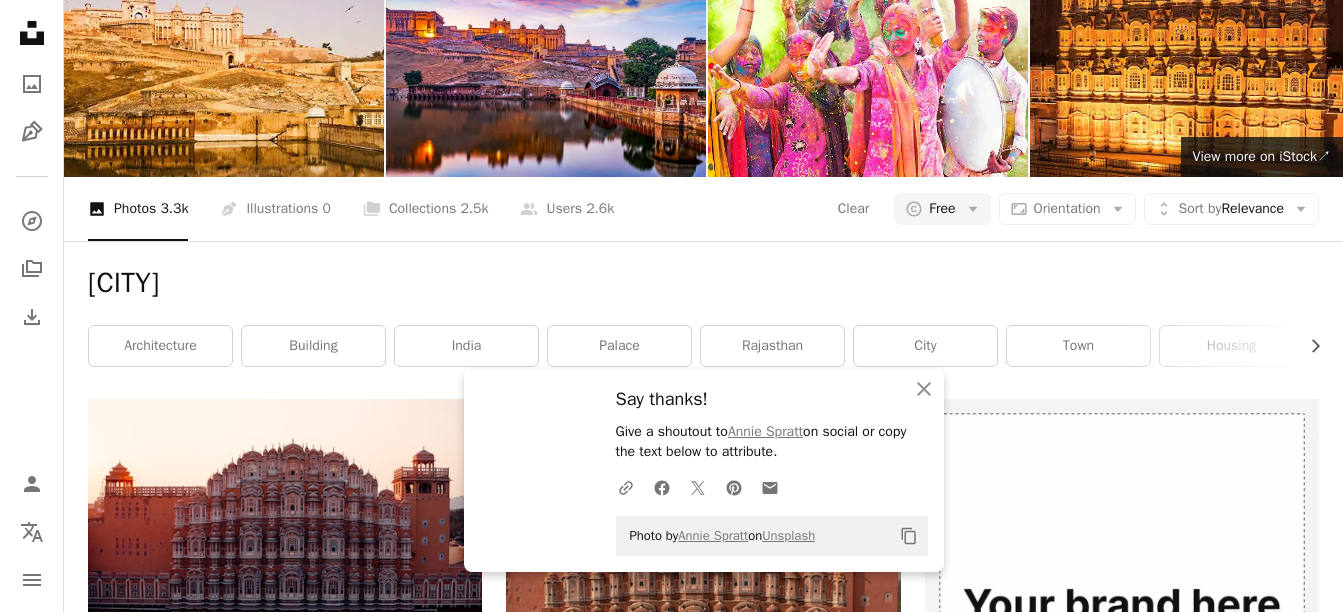 scroll, scrollTop: 13100, scrollLeft: 0, axis: vertical 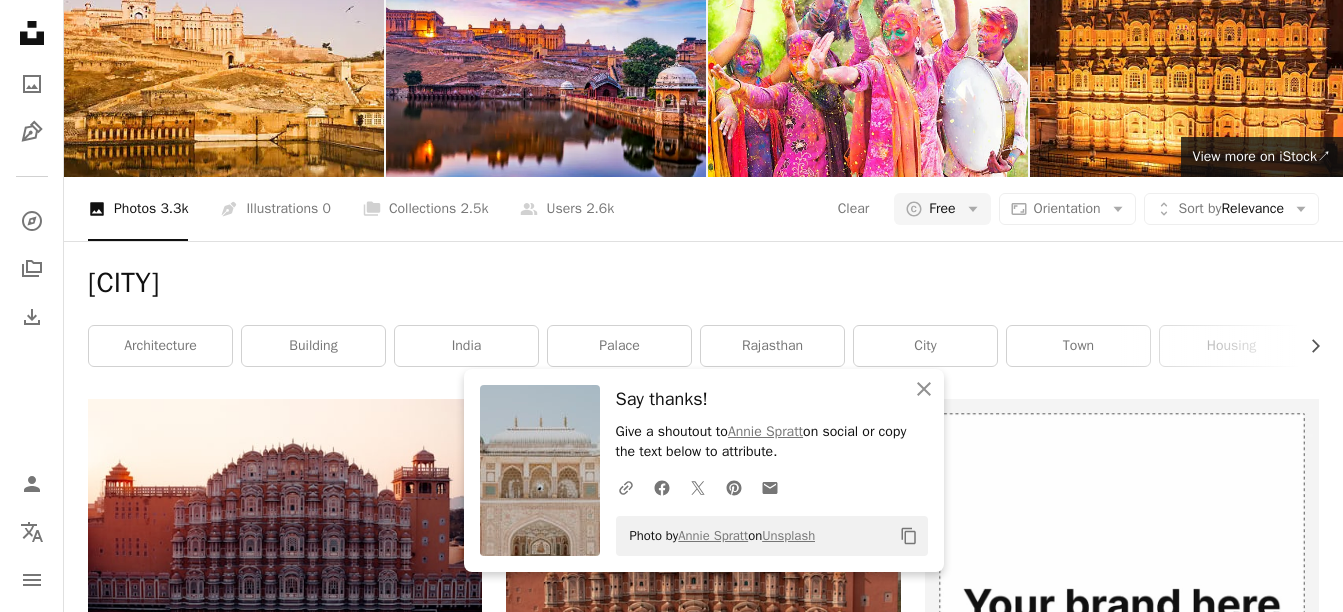 click on "A heart A plus sign [FIRST] [LAST] Arrow pointing down A heart A plus sign [FIRST] [LAST] Arrow pointing down A heart A plus sign [FIRST] [LAST] Arrow pointing down A heart A plus sign [FIRST] [LAST] Arrow pointing down A heart A plus sign [FIRST] [LAST] Arrow pointing down A heart A plus sign [FIRST] [LAST] Available for hire A checkmark inside of a circle Arrow pointing down A heart A plus sign [FIRST] [LAST] Available for hire A checkmark inside of a circle Arrow pointing down A heart A plus sign [FIRST] [LAST] Arrow pointing down A heart A plus sign [FIRST] [LAST] Available for hire A checkmark inside of a circle Arrow pointing down A heart A plus sign [FIRST] [LAST] Arrow pointing down A heart A plus sign [FIRST] [LAST] Arrow pointing down A heart A plus sign [FIRST] [LAST] Available for hire A checkmark inside of a circle Arrow pointing down A heart A plus sign [FIRST] [LAST] Arrow pointing down A heart A plus sign [FIRST] [LAST] Arrow pointing down Sumat" at bounding box center [703, 7898] 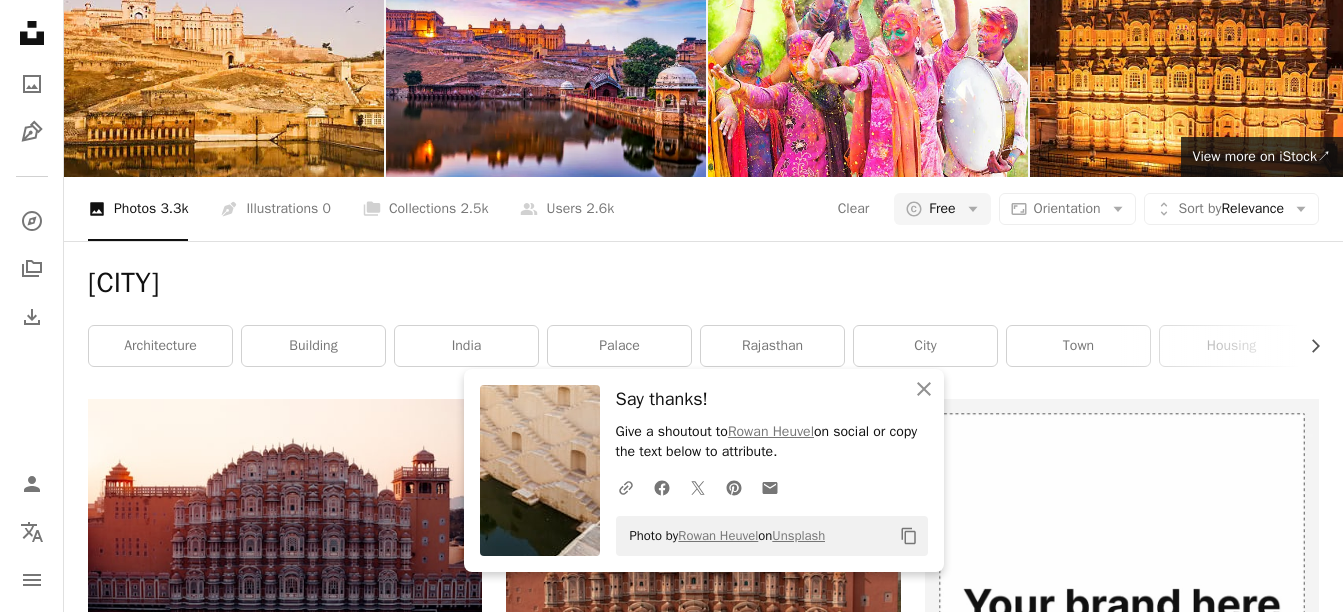 scroll, scrollTop: 13600, scrollLeft: 0, axis: vertical 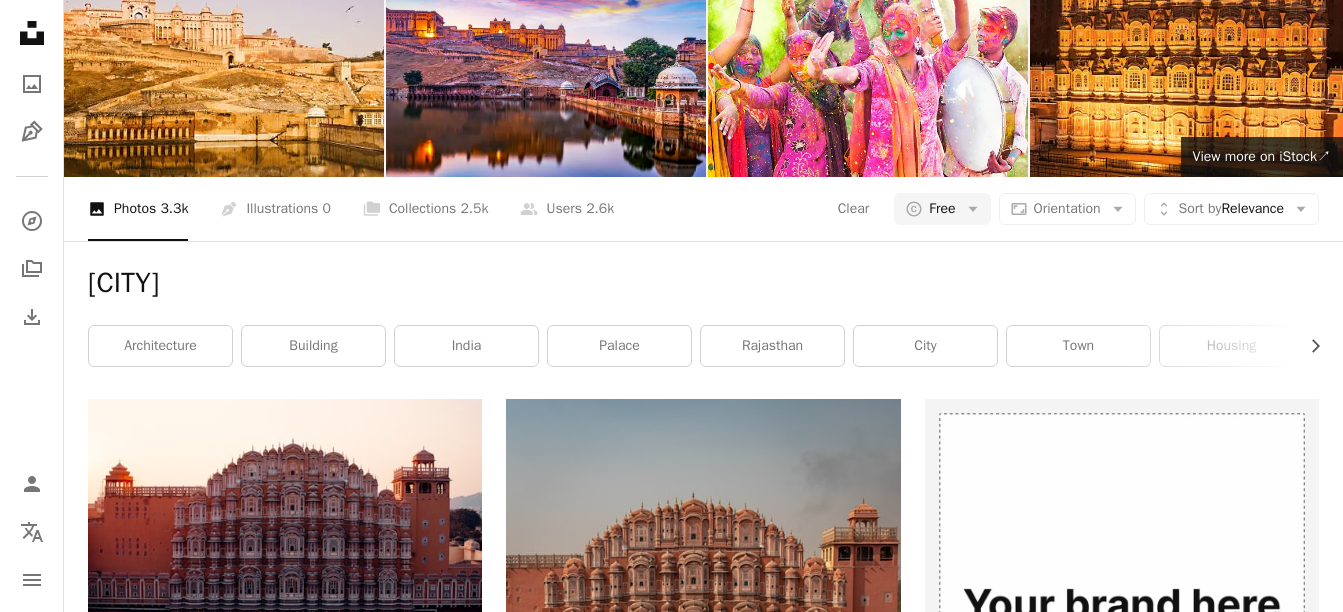 click on "Arrow pointing down" 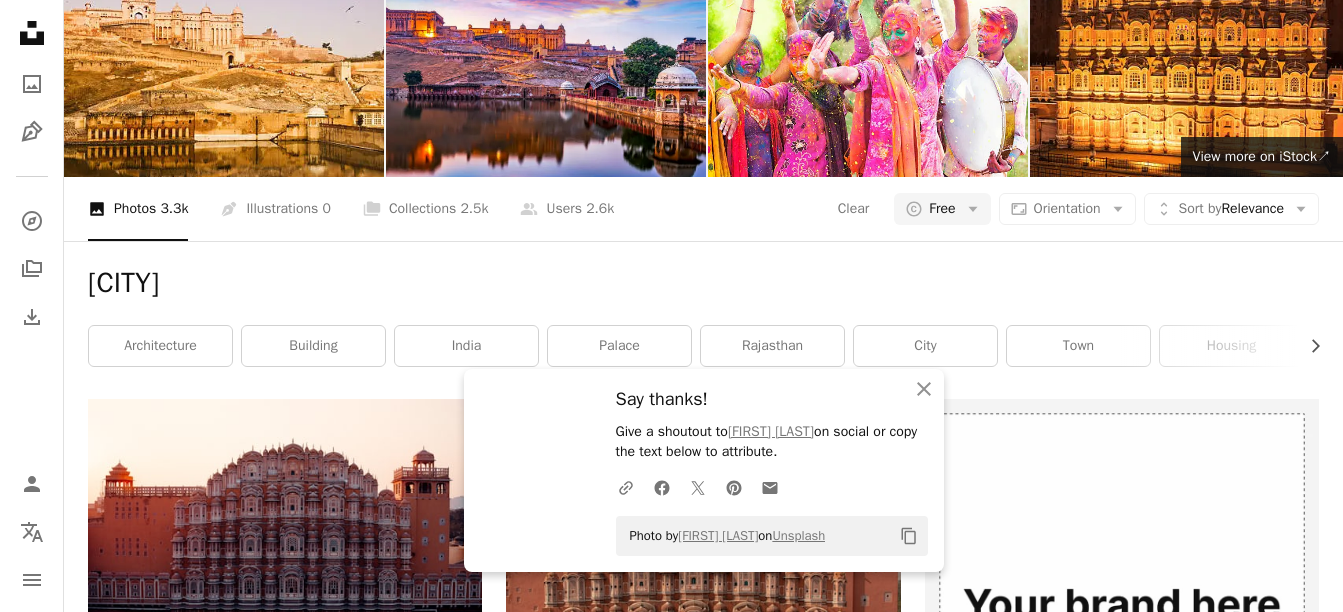scroll, scrollTop: 14900, scrollLeft: 0, axis: vertical 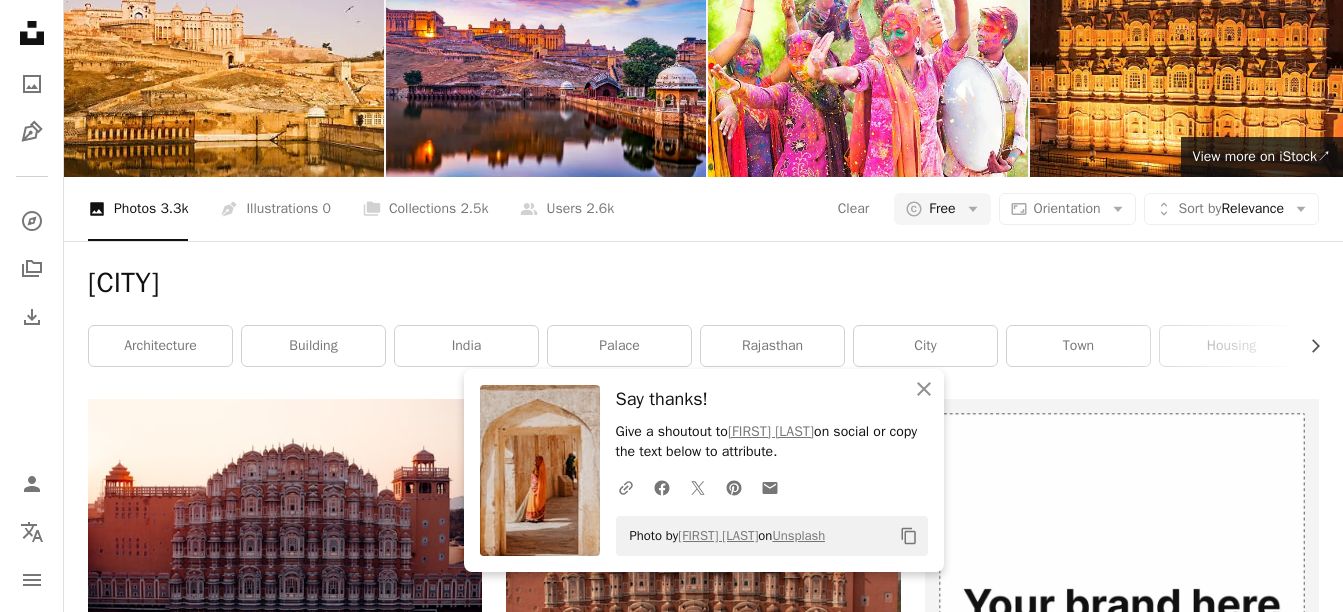 click on "Say thanks!" at bounding box center (772, 399) 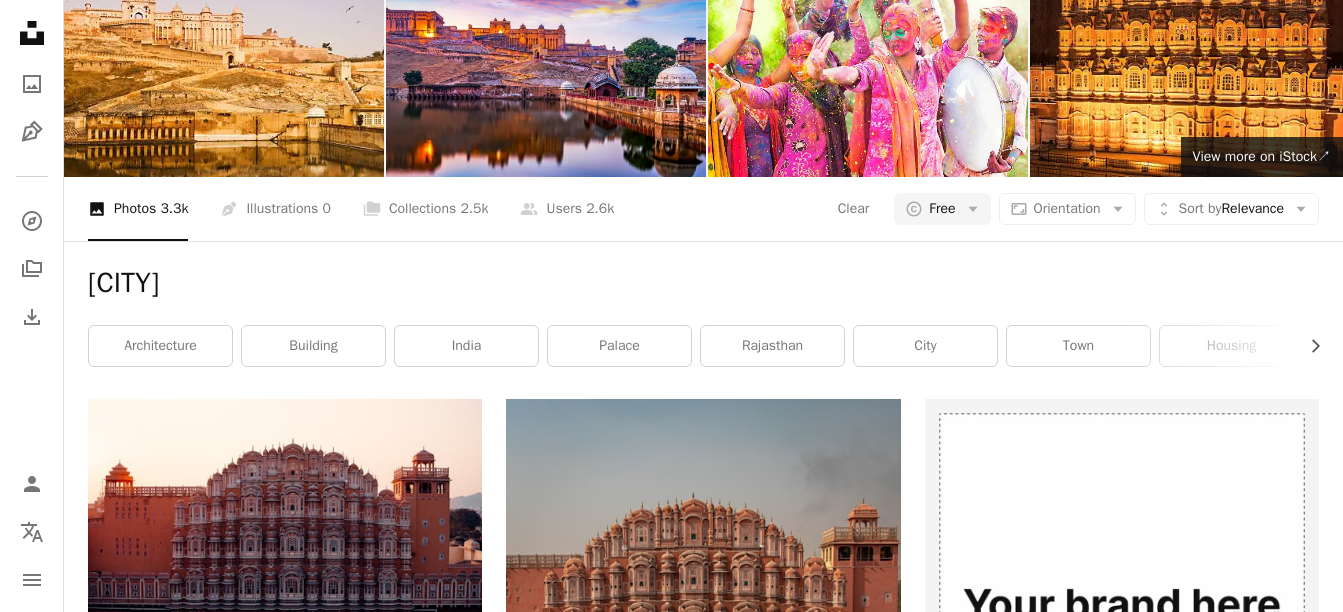 scroll, scrollTop: 15500, scrollLeft: 0, axis: vertical 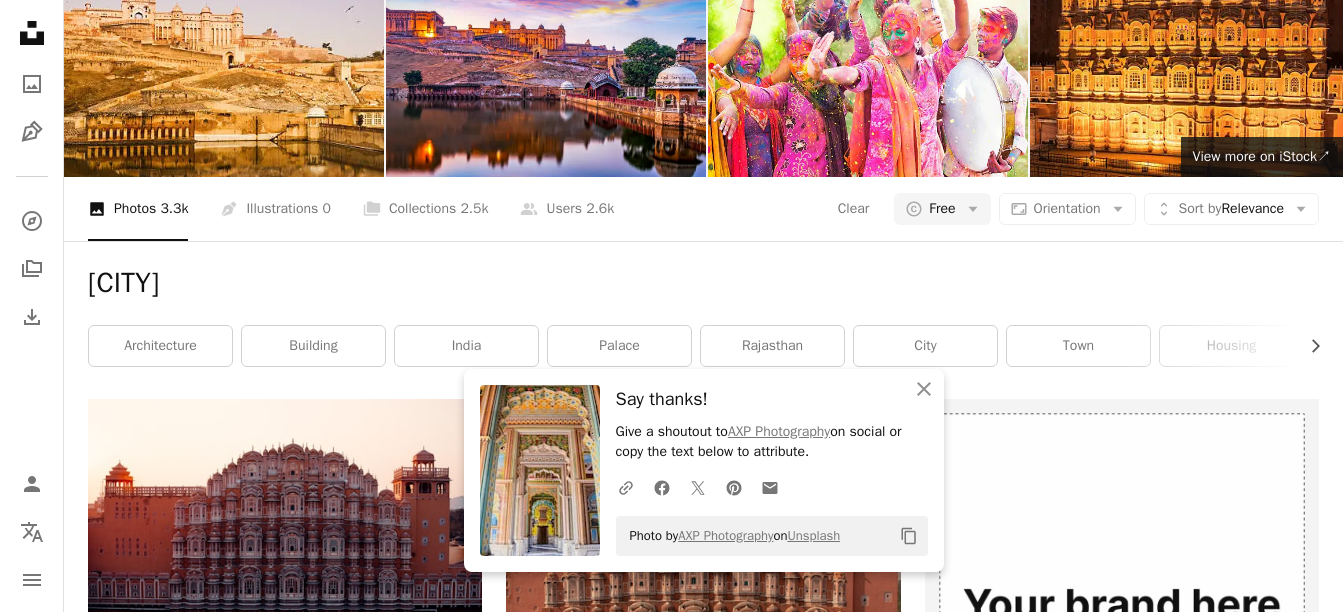 click on "A heart A plus sign [FIRST] [LAST] Arrow pointing down A heart A plus sign [FIRST] [LAST] Arrow pointing down A heart A plus sign [FIRST] [LAST] Arrow pointing down A heart A plus sign [FIRST] [LAST] Arrow pointing down A heart A plus sign [FIRST] [LAST] Arrow pointing down A heart A plus sign [FIRST] [LAST] Available for hire A checkmark inside of a circle Arrow pointing down A heart A plus sign [FIRST] [LAST] Available for hire A checkmark inside of a circle Arrow pointing down A heart A plus sign [FIRST] [LAST] Arrow pointing down A heart A plus sign [FIRST] [LAST] Available for hire A checkmark inside of a circle Arrow pointing down A heart A plus sign [FIRST] [LAST] Arrow pointing down A heart A plus sign [FIRST] [LAST] Arrow pointing down A heart A plus sign [FIRST] [LAST] Available for hire A checkmark inside of a circle Arrow pointing down A heart A plus sign [FIRST] [LAST] Arrow pointing down A heart A plus sign [FIRST] [LAST] Arrow pointing down Sumat" at bounding box center [703, 9371] 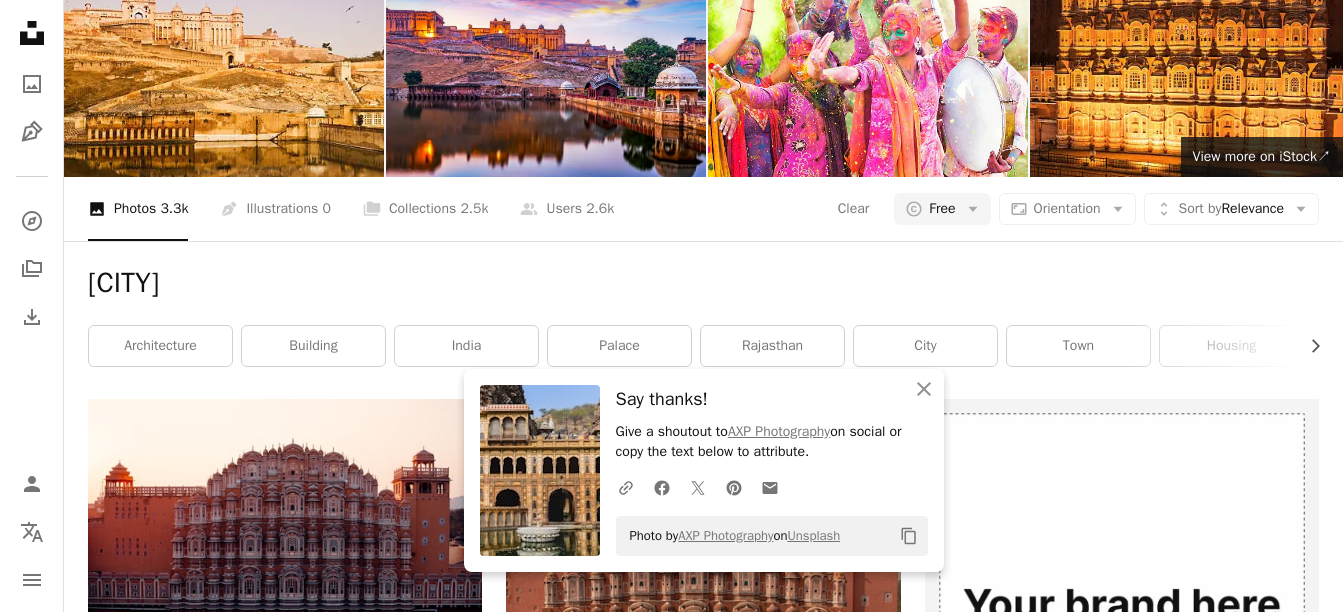 scroll, scrollTop: 15900, scrollLeft: 0, axis: vertical 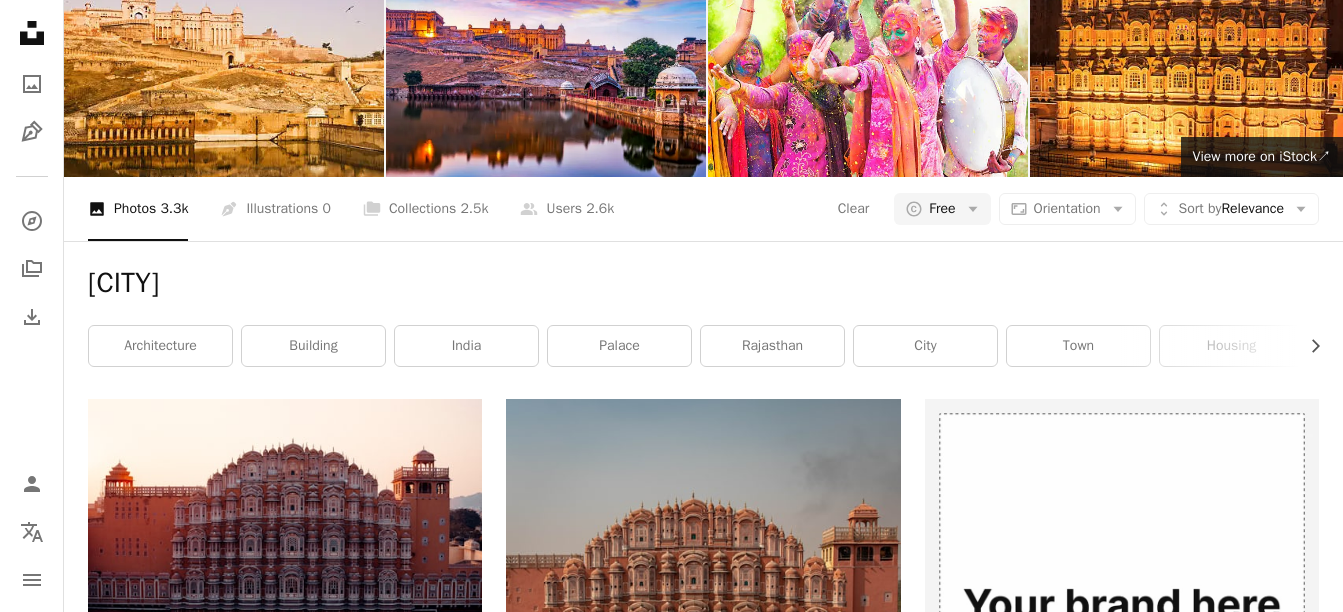click on "A heart A plus sign [FIRST] [LAST] Arrow pointing down A heart A plus sign [FIRST] [LAST] Arrow pointing down A heart A plus sign [FIRST] [LAST] Arrow pointing down A heart A plus sign [FIRST] [LAST] Arrow pointing down A heart A plus sign [FIRST] [LAST] Arrow pointing down A heart A plus sign [FIRST] [LAST] Available for hire A checkmark inside of a circle Arrow pointing down A heart A plus sign [FIRST] [LAST] Available for hire A checkmark inside of a circle Arrow pointing down A heart A plus sign [FIRST] [LAST] Arrow pointing down A heart A plus sign [FIRST] [LAST] Available for hire A checkmark inside of a circle Arrow pointing down A heart A plus sign [FIRST] [LAST] Arrow pointing down A heart A plus sign [FIRST] [LAST] Arrow pointing down A heart A plus sign [FIRST] [LAST] Available for hire A checkmark inside of a circle Arrow pointing down A heart A plus sign [FIRST] [LAST] Arrow pointing down A heart A plus sign [FIRST] [LAST] Arrow pointing down Sumat" at bounding box center (703, 9371) 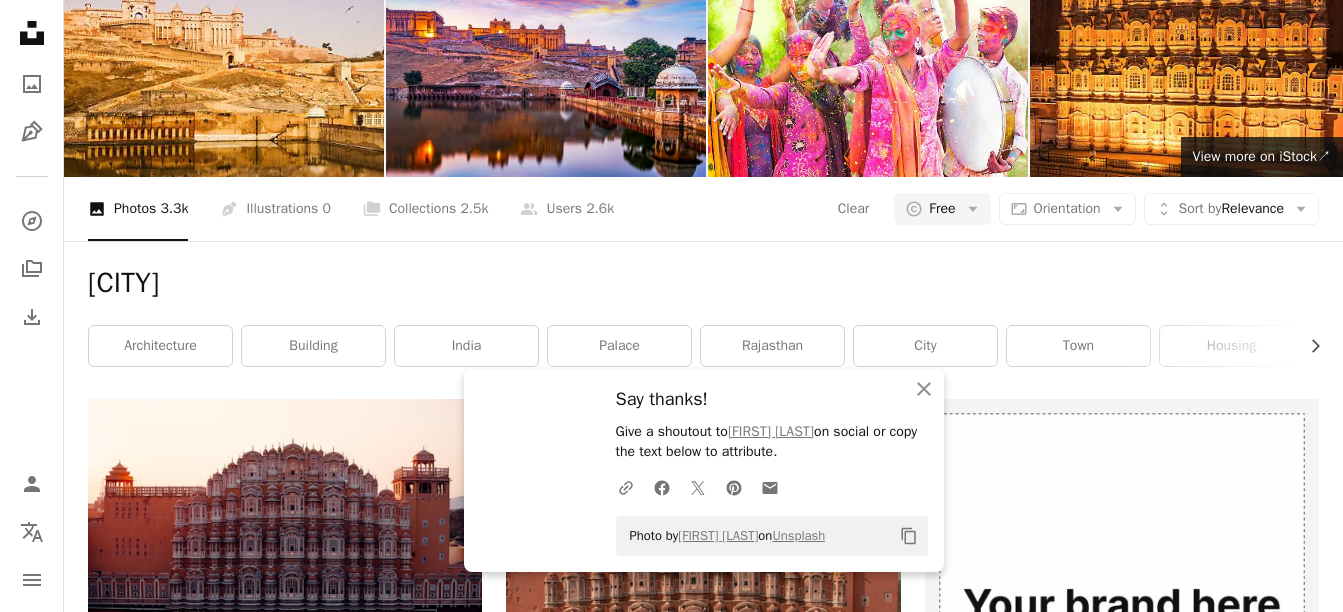 scroll, scrollTop: 16900, scrollLeft: 0, axis: vertical 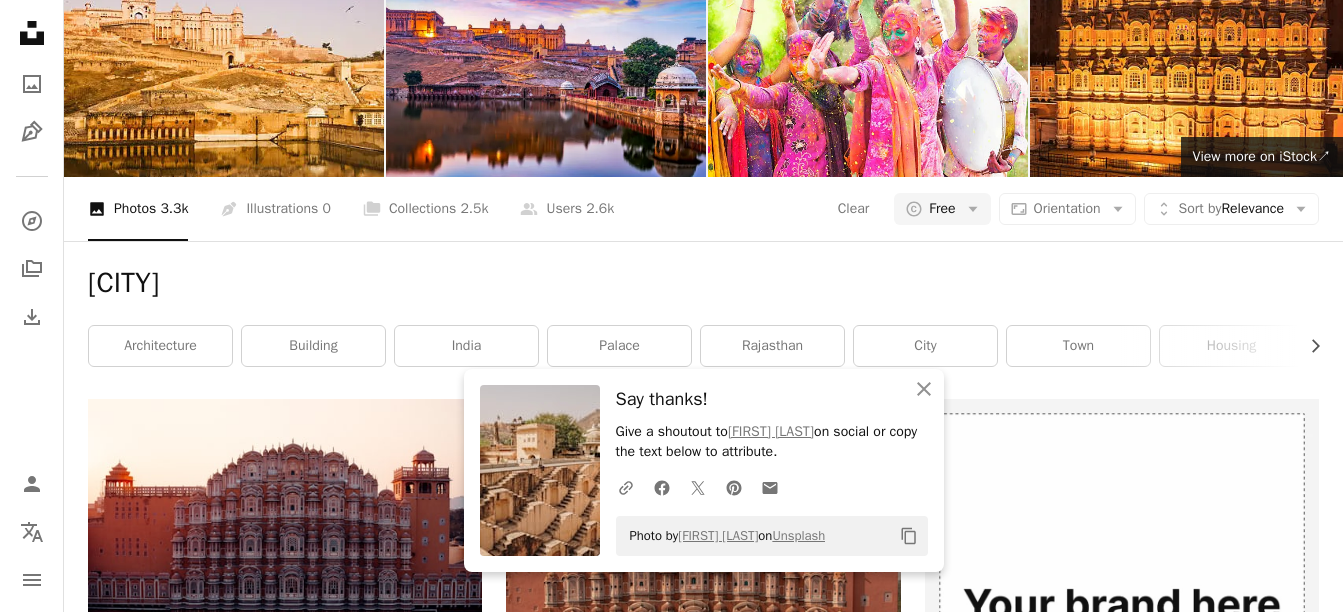 click on "Arrow pointing down" 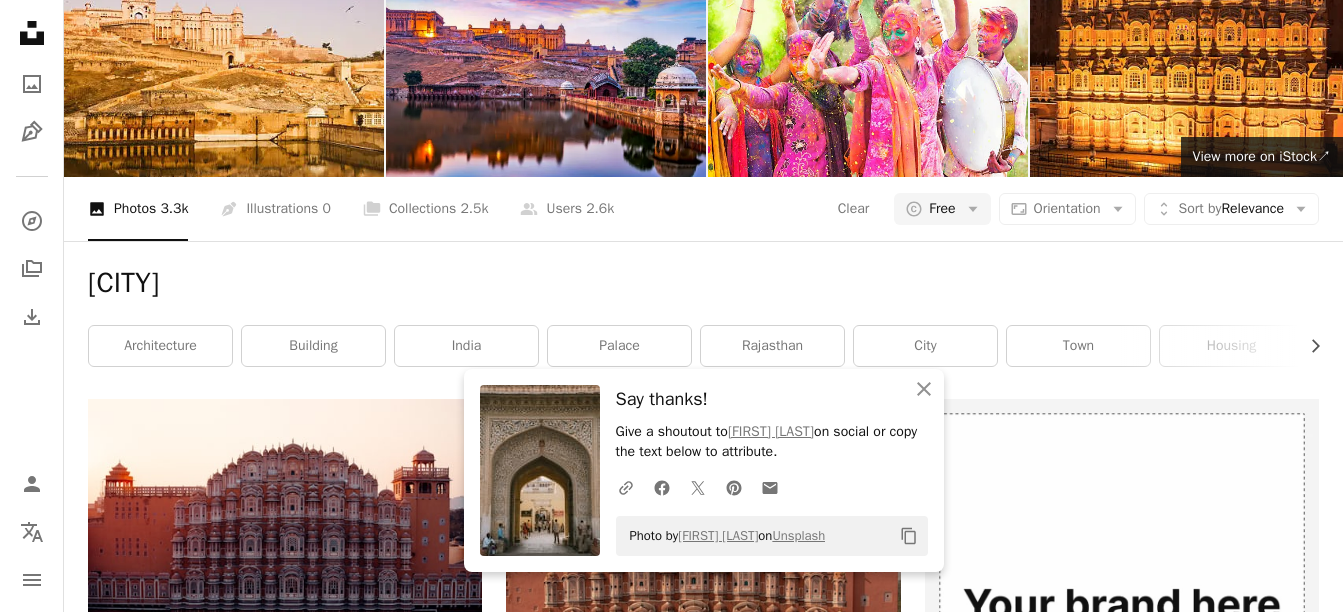 click 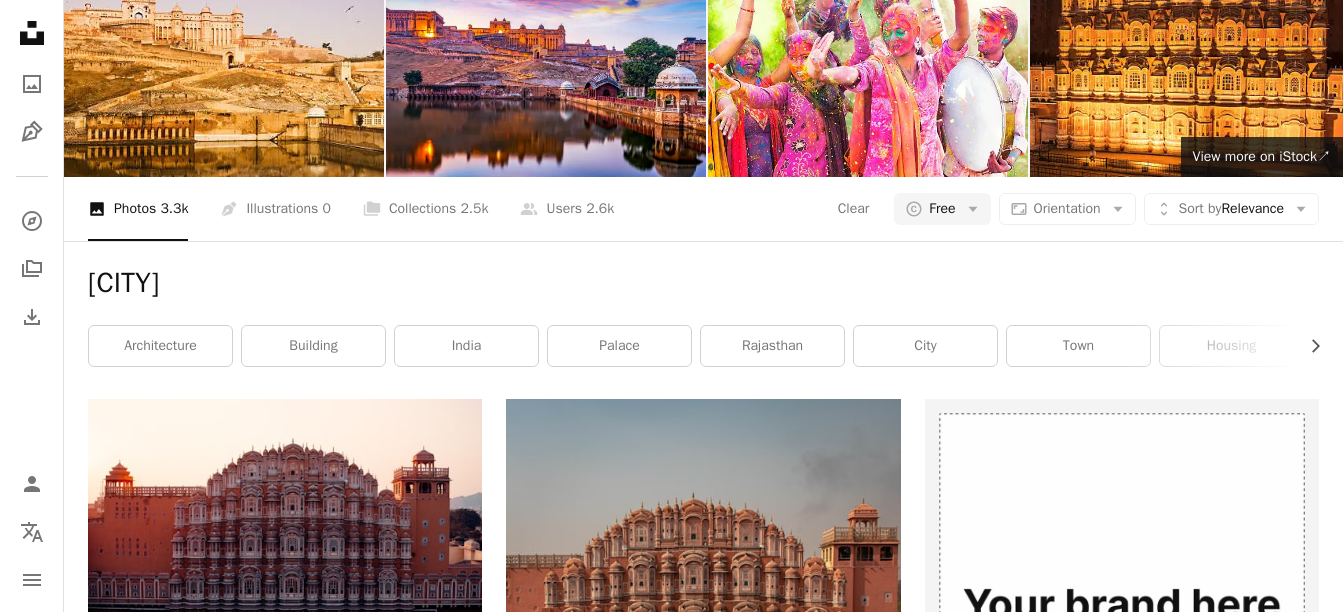 scroll, scrollTop: 18400, scrollLeft: 0, axis: vertical 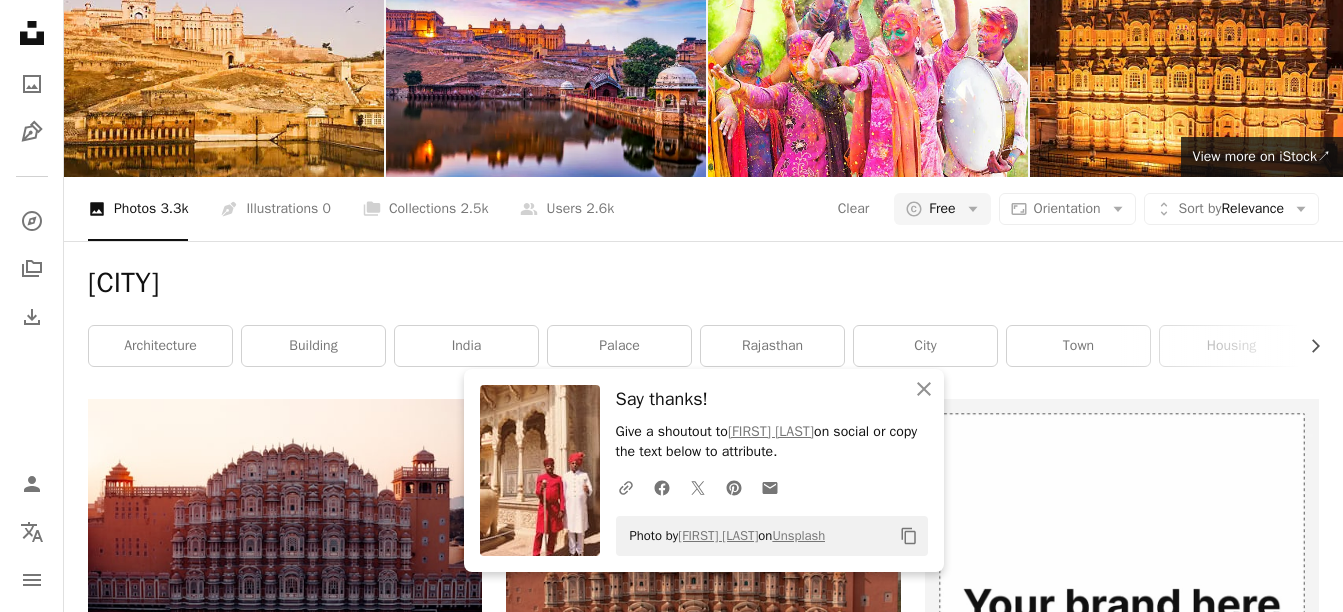 click on "Arrow pointing down" at bounding box center (442, 19152) 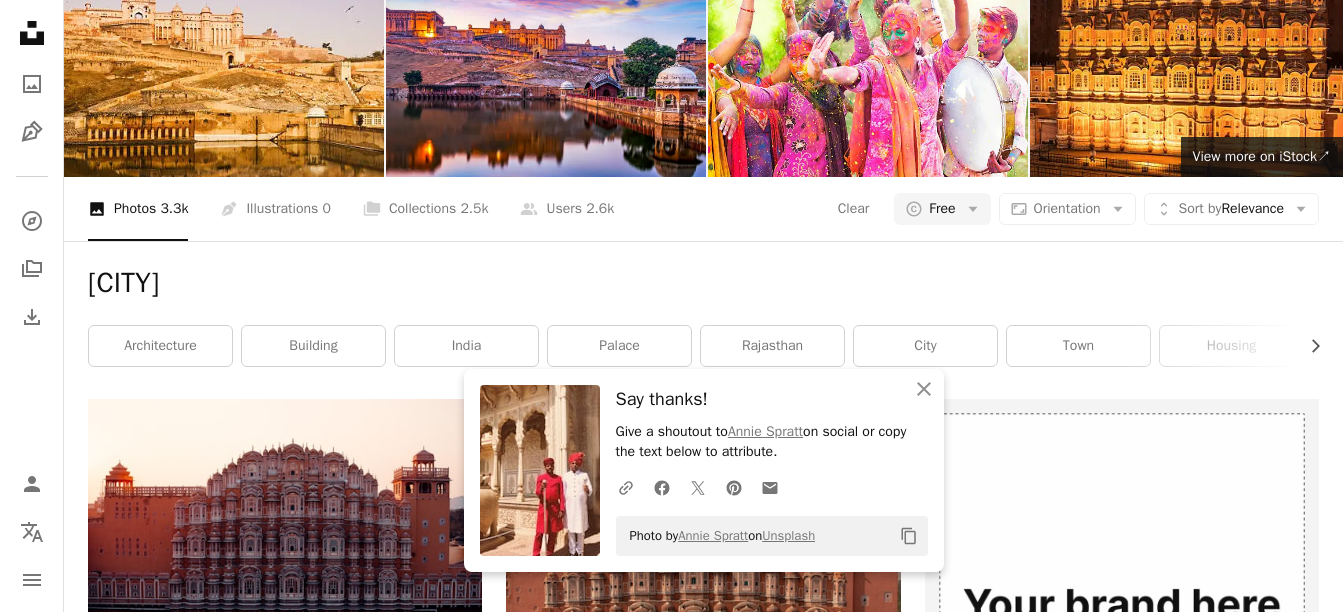 click on "A heart A plus sign [FIRST] [LAST] Available for hire A checkmark inside of a circle Arrow pointing down A heart A plus sign [FIRST] [LAST] Available for hire A checkmark inside of a circle Arrow pointing down A heart A plus sign [FIRST] [LAST] Arrow pointing down A heart A plus sign [FIRST] [LAST] Arrow pointing down A heart A plus sign [FIRST] [LAST] Arrow pointing down A heart A plus sign Vg Bingi Available for hire A checkmark inside of a circle Arrow pointing down A heart A plus sign [FIRST] [LAST] Available for hire A checkmark inside of a circle Arrow pointing down A heart A plus sign AXP Photography Available for hire A checkmark inside of a circle Arrow pointing down A heart A plus sign AXP Photography Available for hire A checkmark inside of a circle Arrow pointing down –– ––– –––  –– ––– –  ––– –––  ––––  –   – –– –––  – – ––– –– –– –––– –– A website makes it real." at bounding box center [703, 11445] 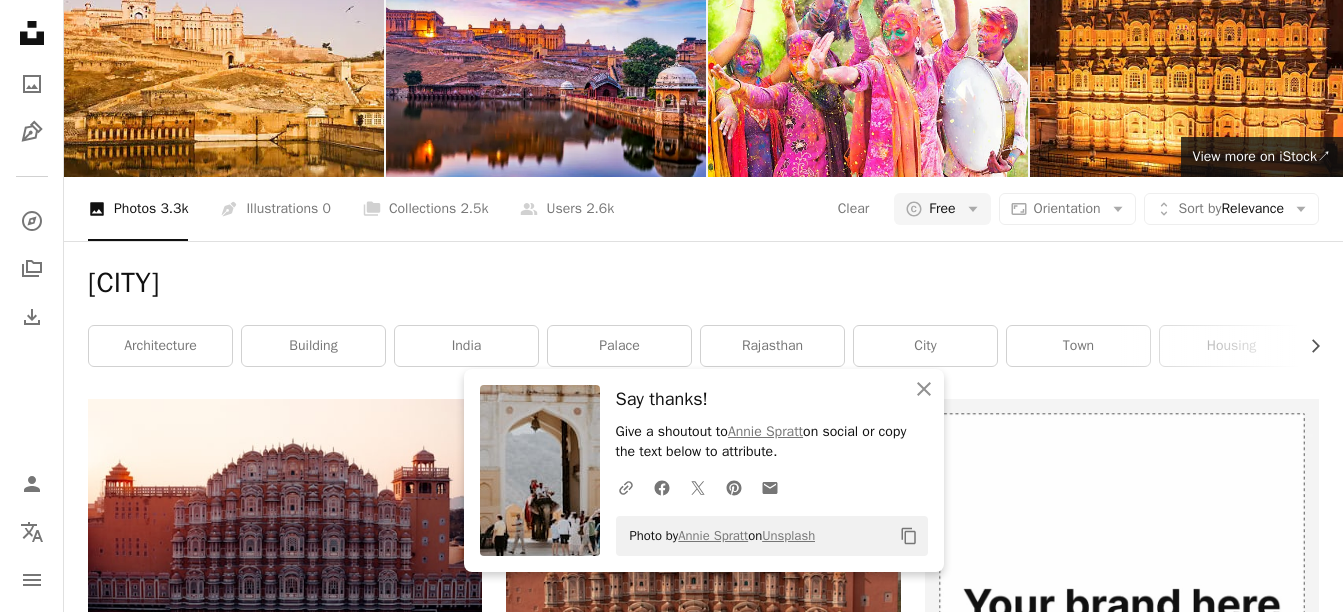 scroll, scrollTop: 19200, scrollLeft: 0, axis: vertical 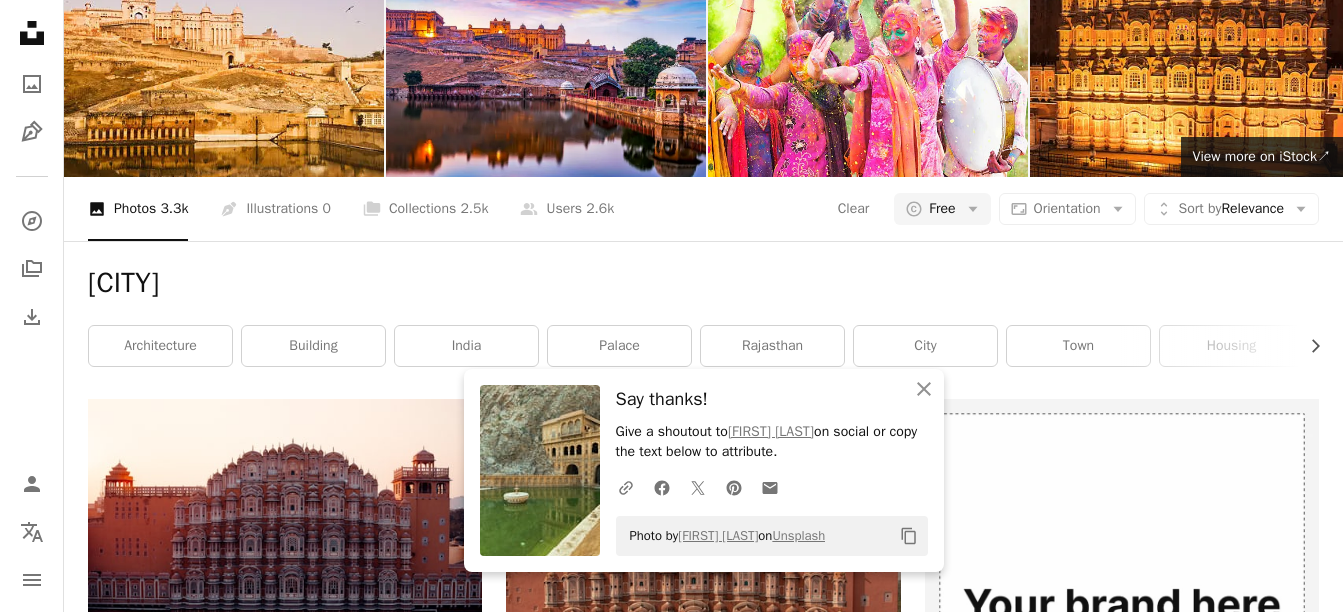 click on "Arrow pointing down" 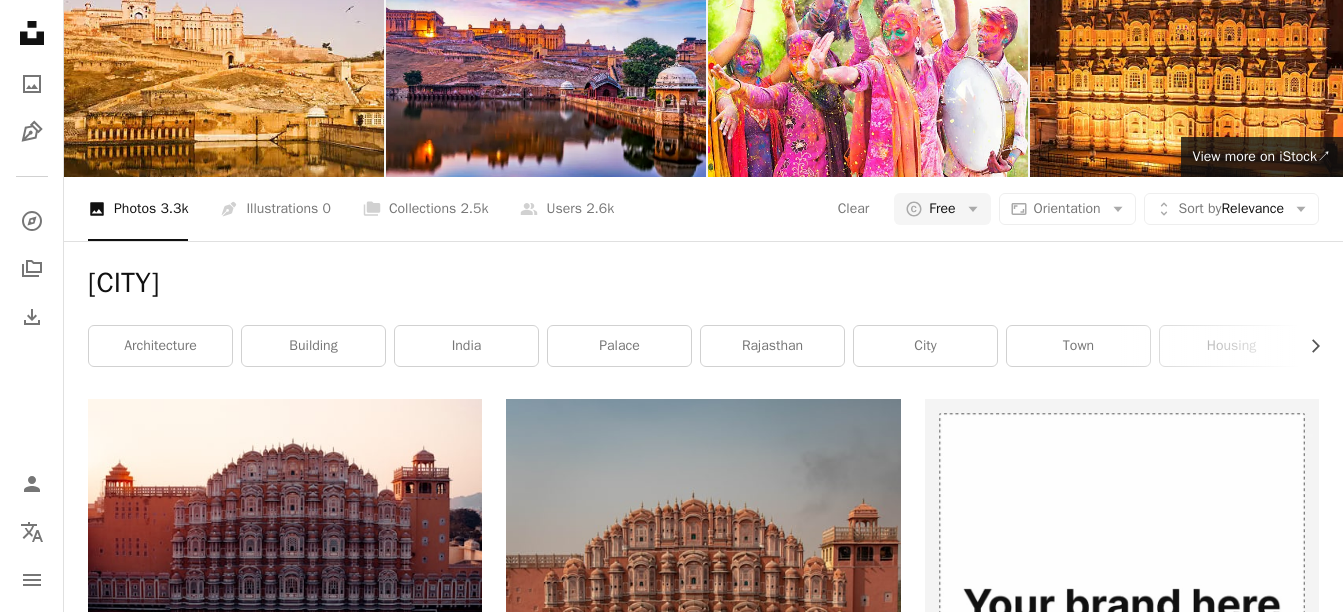 scroll, scrollTop: 19900, scrollLeft: 0, axis: vertical 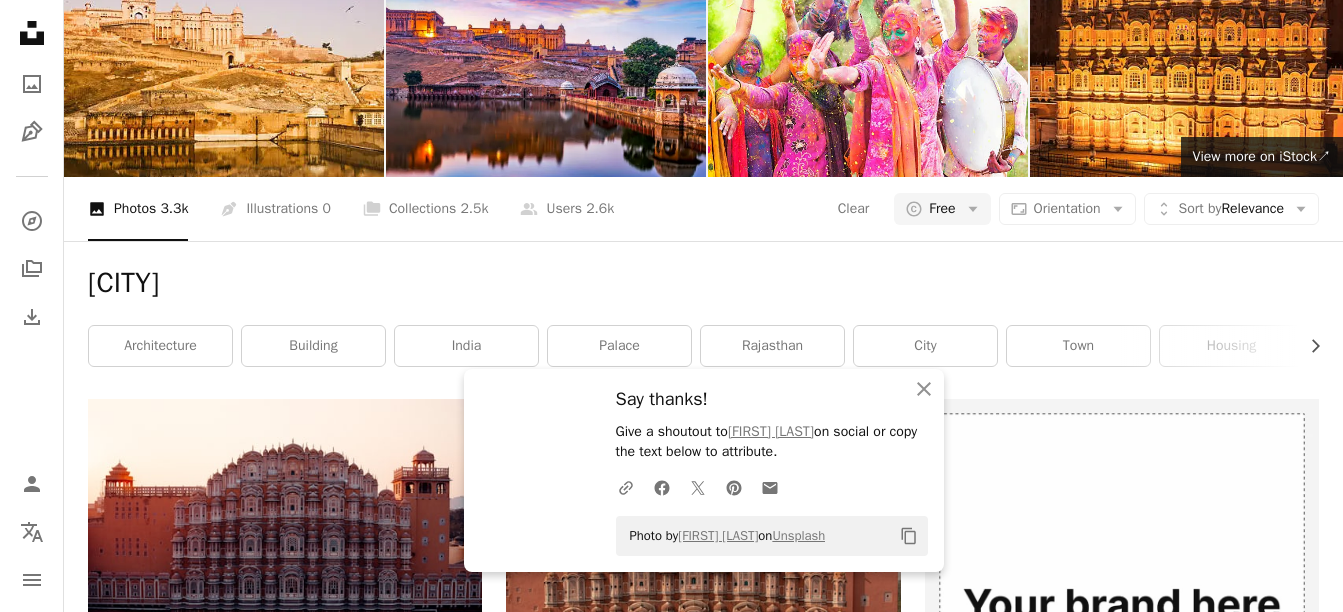 click on "A heart A plus sign [FIRST] [LAST] Available for hire A checkmark inside of a circle Arrow pointing down A heart A plus sign [FIRST] [LAST] Available for hire A checkmark inside of a circle Arrow pointing down A heart A plus sign [FIRST] [LAST] Arrow pointing down A heart A plus sign [FIRST] [LAST] Arrow pointing down A heart A plus sign [FIRST] [LAST] Arrow pointing down A heart A plus sign Vg Bingi Available for hire A checkmark inside of a circle Arrow pointing down A heart A plus sign [FIRST] [LAST] Available for hire A checkmark inside of a circle Arrow pointing down A heart A plus sign AXP Photography Available for hire A checkmark inside of a circle Arrow pointing down A heart A plus sign AXP Photography Available for hire A checkmark inside of a circle Arrow pointing down –– ––– –––  –– ––– –  ––– –––  ––––  –   – –– –––  – – ––– –– –– –––– –– A website makes it real." at bounding box center [703, 13050] 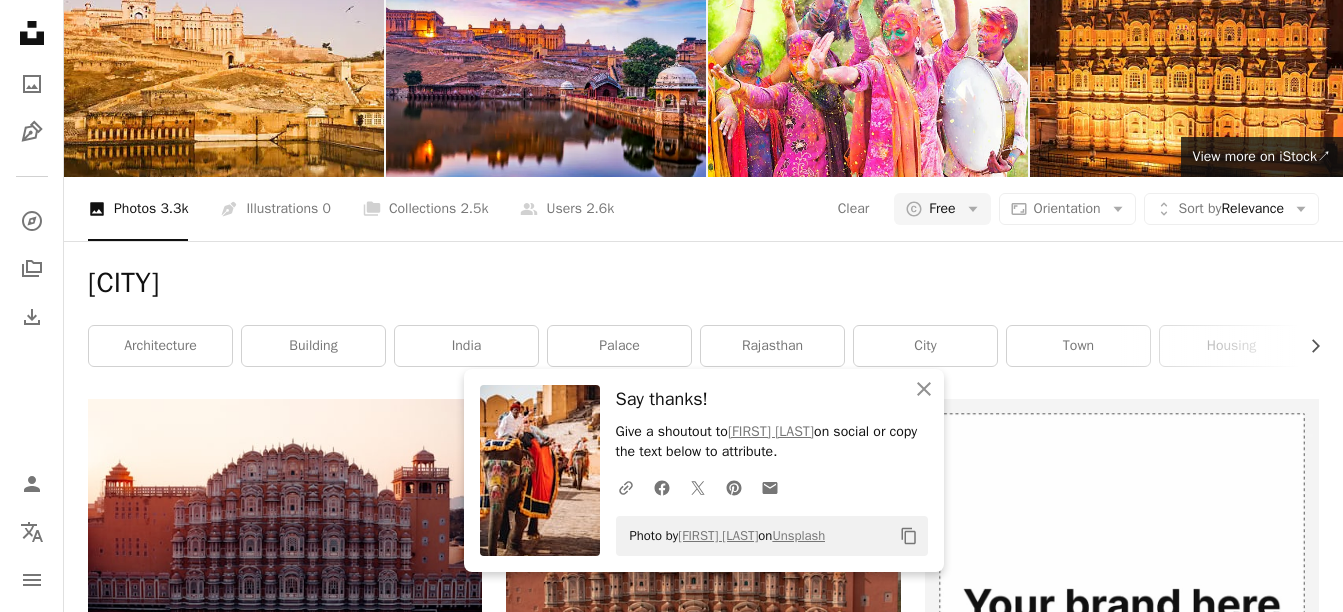 click 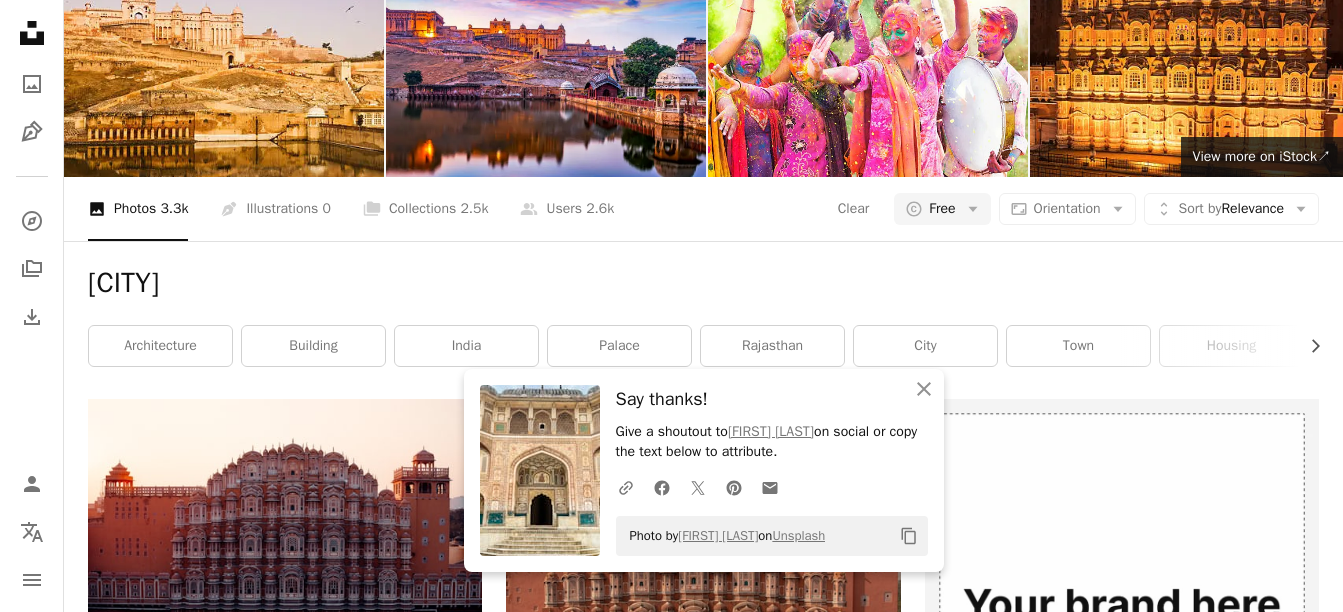 click on "A heart A plus sign [FIRST] [LAST] Available for hire A checkmark inside of a circle Arrow pointing down A heart A plus sign [FIRST] [LAST] Available for hire A checkmark inside of a circle Arrow pointing down A heart A plus sign [FIRST] [LAST] Arrow pointing down A heart A plus sign [FIRST] [LAST] Arrow pointing down A heart A plus sign [FIRST] [LAST] Arrow pointing down A heart A plus sign Vg Bingi Available for hire A checkmark inside of a circle Arrow pointing down A heart A plus sign [FIRST] [LAST] Available for hire A checkmark inside of a circle Arrow pointing down A heart A plus sign AXP Photography Available for hire A checkmark inside of a circle Arrow pointing down A heart A plus sign AXP Photography Available for hire A checkmark inside of a circle Arrow pointing down –– ––– –––  –– ––– –  ––– –––  ––––  –   – –– –––  – – ––– –– –– –––– –– A website makes it real." at bounding box center [703, 13050] 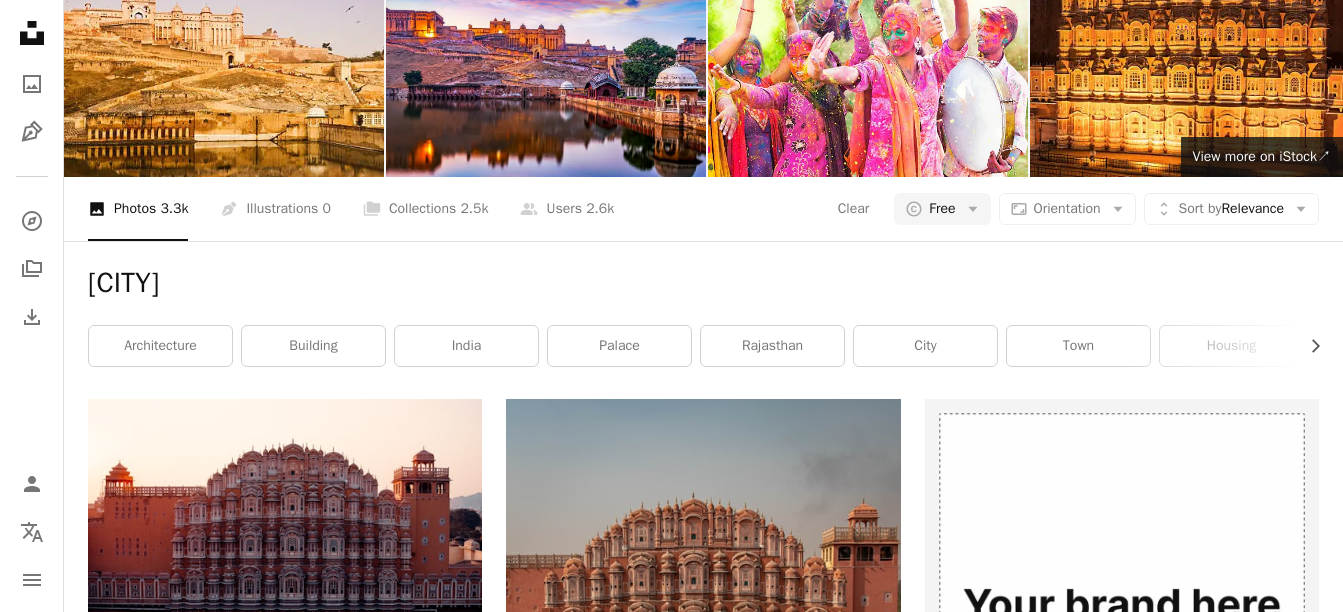 scroll, scrollTop: 24900, scrollLeft: 0, axis: vertical 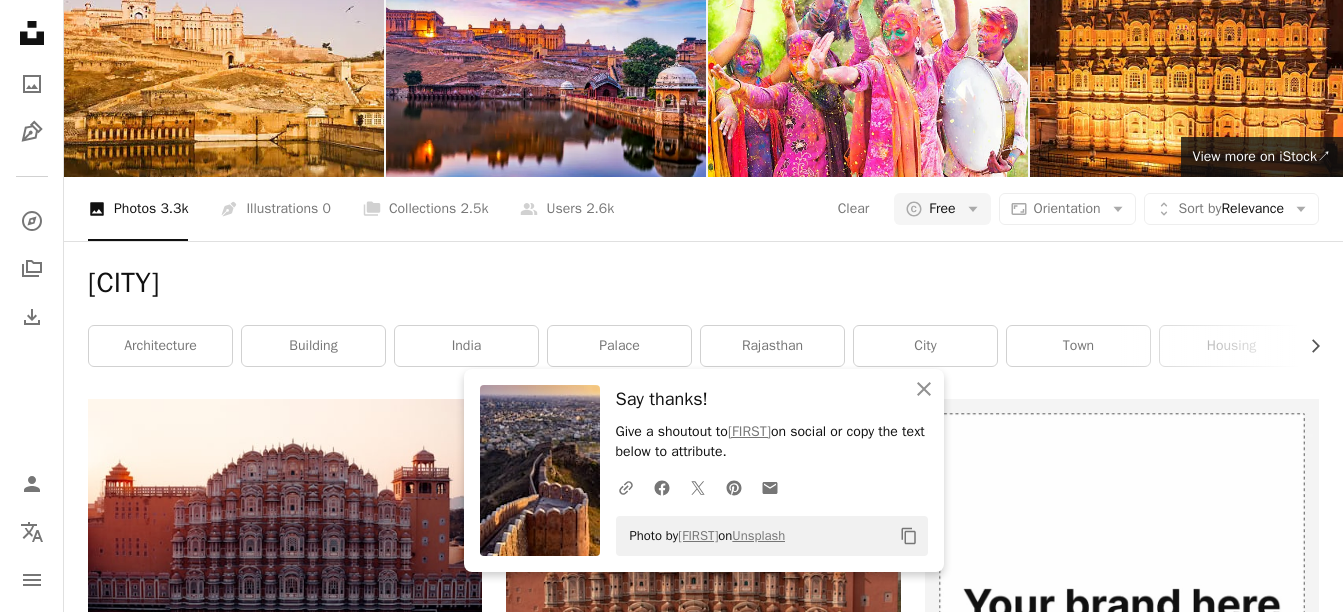 click on "A new kind of advertising  for the internet. Learn More A heart A plus sign [FIRST] [LAST] Arrow pointing down A heart A plus sign [FIRST] [LAST] Arrow pointing down A heart A plus sign [FIRST] [LAST] Arrow pointing down A heart A plus sign [FIRST] [LAST] Available for hire A checkmark inside of a circle Arrow pointing down A heart A plus sign [FIRST] [LAST] Arrow pointing down A heart A plus sign [FIRST] [LAST] Arrow pointing down A heart A plus sign [FIRST] [LAST] Available for hire A checkmark inside of a circle Arrow pointing down A heart A plus sign [FIRST] [LAST] Available for hire A checkmark inside of a circle Arrow pointing down A heart A plus sign Life with the [LAST] Sisters Arrow pointing down A heart A plus sign [FIRST] [LAST] Arrow pointing down A heart A plus sign [FIRST] [LAST] Available for hire A checkmark inside of a circle Arrow pointing down" at bounding box center (1122, 14644) 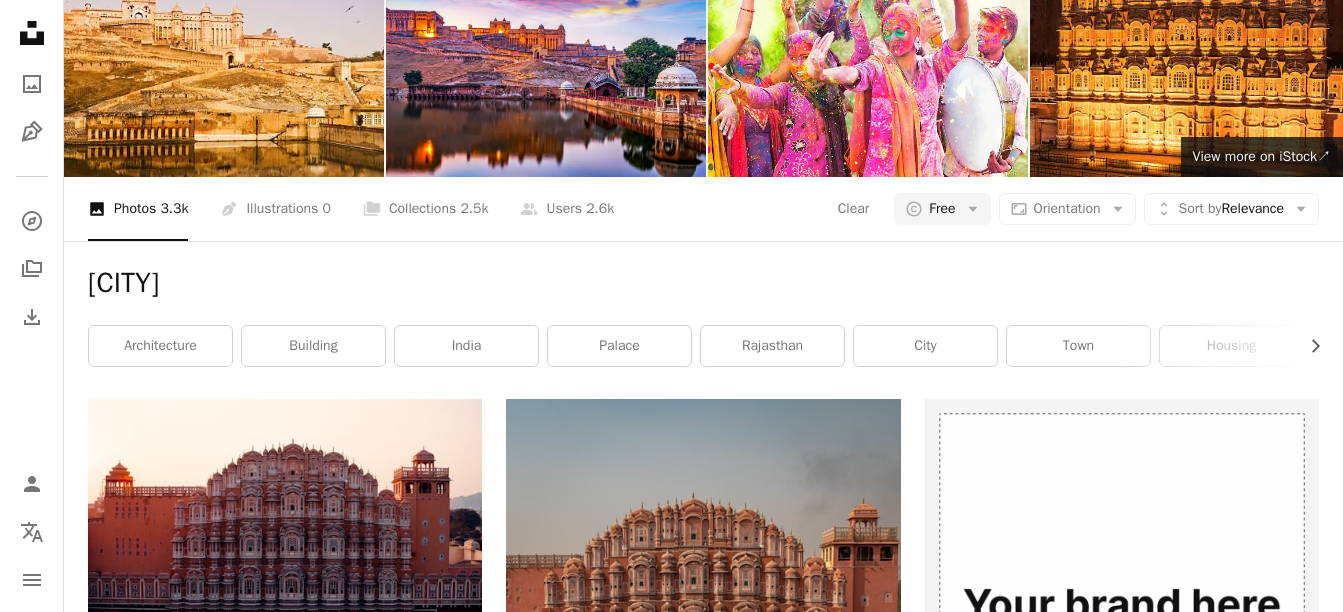 scroll, scrollTop: 26700, scrollLeft: 0, axis: vertical 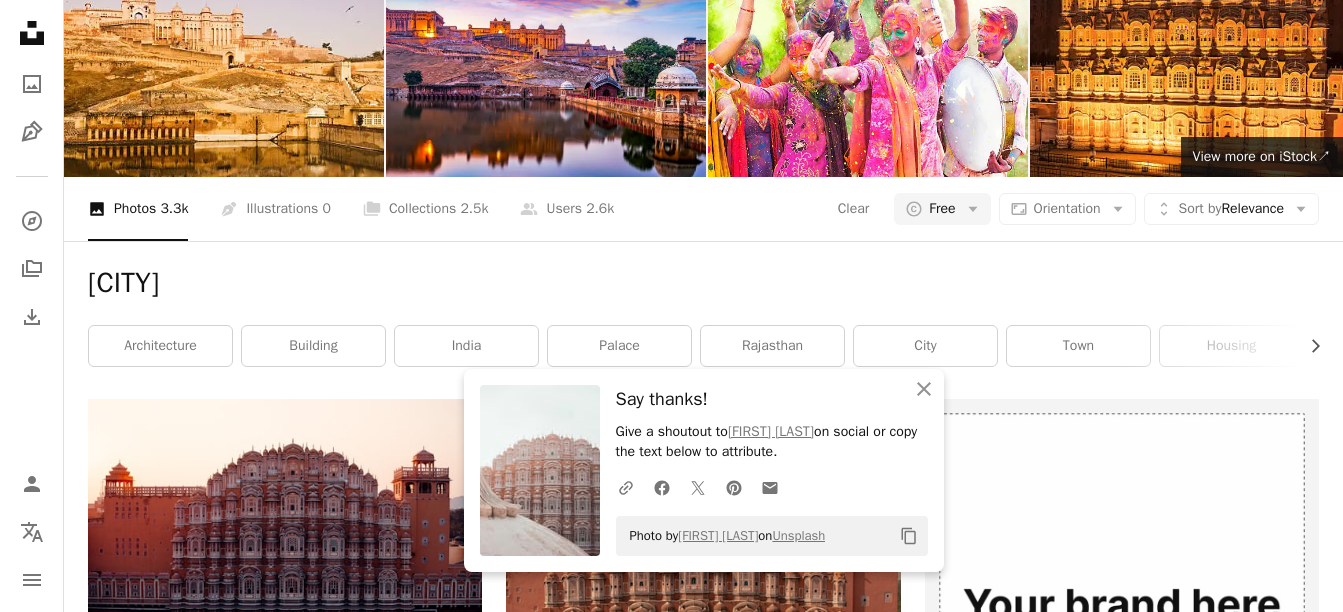 click on "Arrow pointing down" 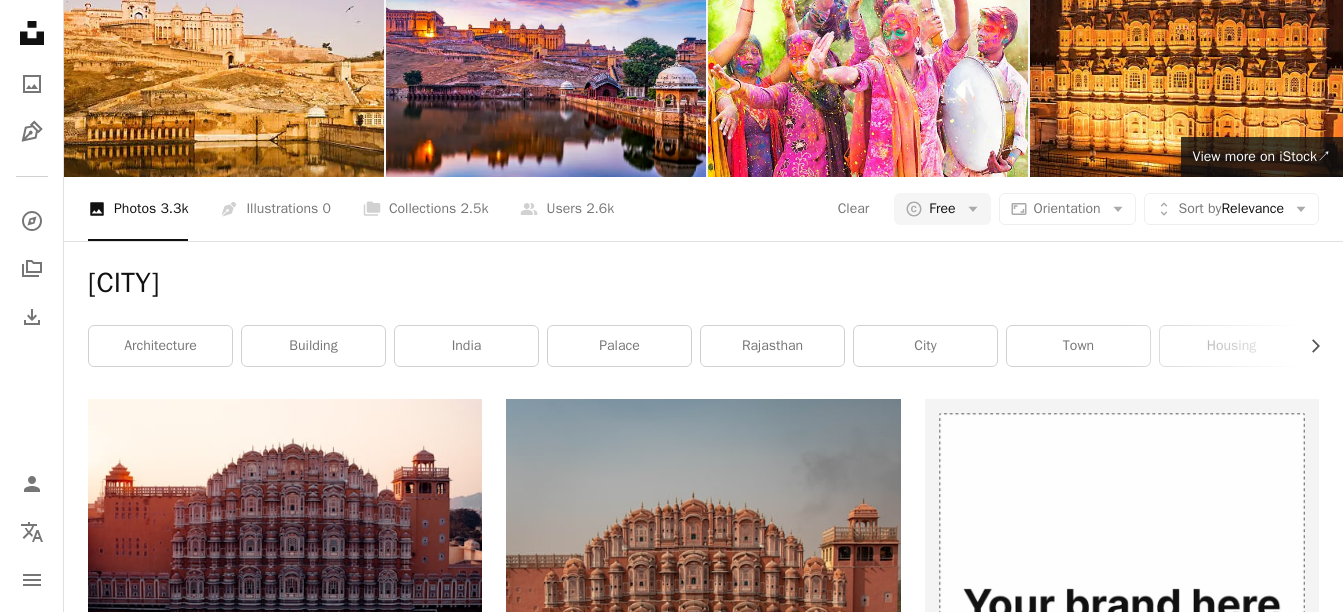 scroll, scrollTop: 28300, scrollLeft: 0, axis: vertical 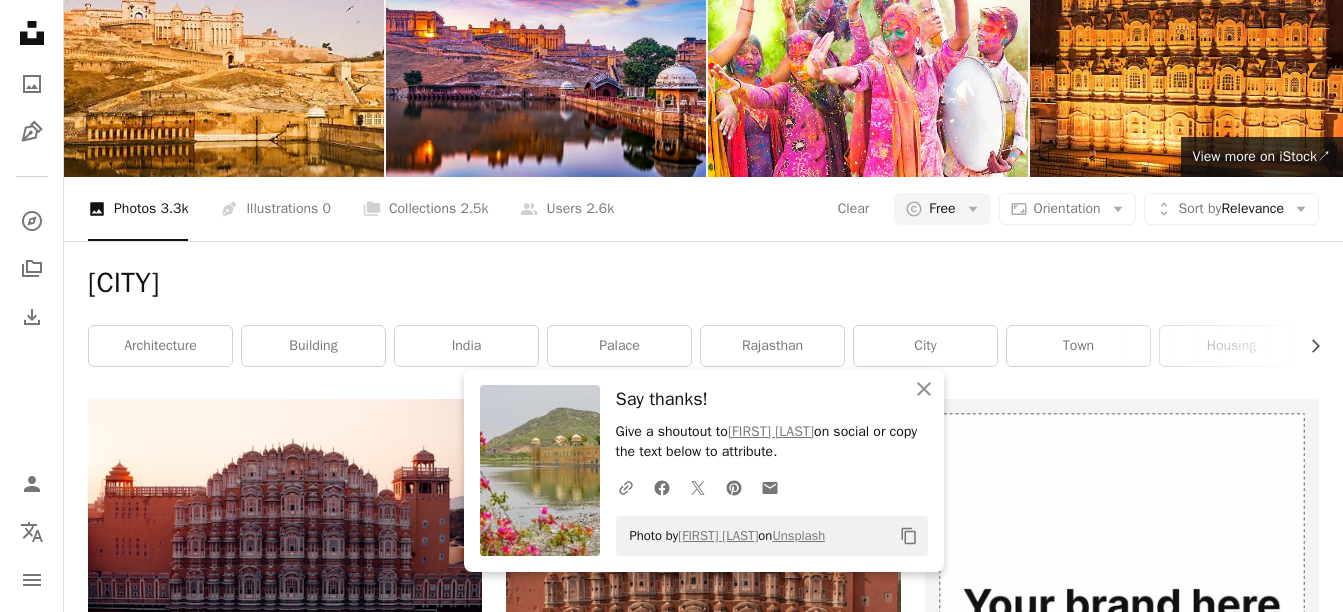 click on "A new kind of advertising  for the internet. Learn More A heart A plus sign [FIRST] [LAST] Arrow pointing down A heart A plus sign [FIRST] [LAST] Arrow pointing down A heart A plus sign [FIRST] [LAST] Arrow pointing down A heart A plus sign [FIRST] [LAST] Available for hire A checkmark inside of a circle Arrow pointing down A heart A plus sign [FIRST] [LAST] Arrow pointing down A heart A plus sign [FIRST] [LAST] Arrow pointing down A heart A plus sign [FIRST] [LAST] Available for hire A checkmark inside of a circle Arrow pointing down A heart A plus sign [FIRST] [LAST] Available for hire A checkmark inside of a circle Arrow pointing down A heart A plus sign Life with the [LAST] Sisters Arrow pointing down A heart A plus sign [FIRST] [LAST] Arrow pointing down A heart A plus sign [FIRST] [LAST] Available for hire A checkmark inside of a circle Arrow pointing down" at bounding box center (1122, 17261) 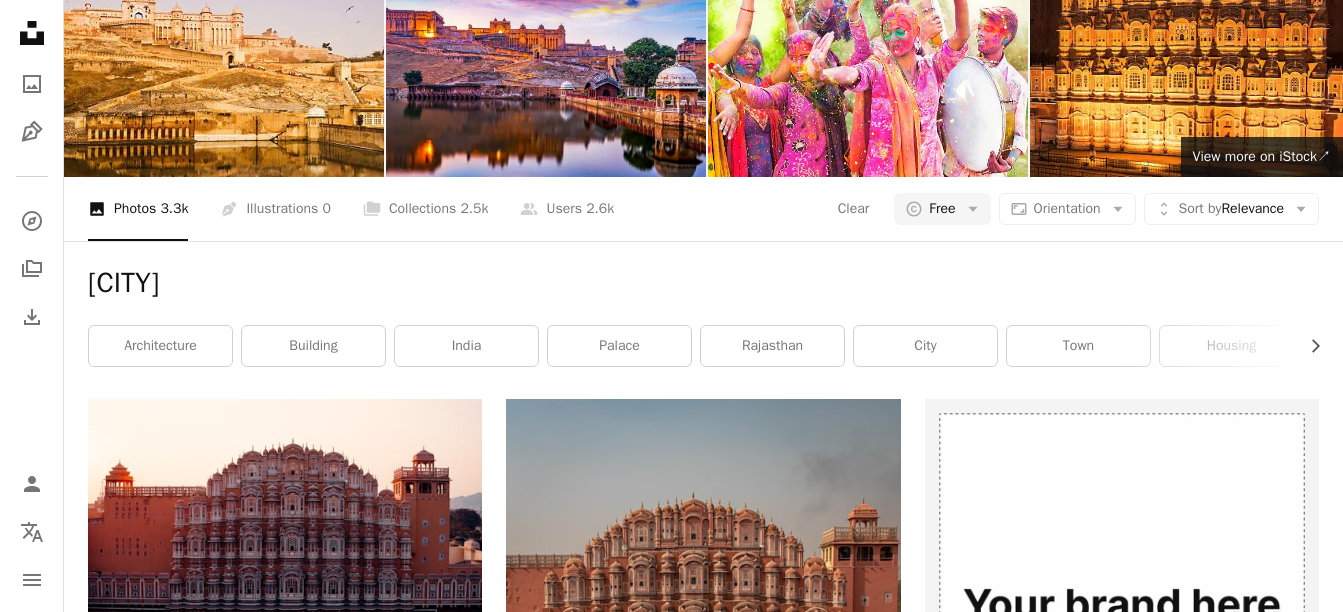 scroll, scrollTop: 30300, scrollLeft: 0, axis: vertical 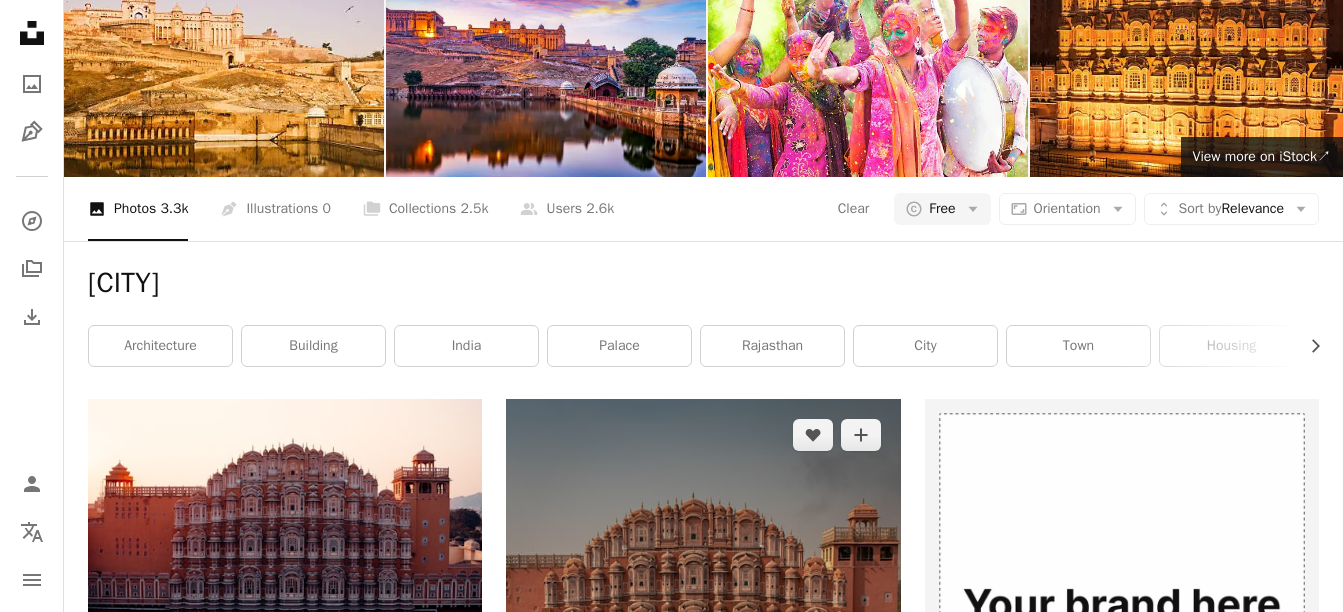 type on "**********" 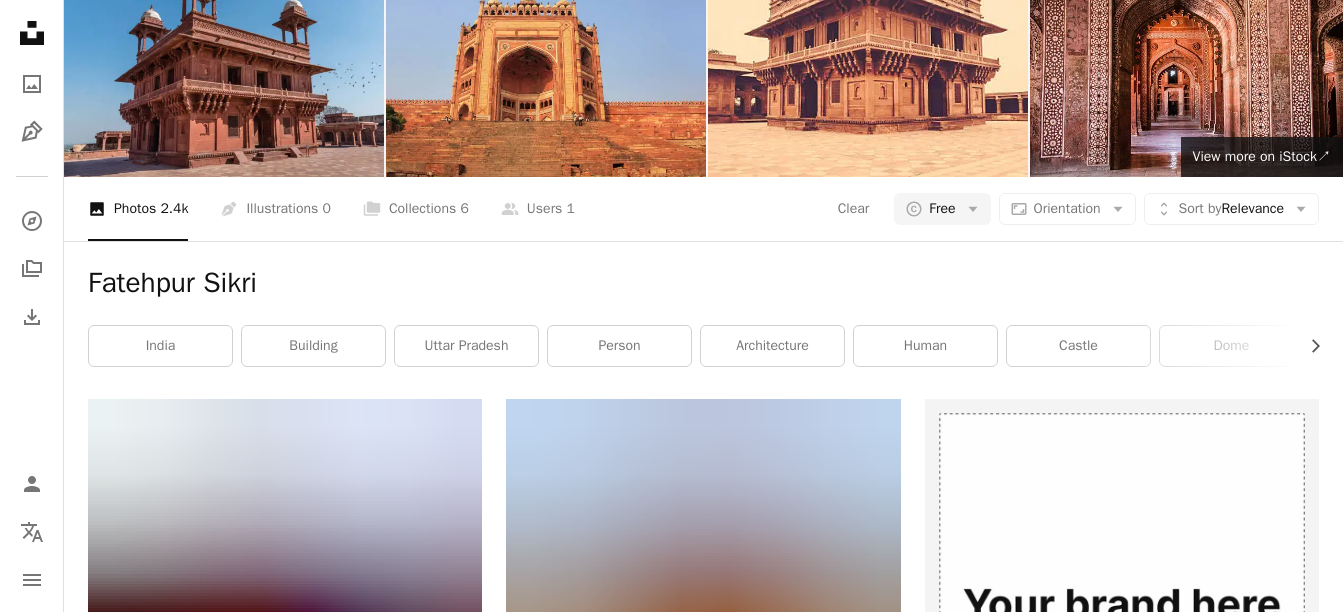 scroll, scrollTop: 400, scrollLeft: 0, axis: vertical 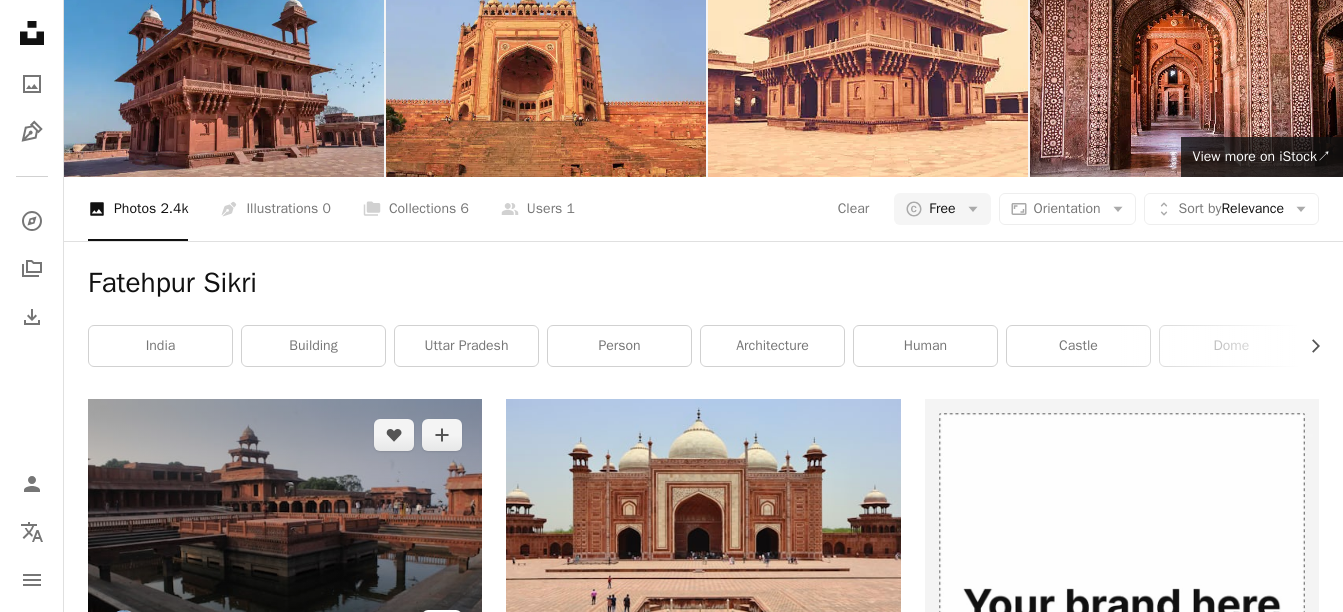click on "Arrow pointing down" 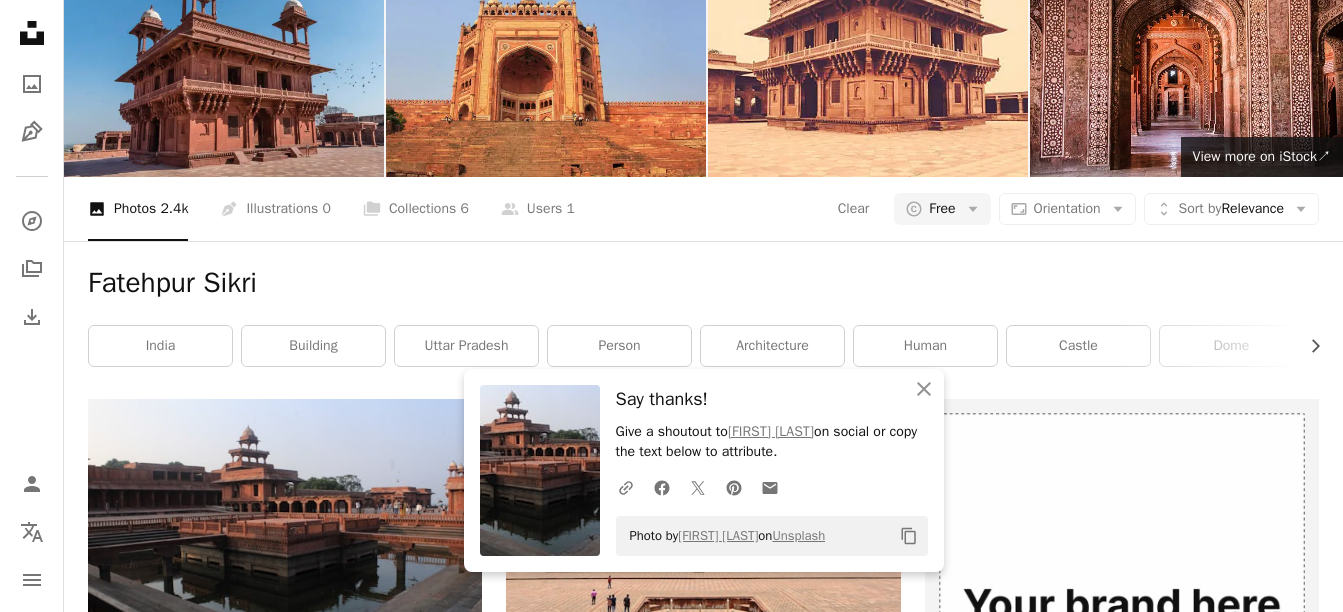 drag, startPoint x: 645, startPoint y: 370, endPoint x: 782, endPoint y: 365, distance: 137.09122 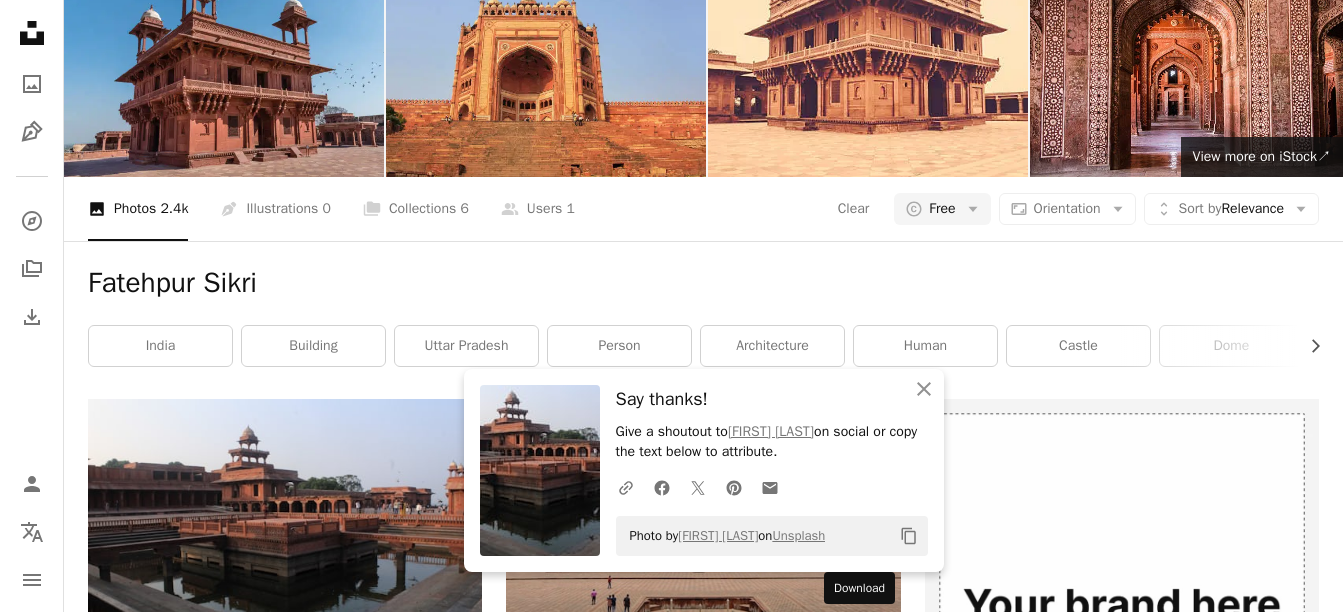 click on "Arrow pointing down" 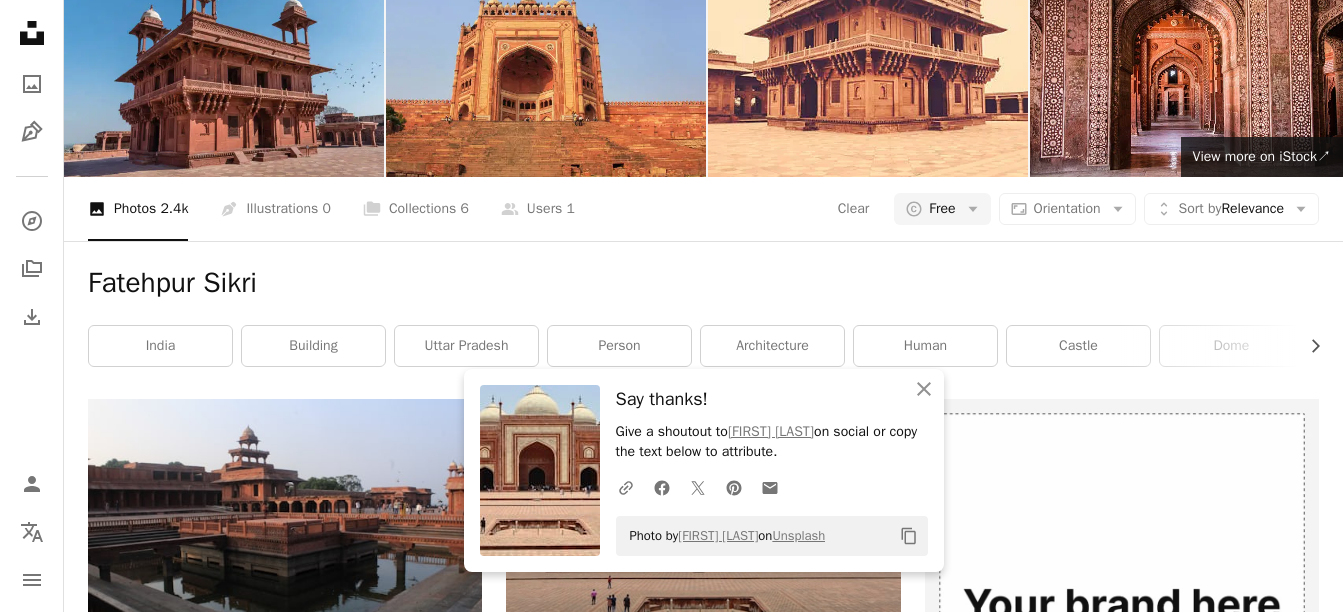 scroll, scrollTop: 800, scrollLeft: 0, axis: vertical 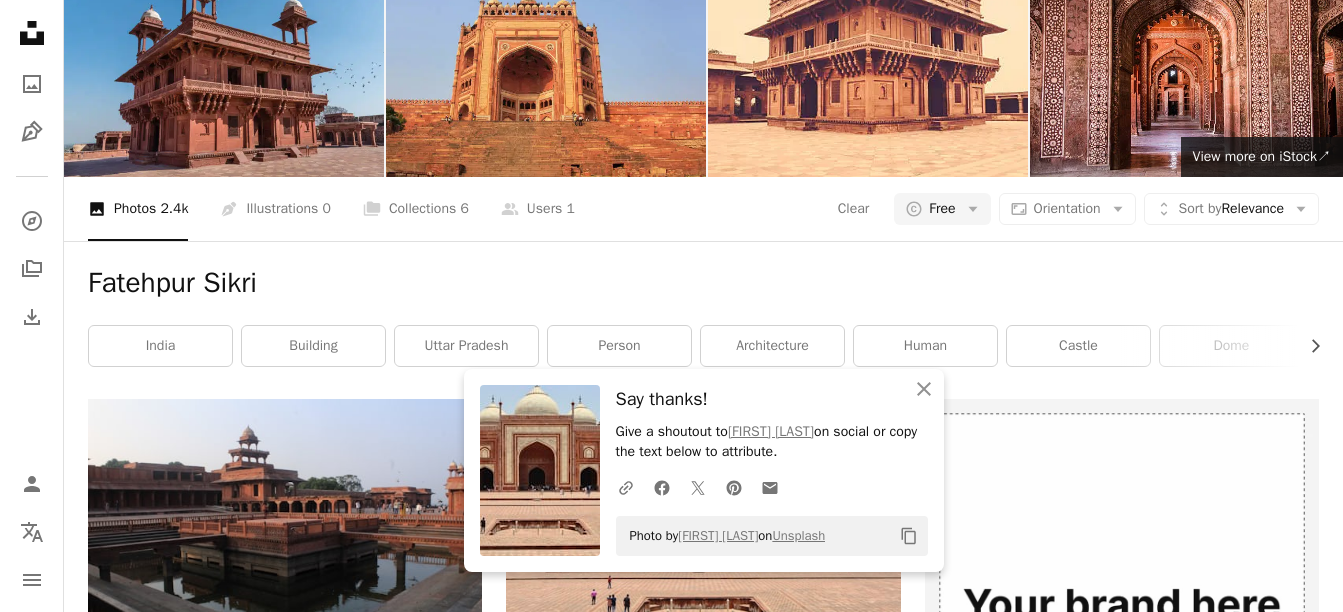 click on "A heart A plus sign [FIRST] [LAST] Arrow pointing down A heart A plus sign [FIRST] [LAST] Arrow pointing down A heart A plus sign [FIRST] [LAST] Arrow pointing down A heart A plus sign [FIRST] [LAST] Arrow pointing down A heart A plus sign [FIRST] [LAST] Arrow pointing down A heart A plus sign [FIRST] [LAST] Arrow pointing down A heart A plus sign [FIRST] [LAST] Arrow pointing down" at bounding box center [703, 1696] 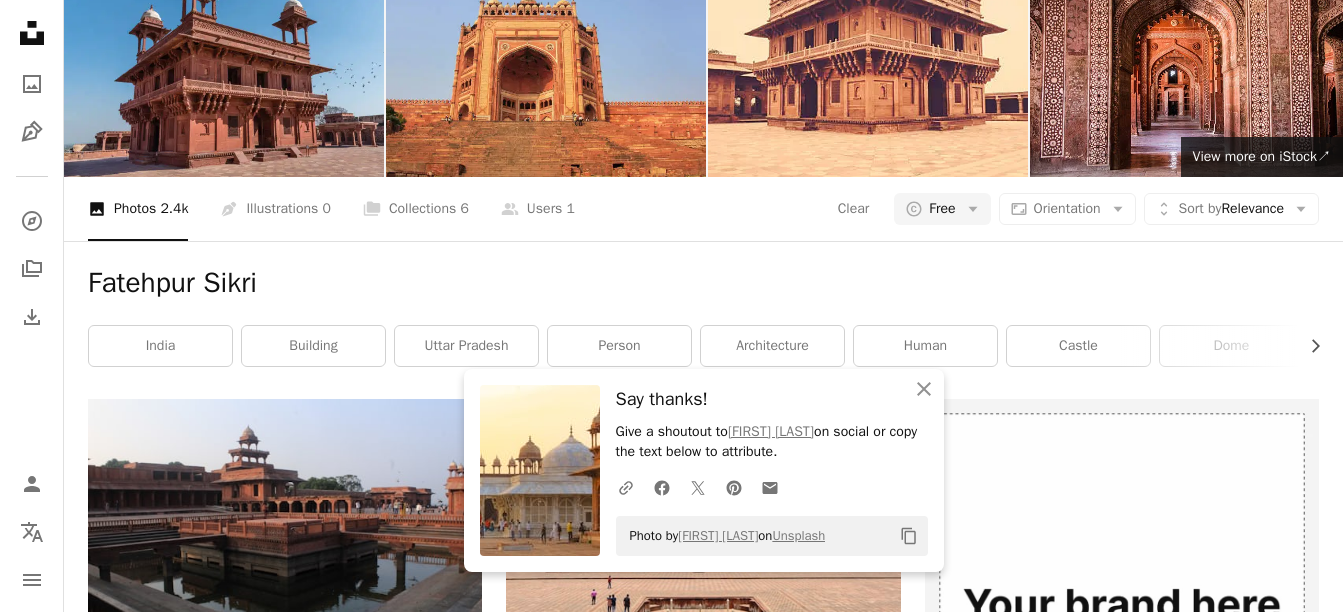 scroll, scrollTop: 1100, scrollLeft: 0, axis: vertical 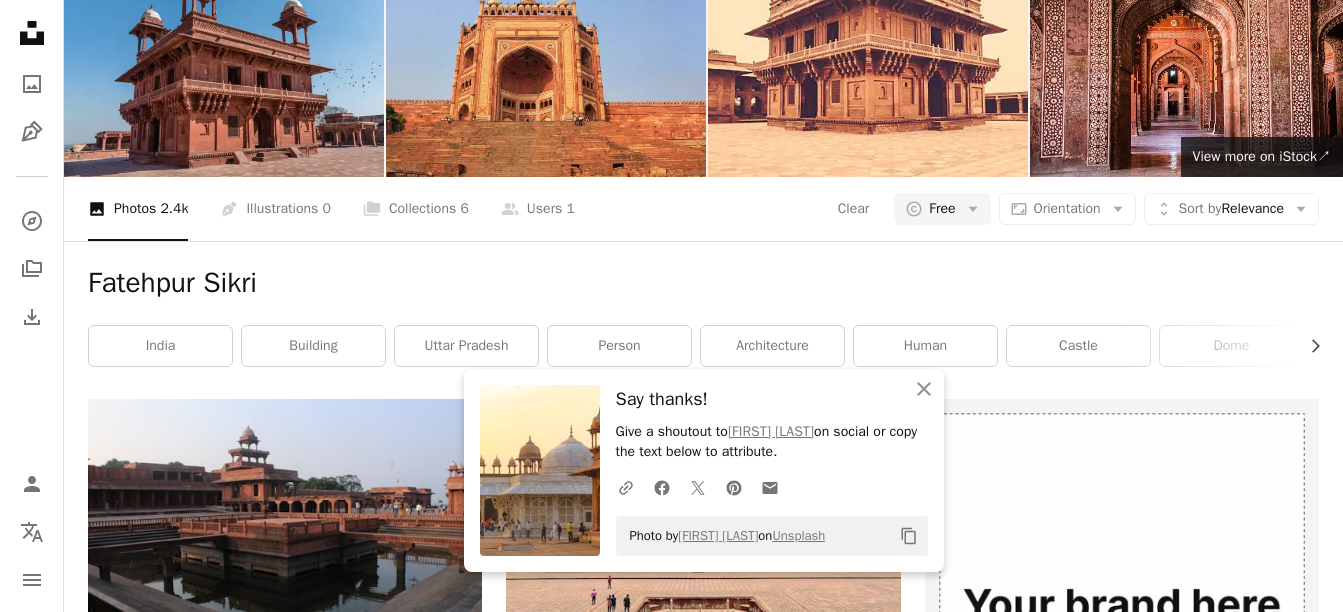click 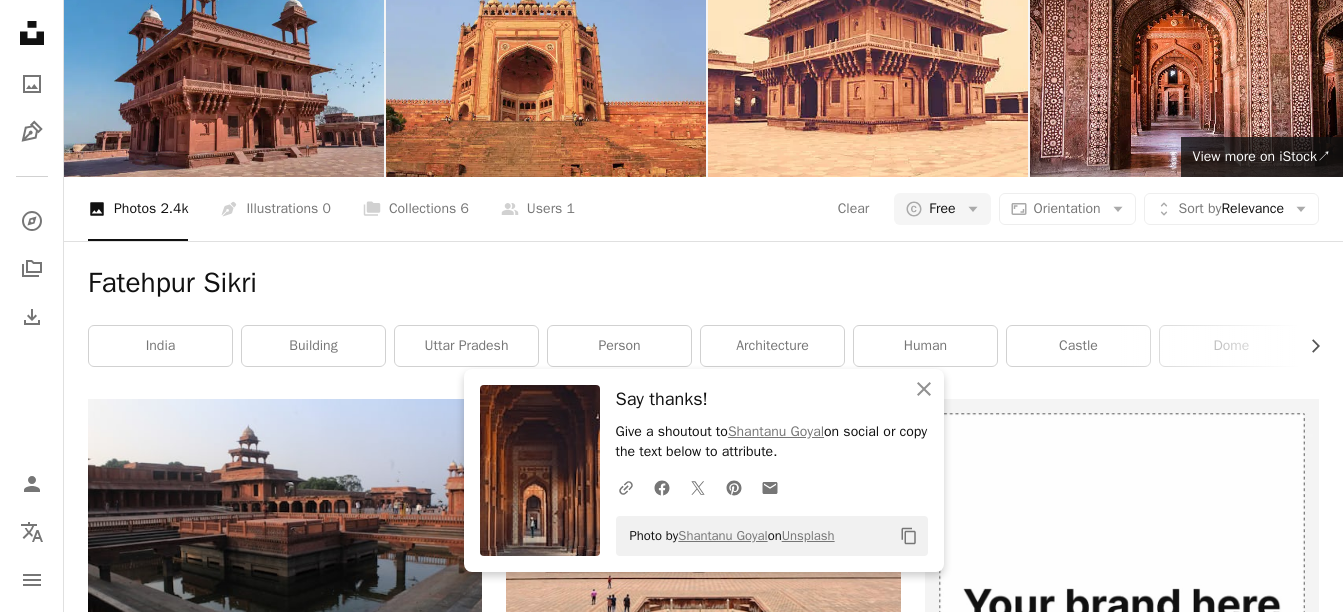 scroll, scrollTop: 1300, scrollLeft: 0, axis: vertical 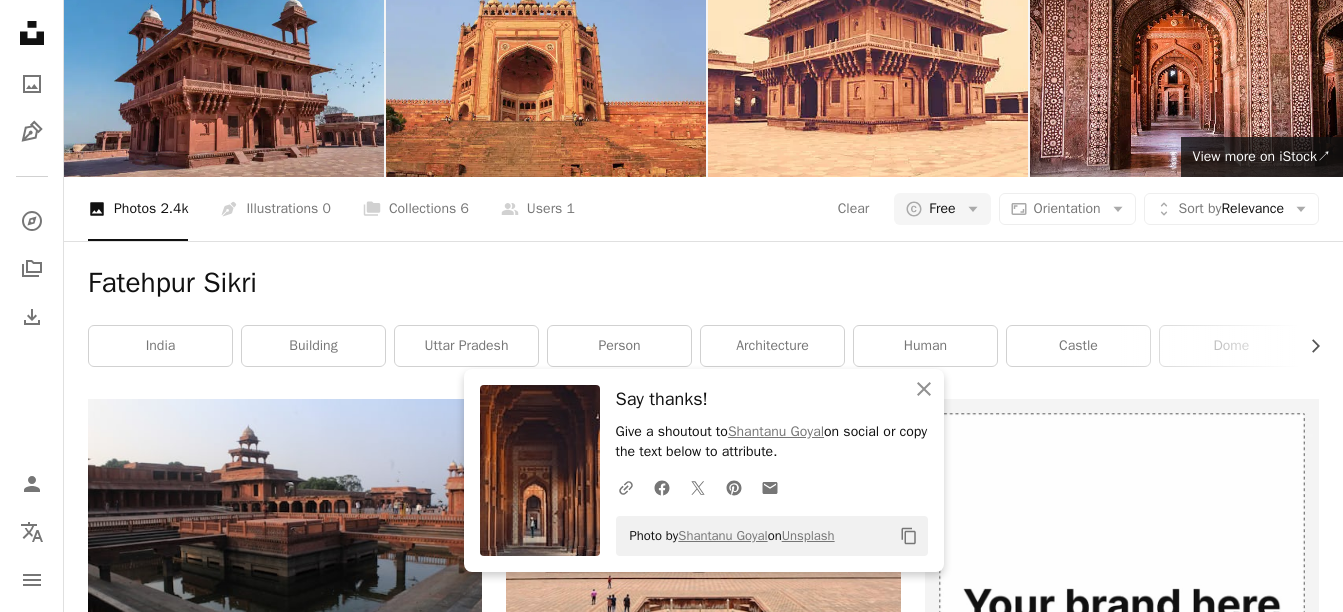 click on "Arrow pointing down" at bounding box center (442, 1421) 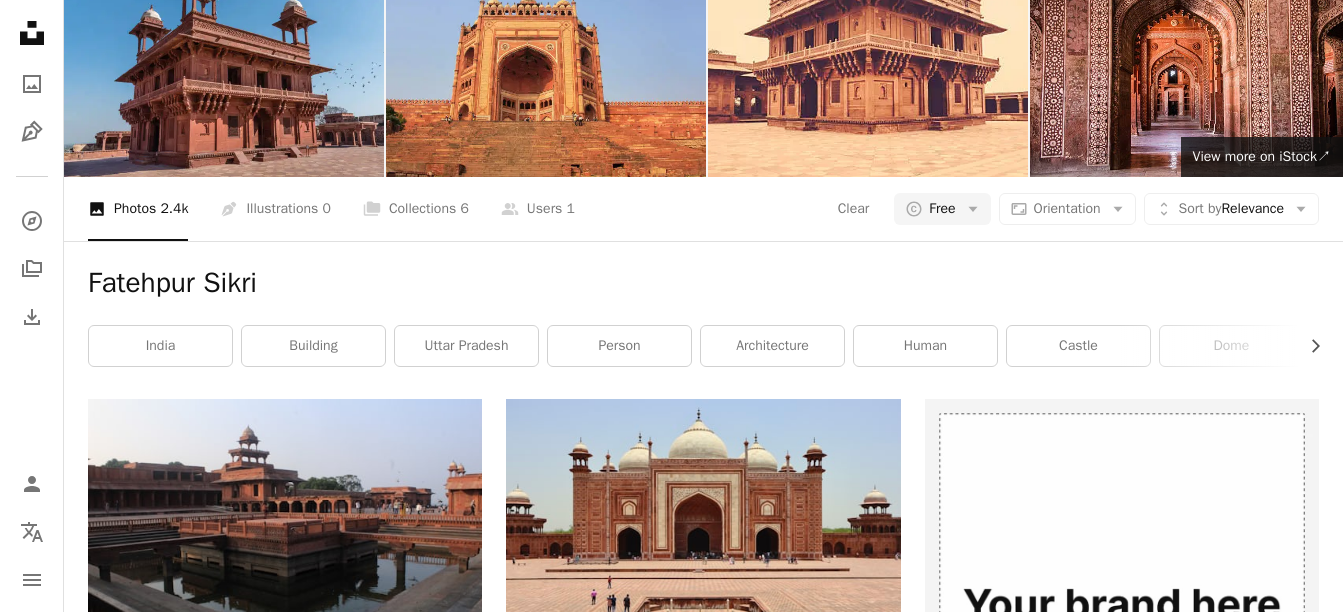 scroll, scrollTop: 1500, scrollLeft: 0, axis: vertical 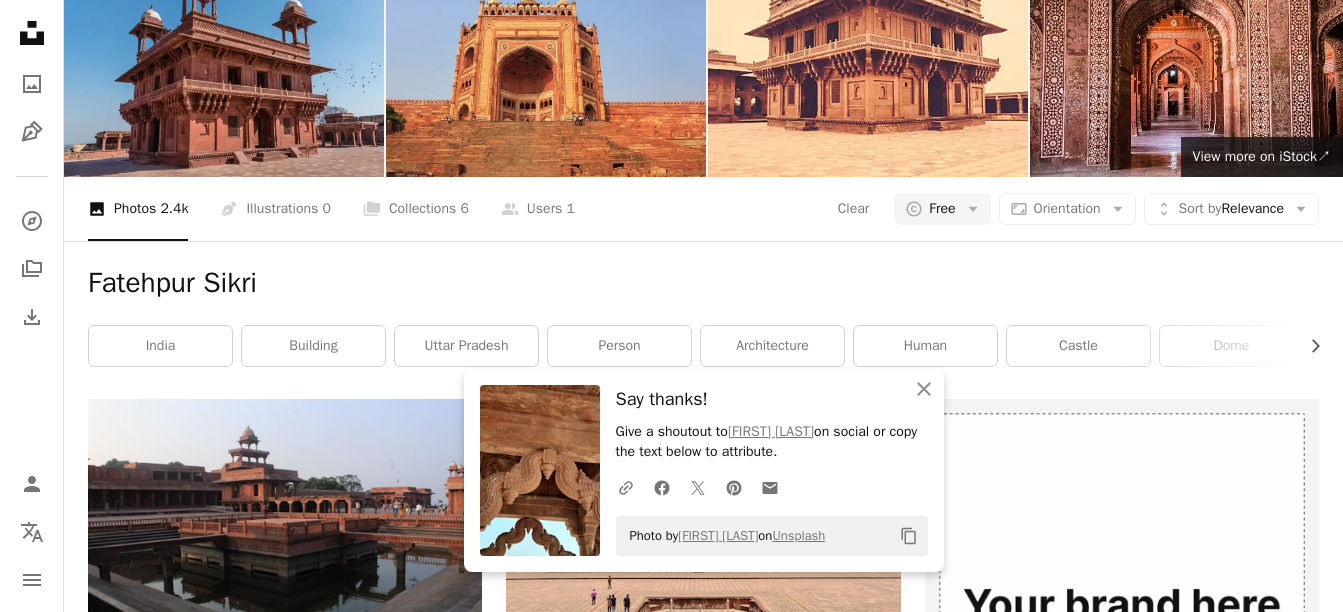 click 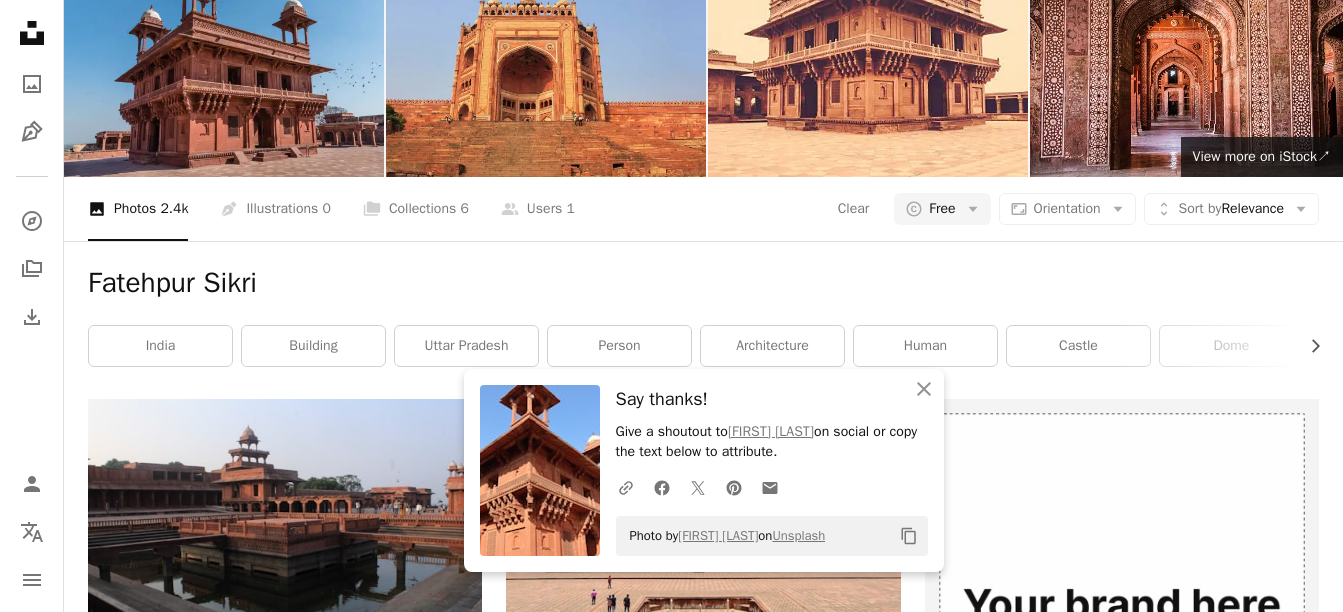 click 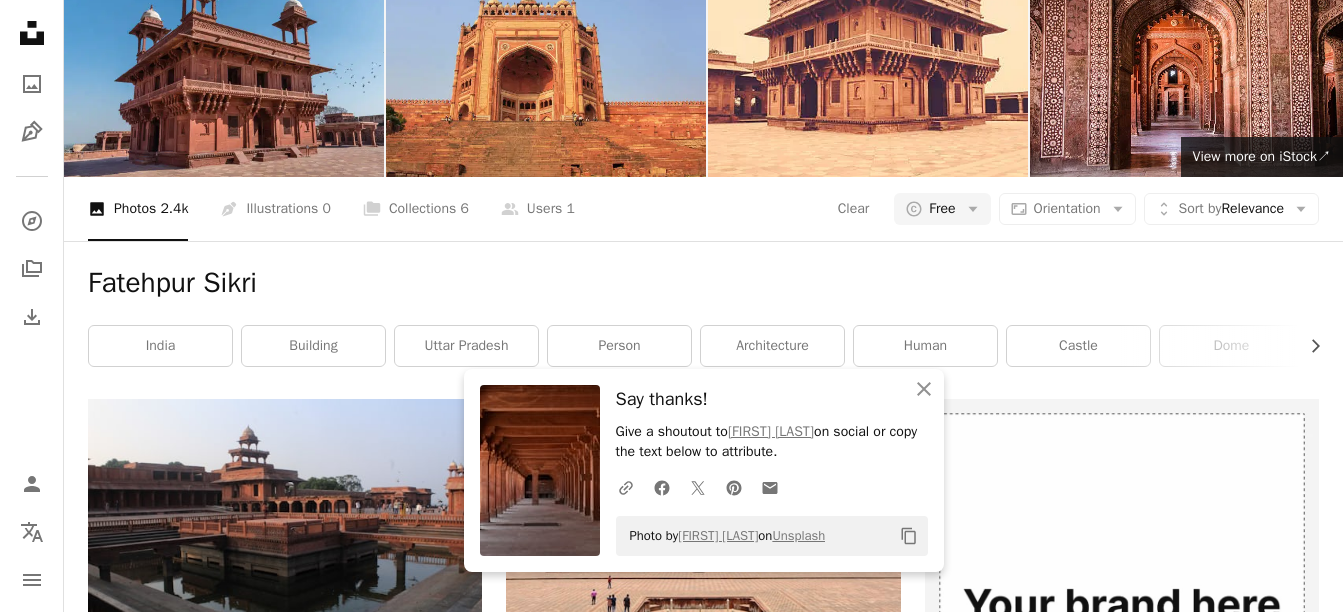 scroll, scrollTop: 2100, scrollLeft: 0, axis: vertical 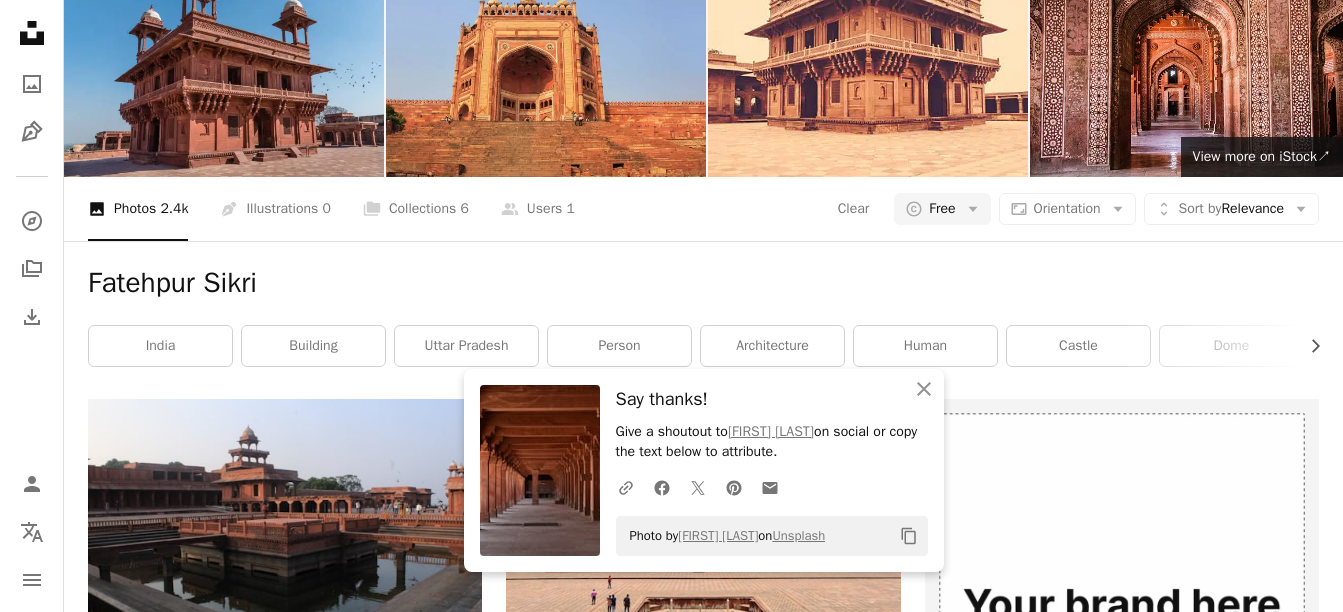 click 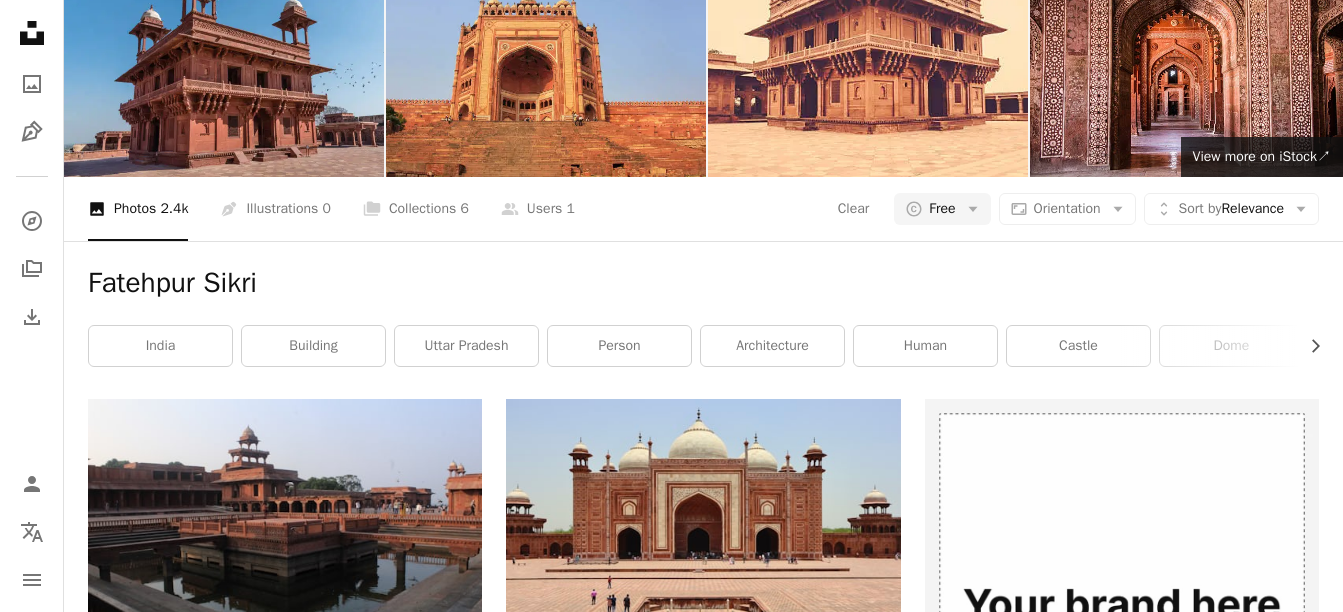 click on "Load more" at bounding box center (703, 3266) 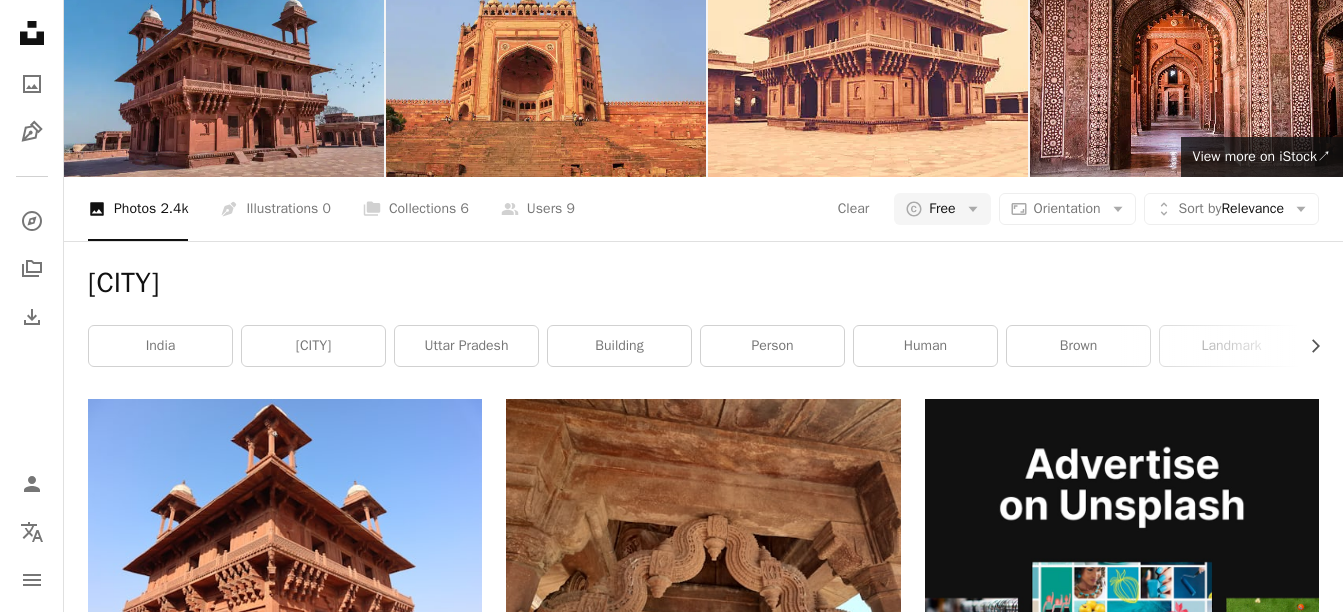 click on "Load more" at bounding box center [703, 3513] 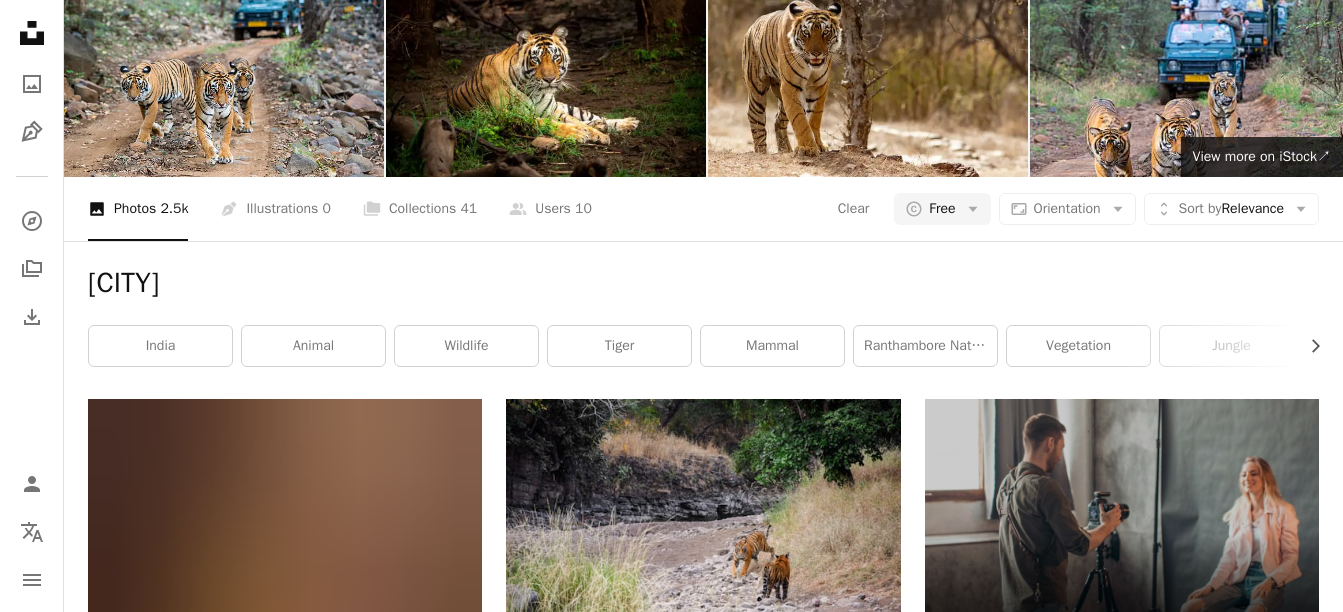 scroll, scrollTop: 400, scrollLeft: 0, axis: vertical 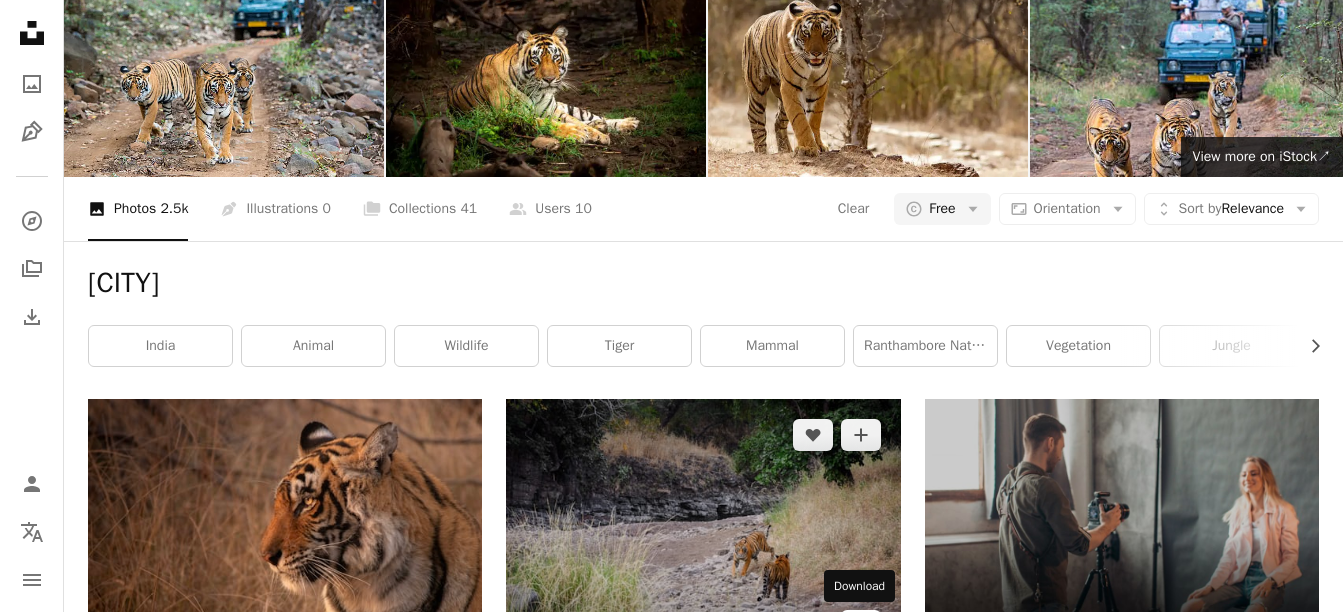 click on "Arrow pointing down" 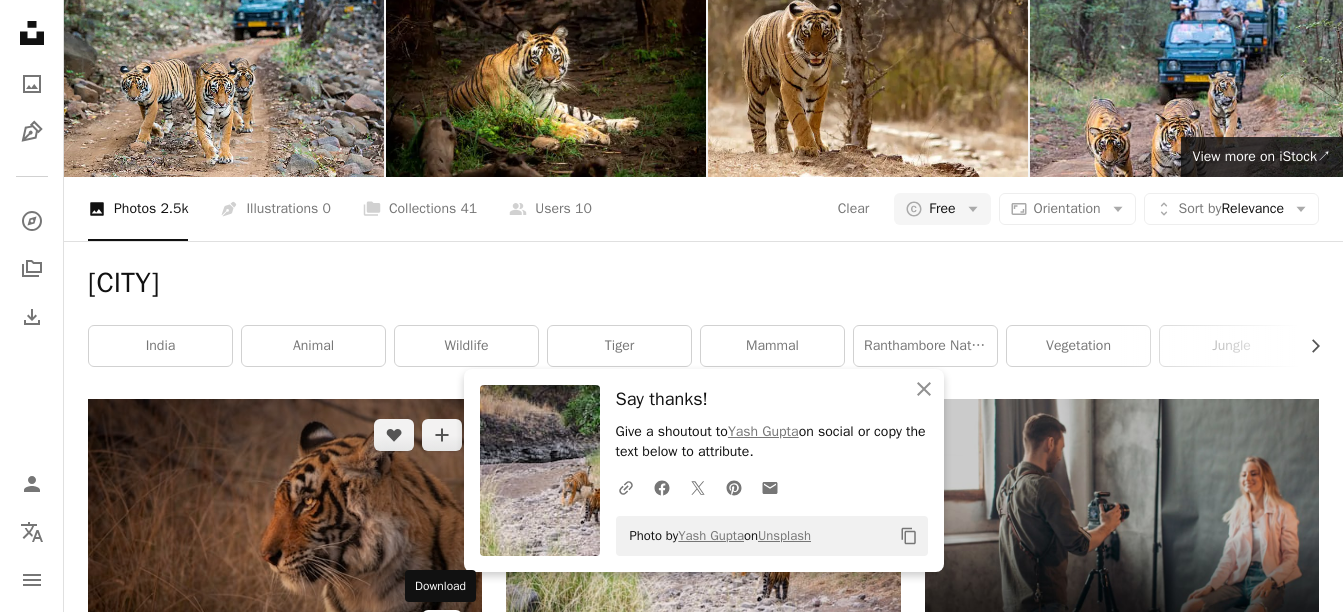 click on "Arrow pointing down" 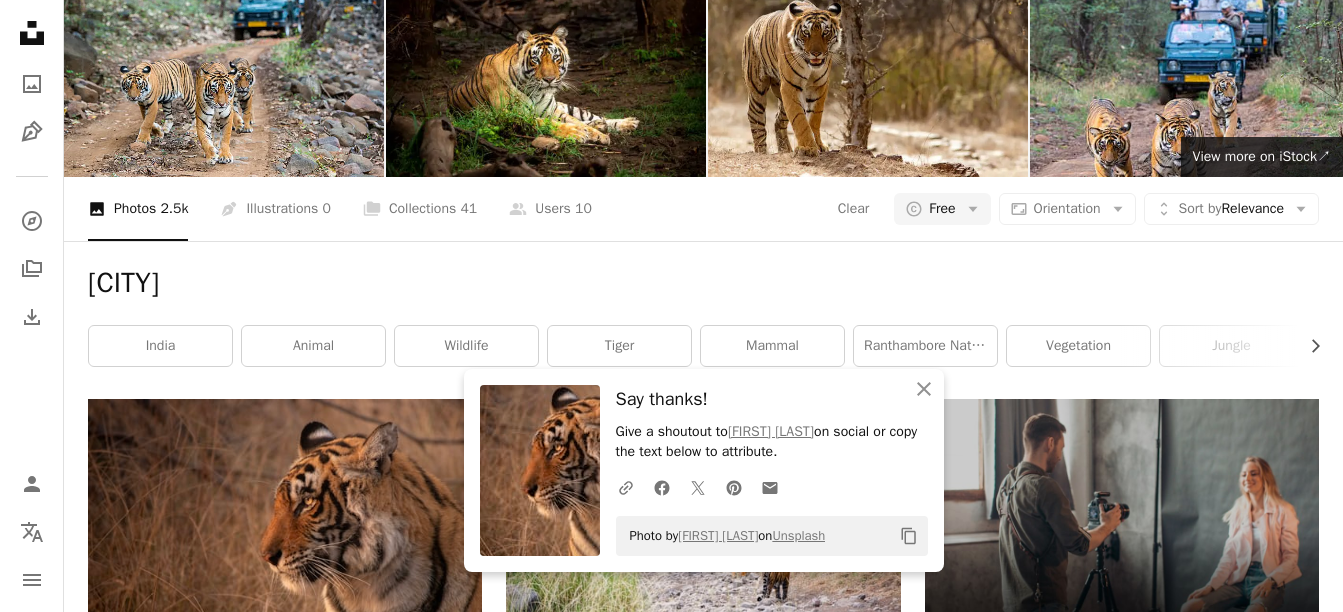 click on "A heart A plus sign [FIRST] [LAST] Available for hire A checkmark inside of a circle Arrow pointing down A heart A plus sign [FIRST] [LAST] Available for hire A checkmark inside of a circle Arrow pointing down A heart A plus sign [FIRST] [LAST] Available for hire A checkmark inside of a circle Arrow pointing down A heart A plus sign [FIRST] [LAST] Available for hire A checkmark inside of a circle Arrow pointing down A heart A plus sign [FIRST] Arrow pointing down A heart A plus sign [FIRST] [LAST] Arrow pointing down A heart A plus sign [FIRST] [LAST] Arrow pointing down A heart A plus sign [FIRST] [LAST] Arrow pointing down A heart A plus sign [FIRST] [LAST] Available for hire A checkmark inside of a circle Arrow pointing down A heart A plus sign [FIRST] [LAST] Available for hire A checkmark inside of a circle Arrow pointing down A heart A plus sign [FIRST] [LAST] Arrow pointing down A heart A plus sign [FIRST] [LAST] Available for hire A checkmark inside of a circle Arrow pointing down" at bounding box center (285, 1670) 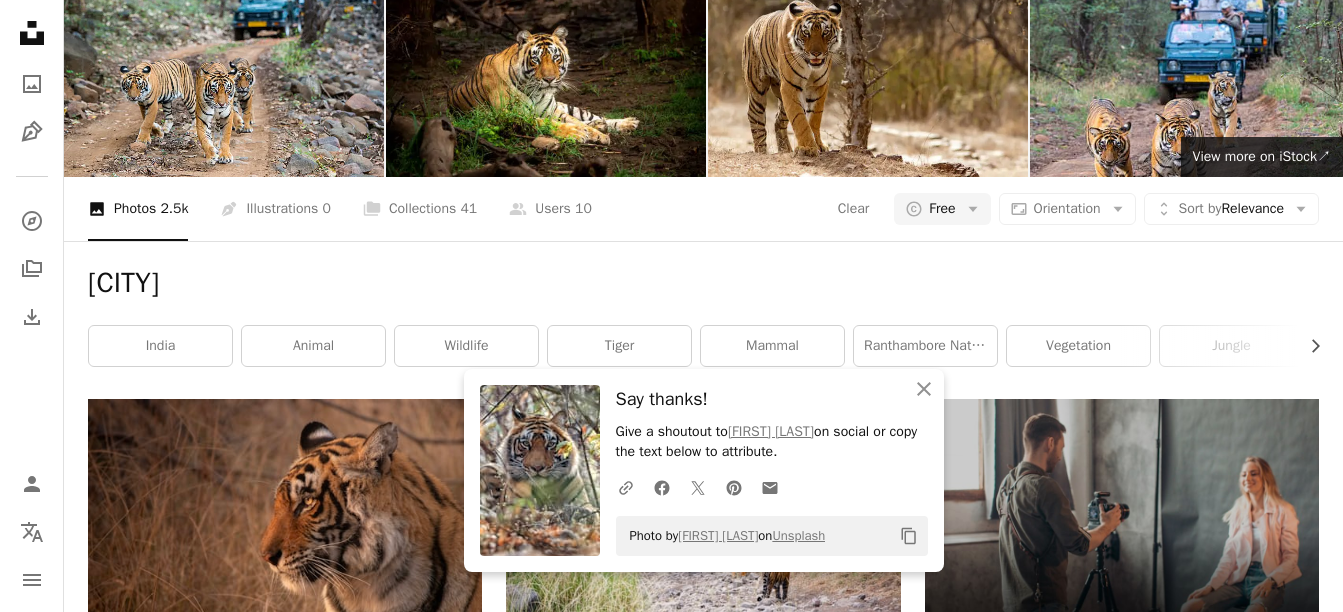 click on "A heart A plus sign [FIRST] [LAST] Available for hire A checkmark inside of a circle Arrow pointing down A heart A plus sign [FIRST] [LAST] Available for hire A checkmark inside of a circle Arrow pointing down A heart A plus sign [FIRST] [LAST] Available for hire A checkmark inside of a circle Arrow pointing down A heart A plus sign [FIRST] [LAST] Available for hire A checkmark inside of a circle Arrow pointing down A heart A plus sign [FIRST] Arrow pointing down A heart A plus sign [FIRST] [LAST] Arrow pointing down A heart A plus sign [FIRST] [LAST] Arrow pointing down A heart A plus sign [FIRST] [LAST] Arrow pointing down A heart A plus sign [FIRST] [LAST] Available for hire A checkmark inside of a circle Arrow pointing down A heart A plus sign [FIRST] [LAST] Available for hire A checkmark inside of a circle Arrow pointing down A heart A plus sign [FIRST] [LAST] Arrow pointing down A heart A plus sign [FIRST] [LAST] Available for hire A checkmark inside of a circle Arrow pointing down" at bounding box center [285, 1670] 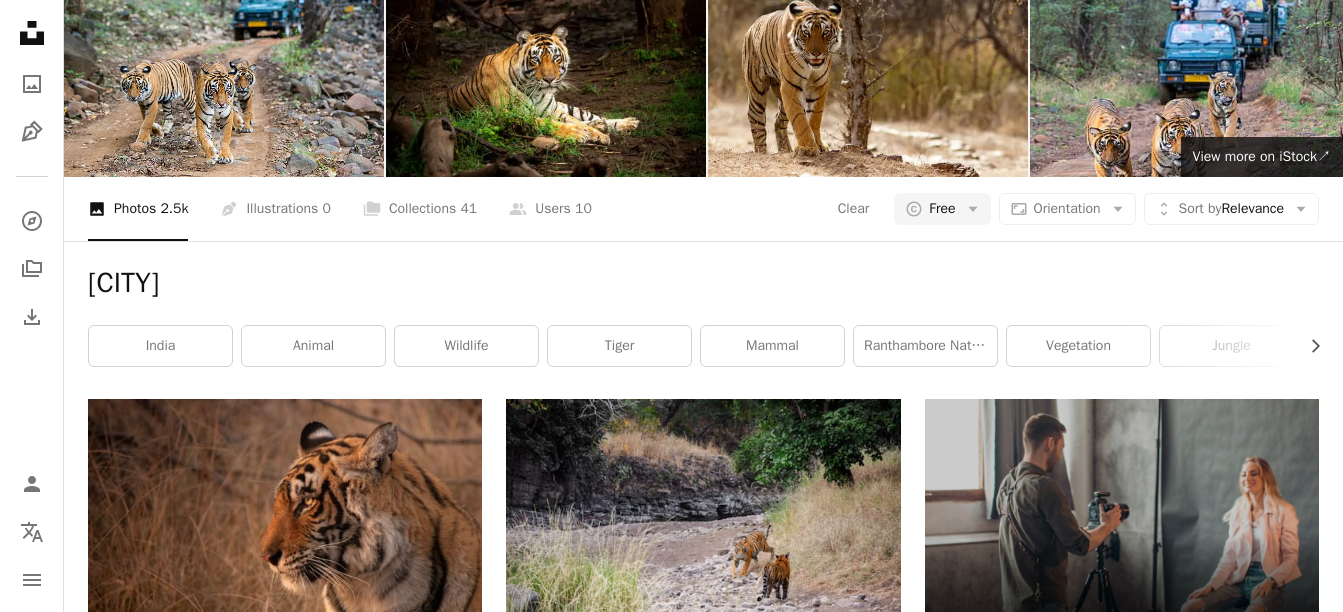 click on "Arrow pointing down" 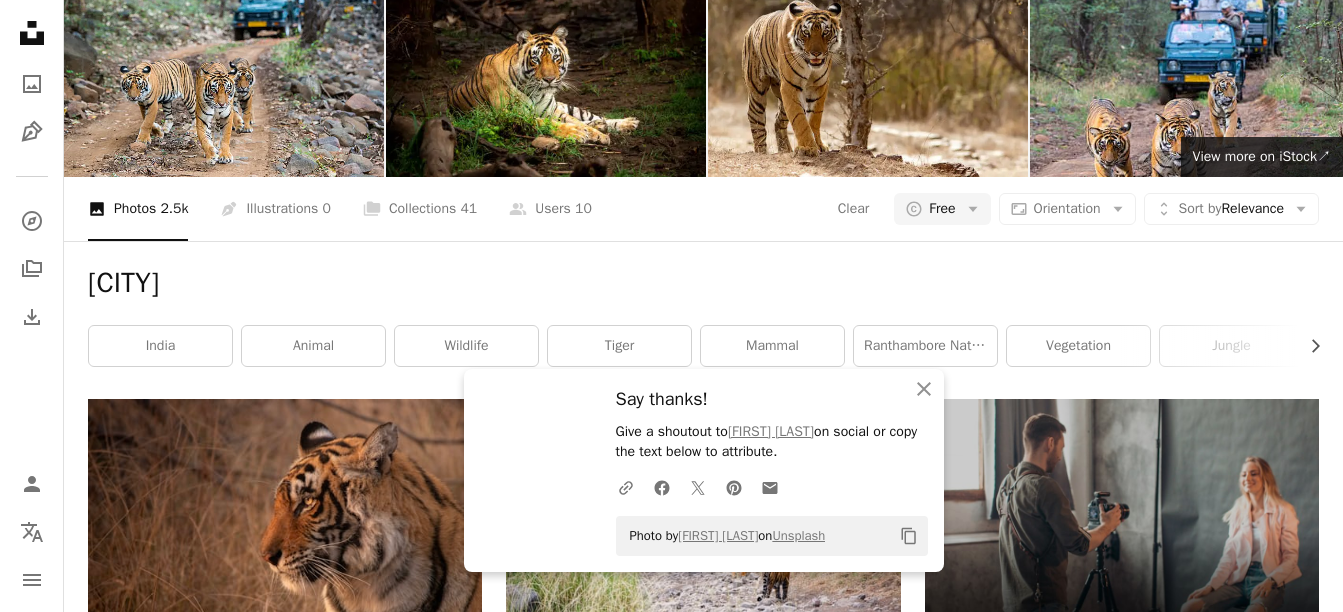 click on "A heart A plus sign [FIRST] [LAST] Available for hire A checkmark inside of a circle Arrow pointing down A heart A plus sign [FIRST] [LAST] Available for hire A checkmark inside of a circle Arrow pointing down A heart A plus sign [FIRST] [LAST] Available for hire A checkmark inside of a circle Arrow pointing down A heart A plus sign [FIRST] [LAST] Available for hire A checkmark inside of a circle Arrow pointing down A heart A plus sign [FIRST] Arrow pointing down A heart A plus sign [FIRST] [LAST] Arrow pointing down A heart A plus sign [FIRST] [LAST] Arrow pointing down A heart A plus sign [FIRST] [LAST] Arrow pointing down A heart A plus sign [FIRST] [LAST] Available for hire A checkmark inside of a circle Arrow pointing down A heart A plus sign [FIRST] [LAST] Available for hire A checkmark inside of a circle Arrow pointing down A heart A plus sign [FIRST] [LAST] Arrow pointing down A heart A plus sign [FIRST] [LAST] Available for hire A checkmark inside of a circle Arrow pointing down" at bounding box center (285, 1670) 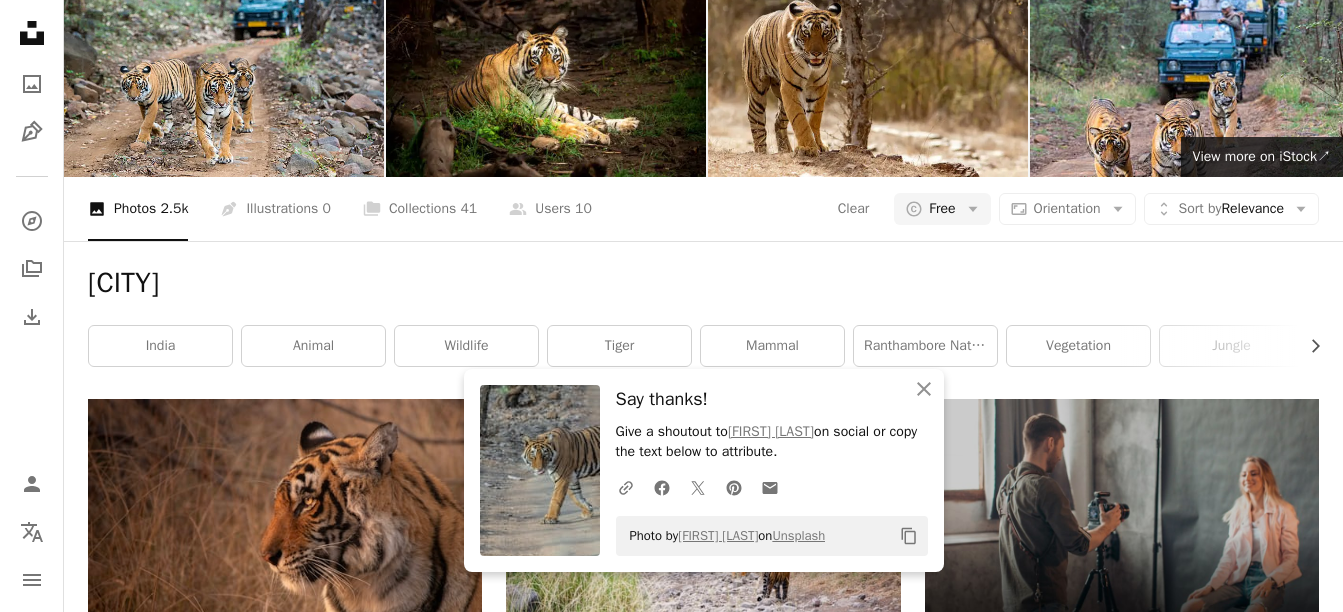 scroll, scrollTop: 1900, scrollLeft: 0, axis: vertical 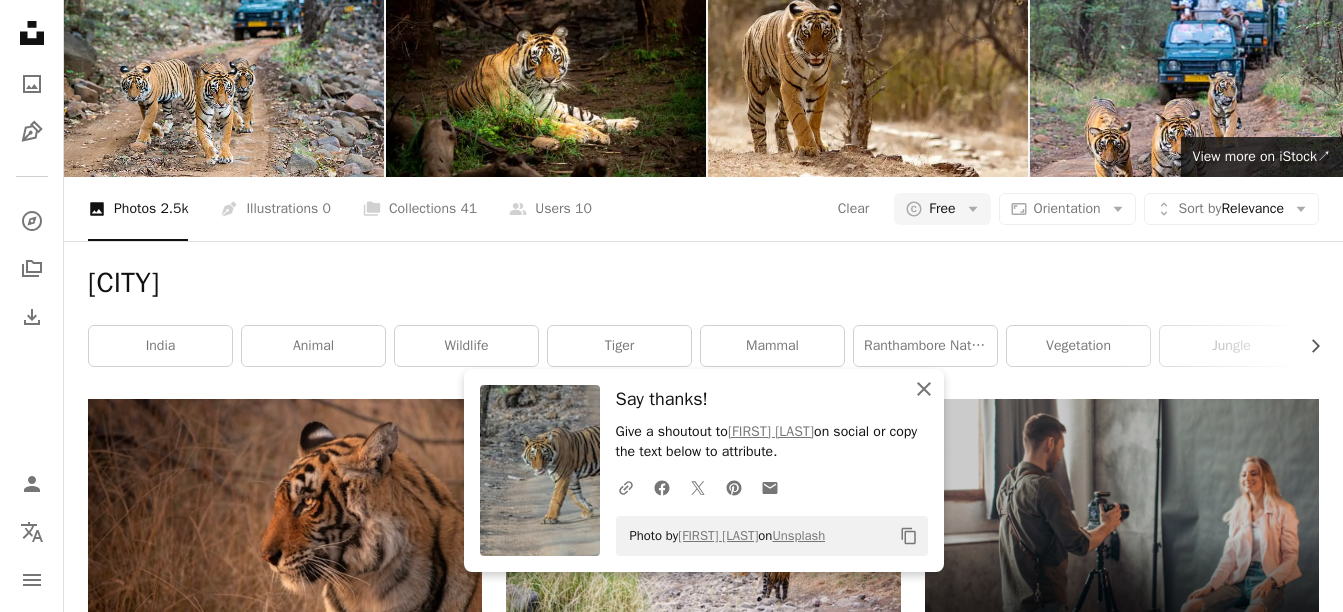 click on "An X shape" 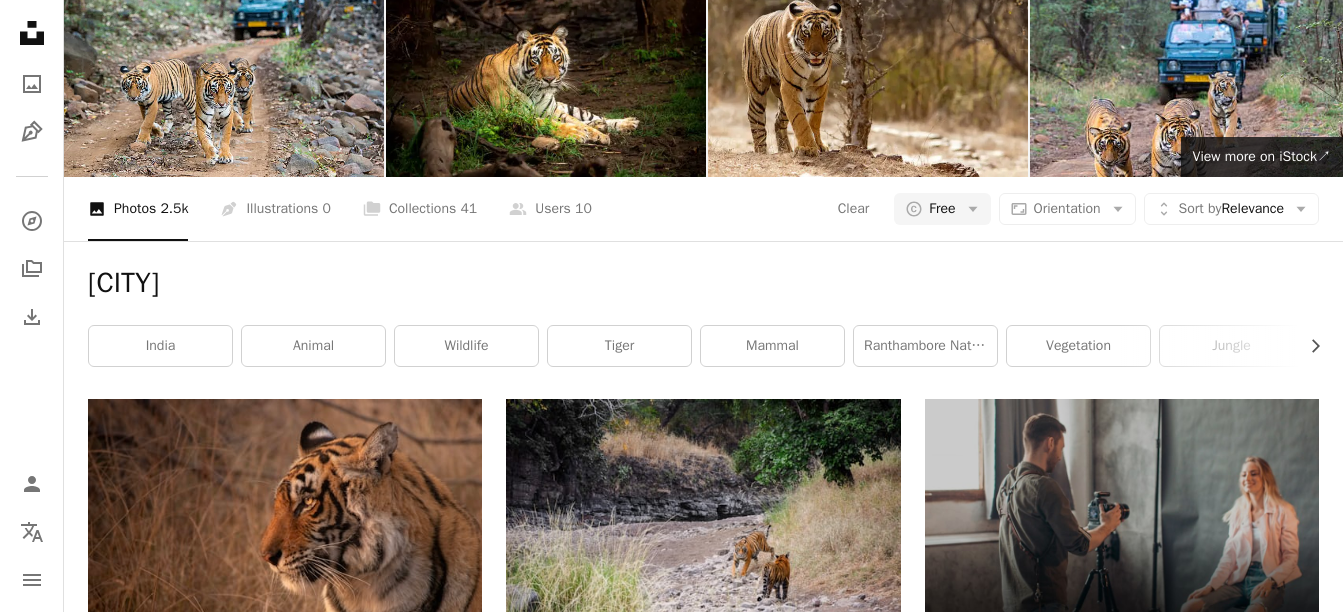 scroll, scrollTop: 2500, scrollLeft: 0, axis: vertical 